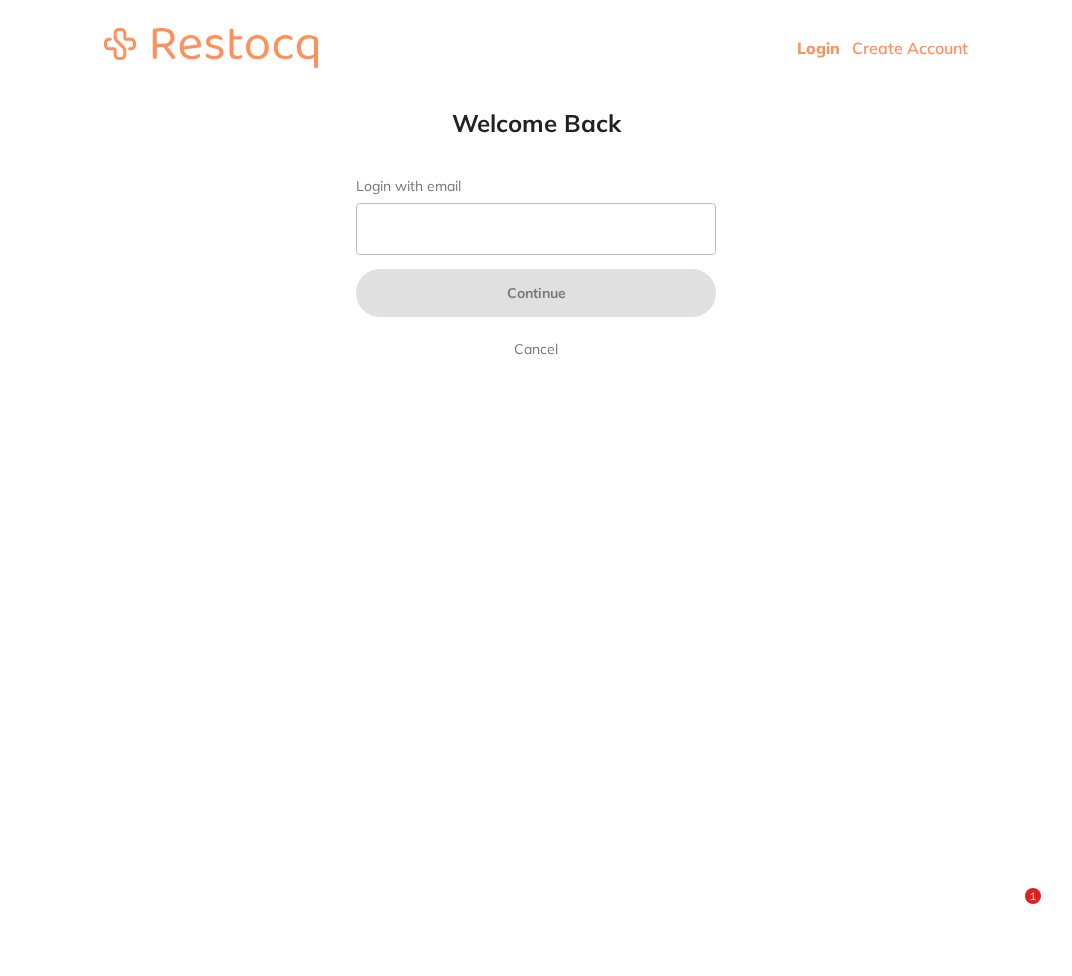 scroll, scrollTop: 0, scrollLeft: 0, axis: both 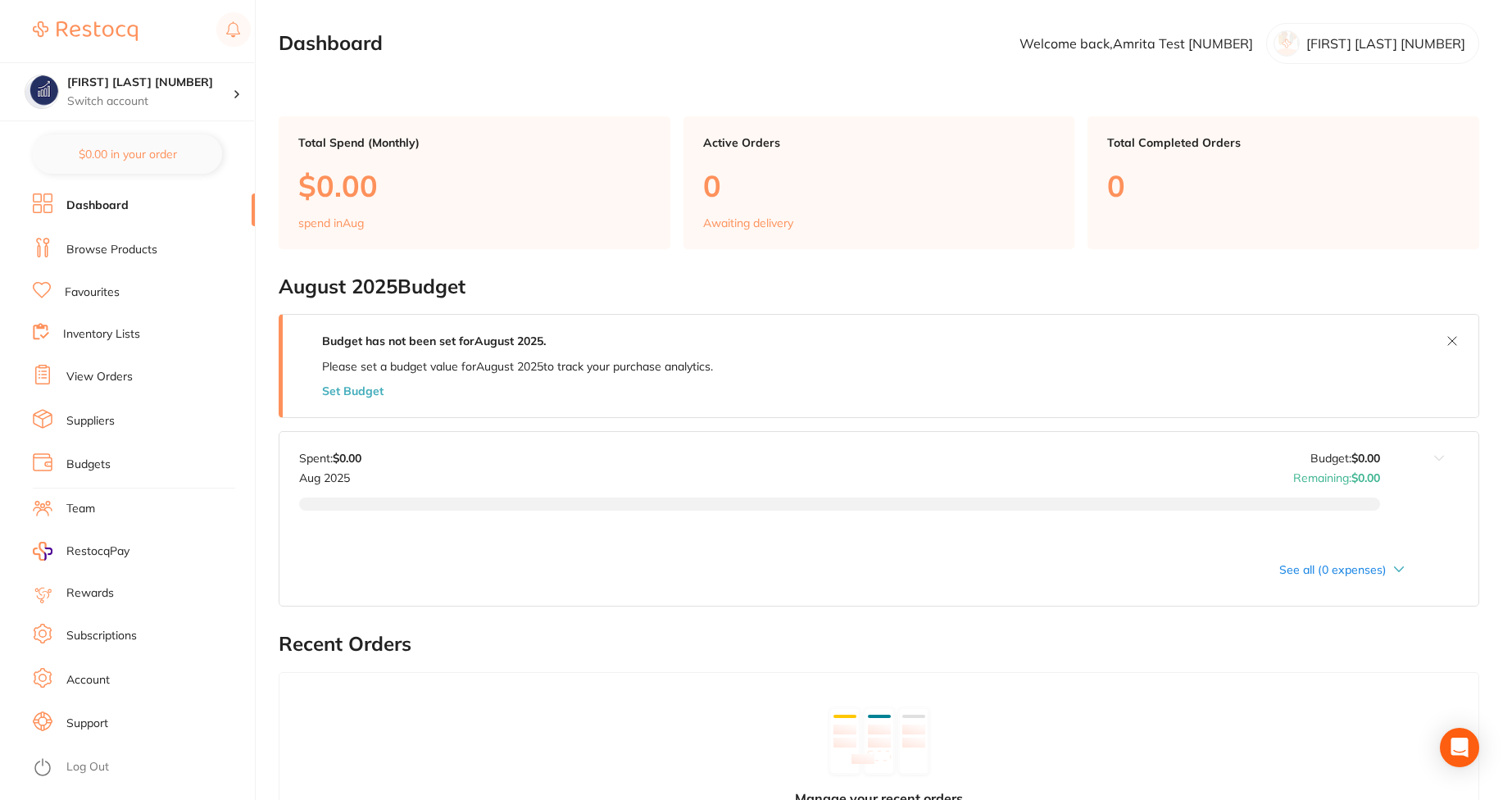 click on "Suppliers" at bounding box center [143, 421] 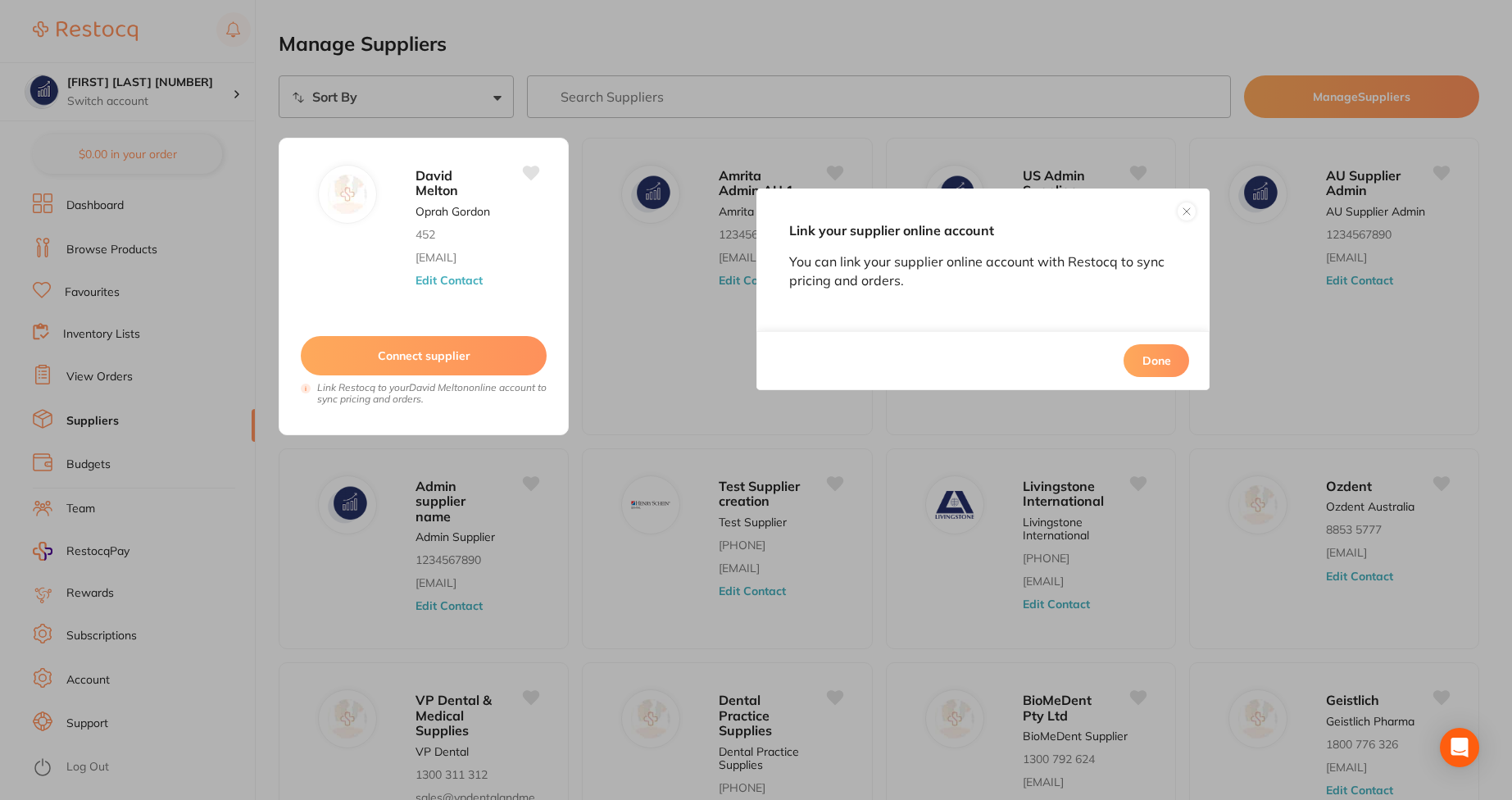 click at bounding box center [1187, 211] 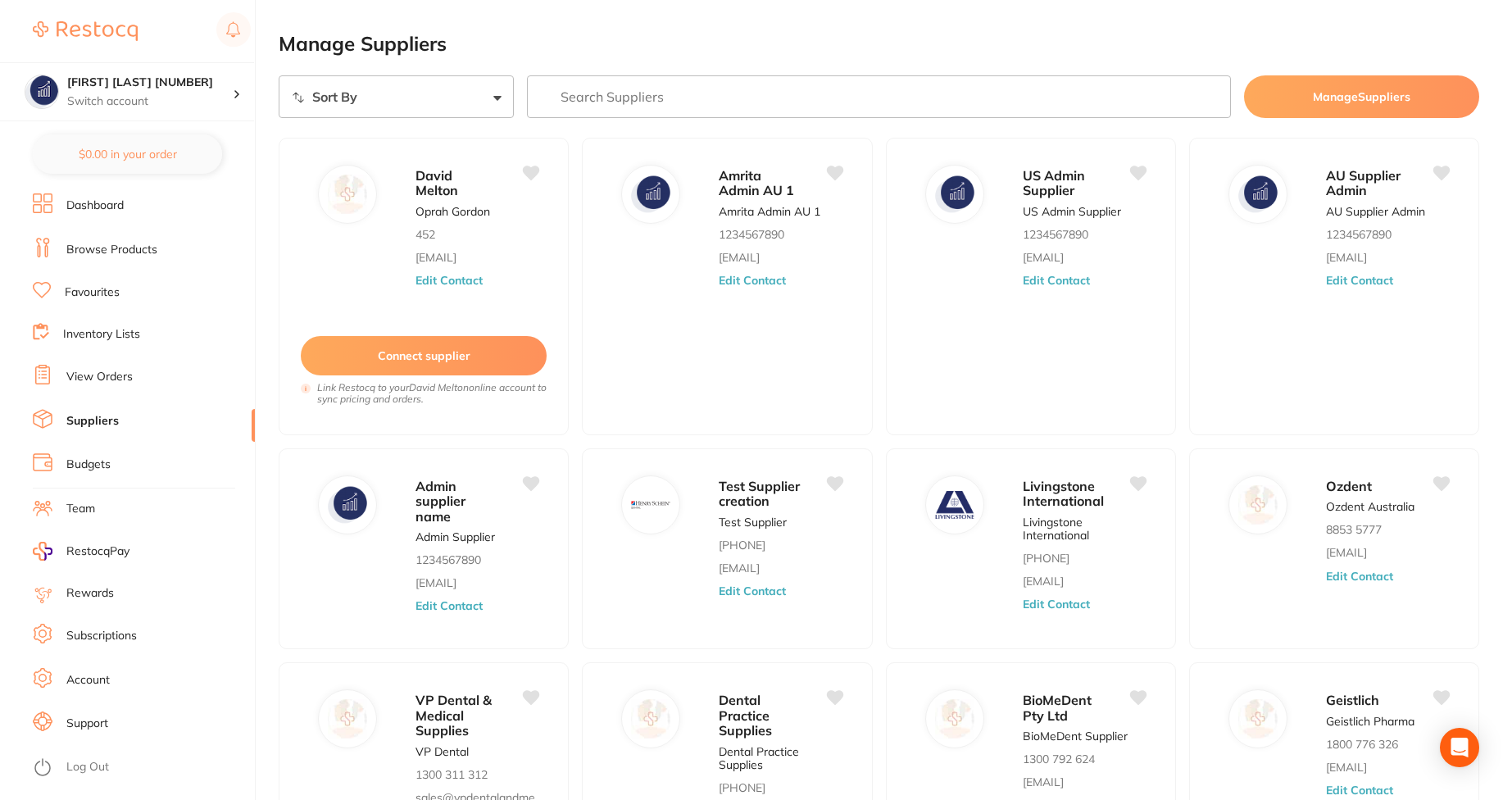 click at bounding box center (879, 97) 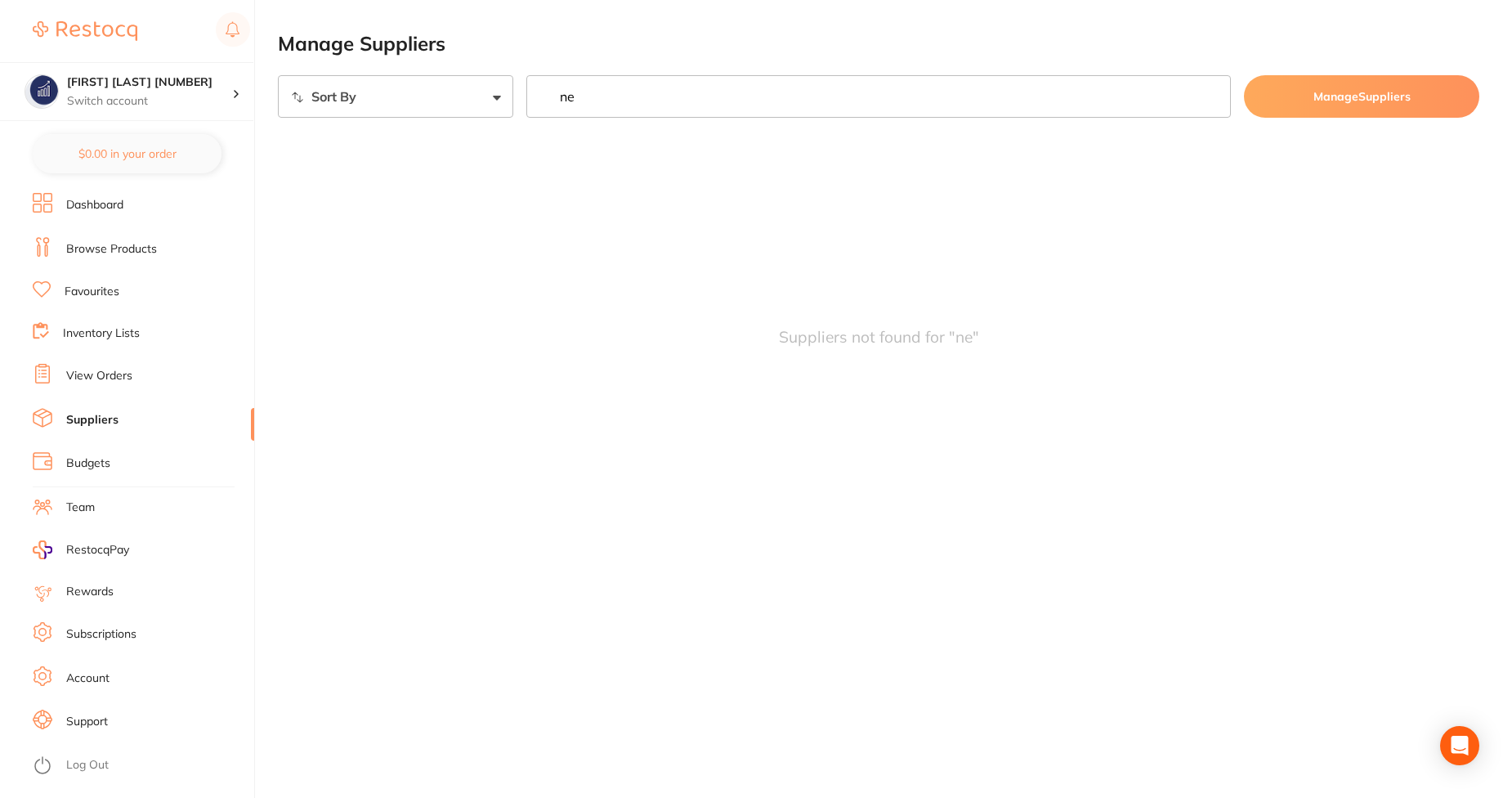 type on "n" 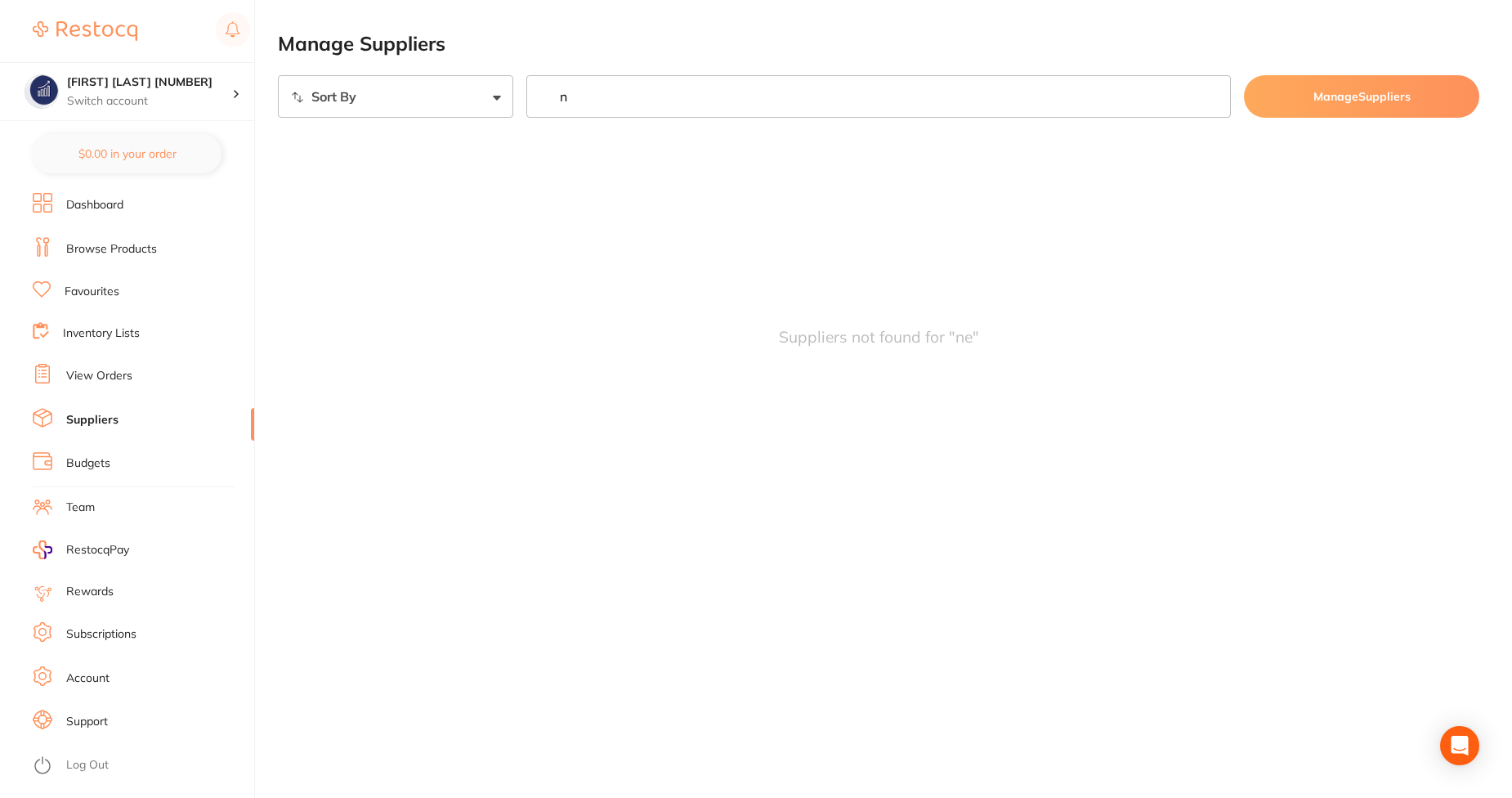 type 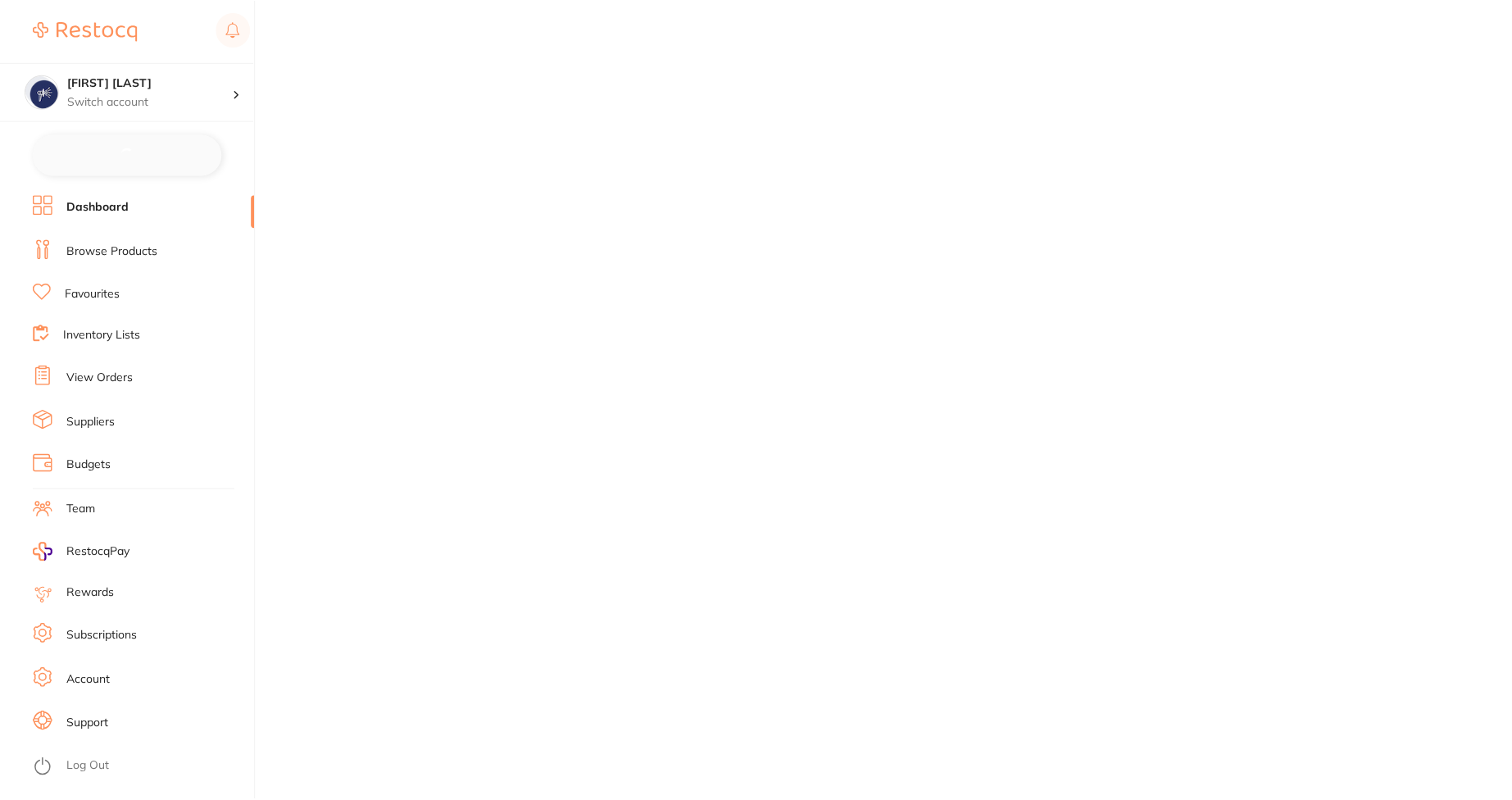 scroll, scrollTop: 0, scrollLeft: 0, axis: both 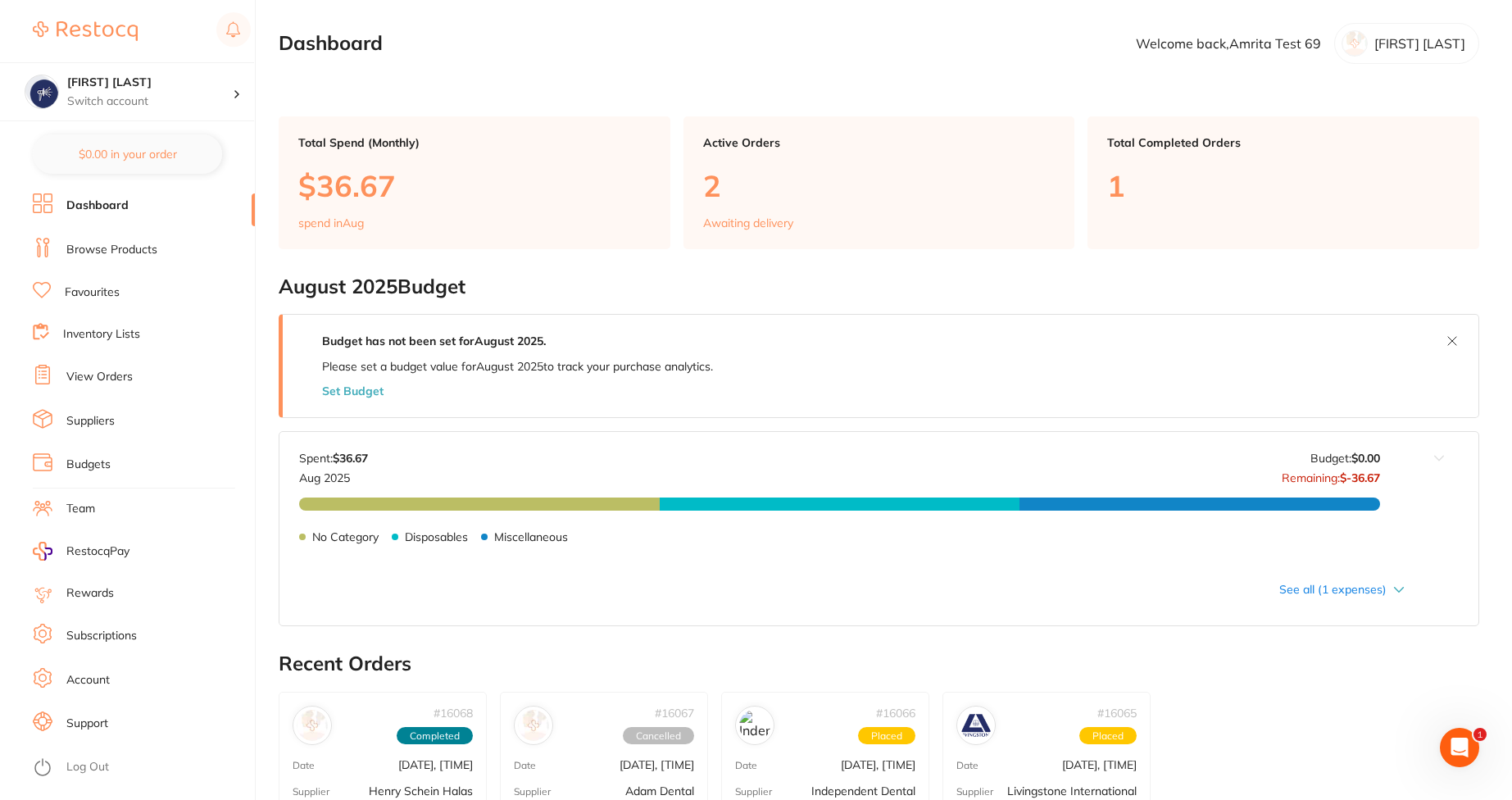 click on "Browse Products" at bounding box center (111, 250) 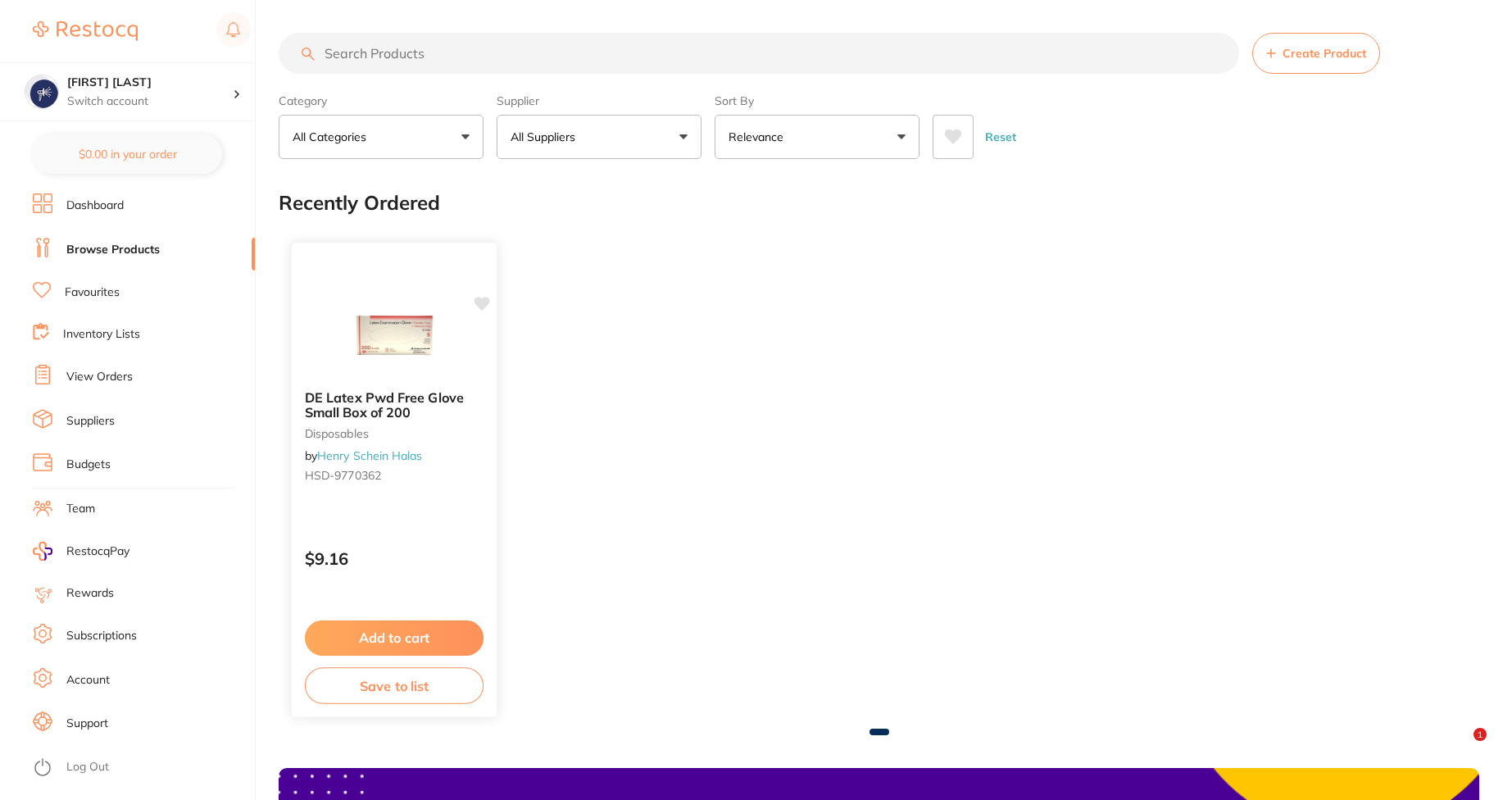 scroll, scrollTop: 1, scrollLeft: 0, axis: vertical 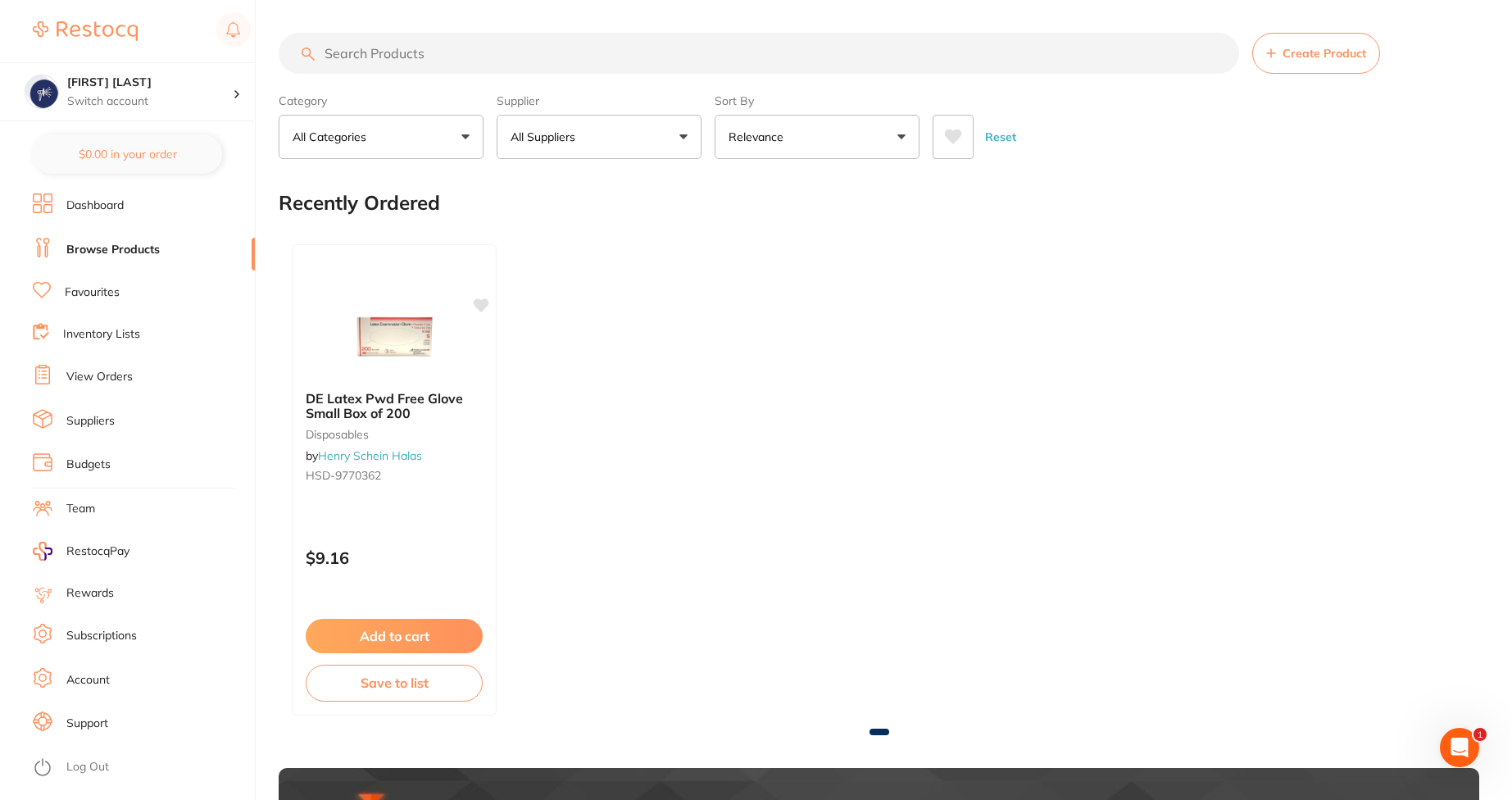 click on "All Suppliers" at bounding box center [599, 137] 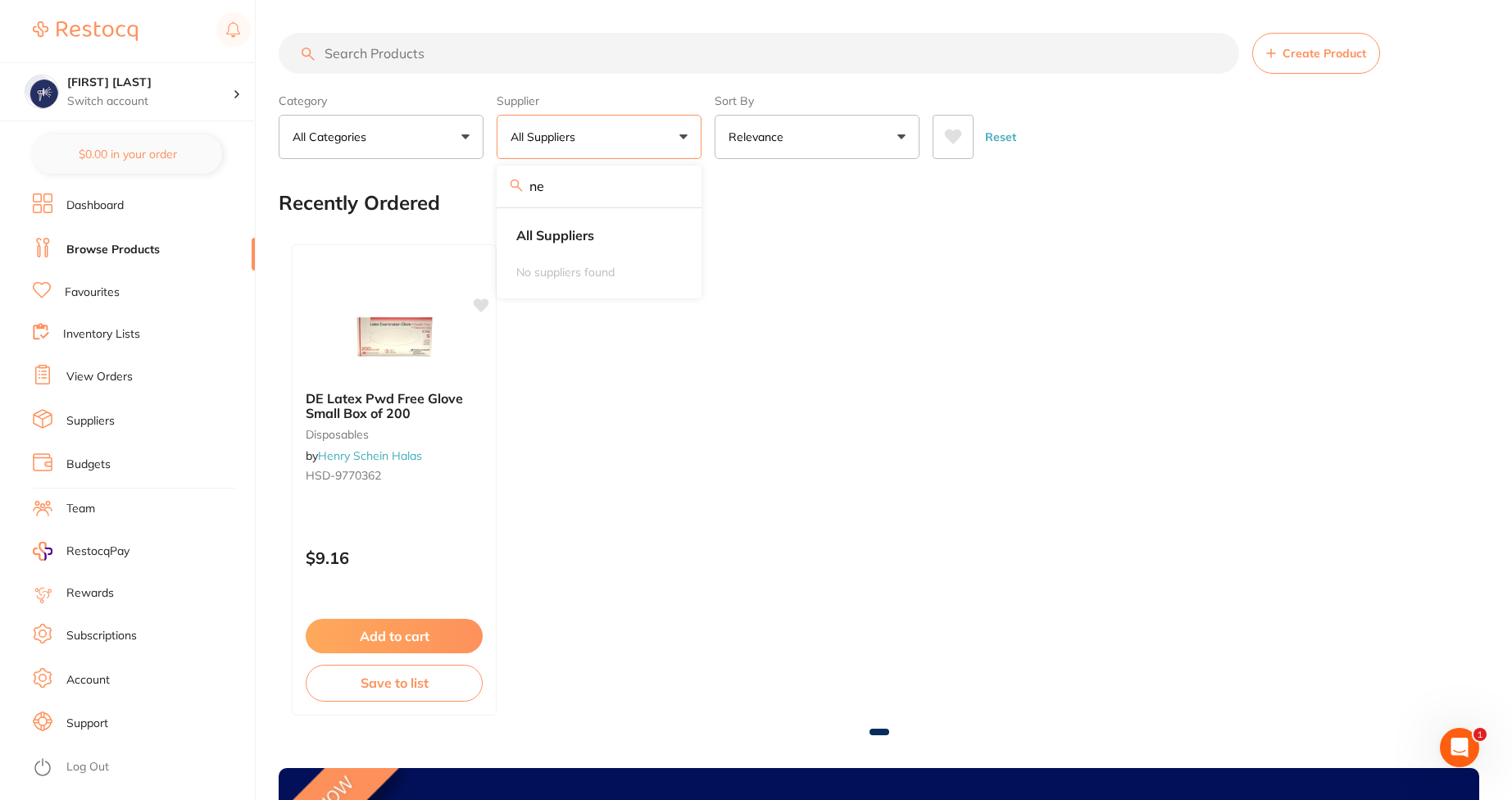 type on "n" 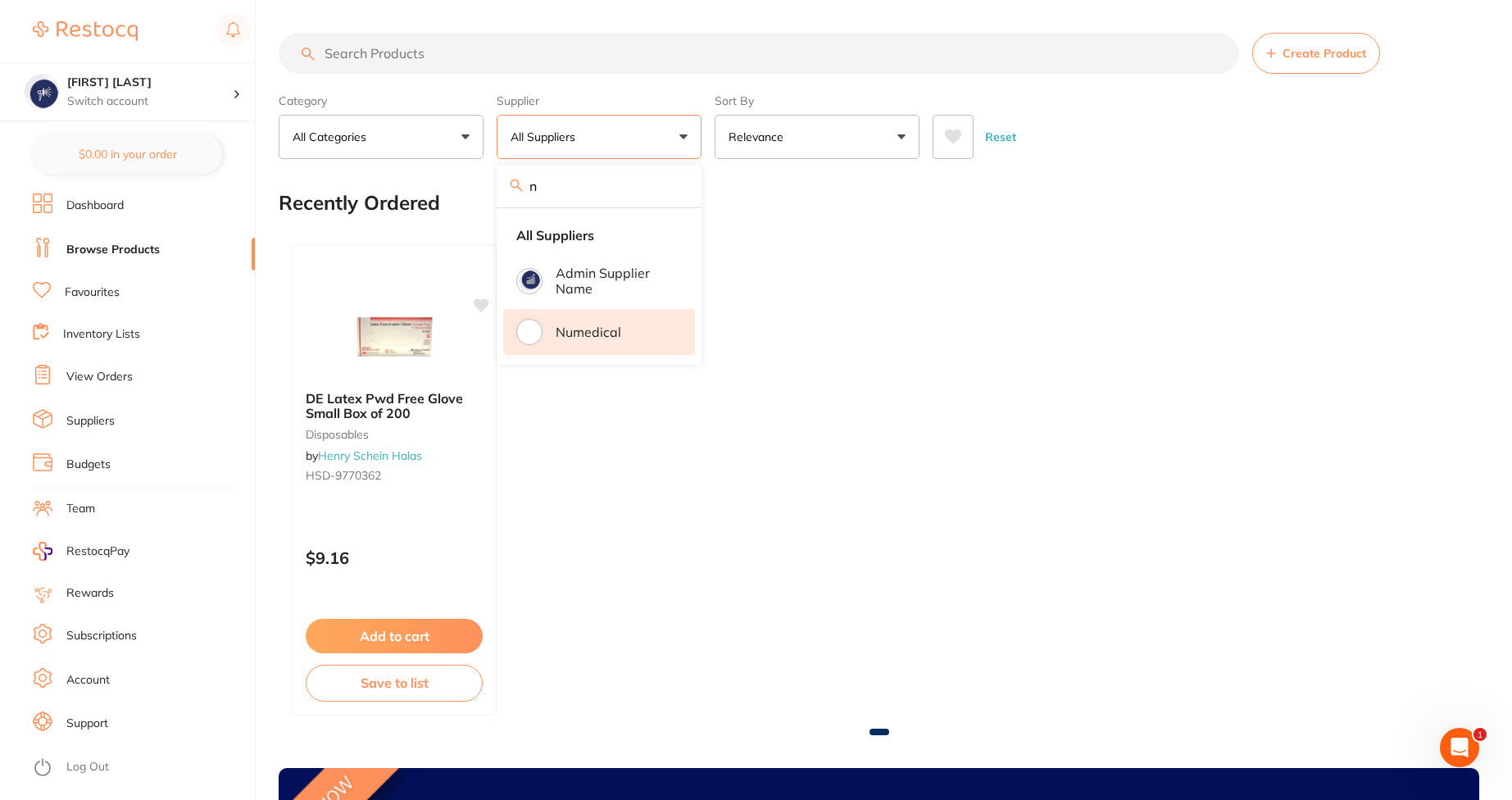 type on "n" 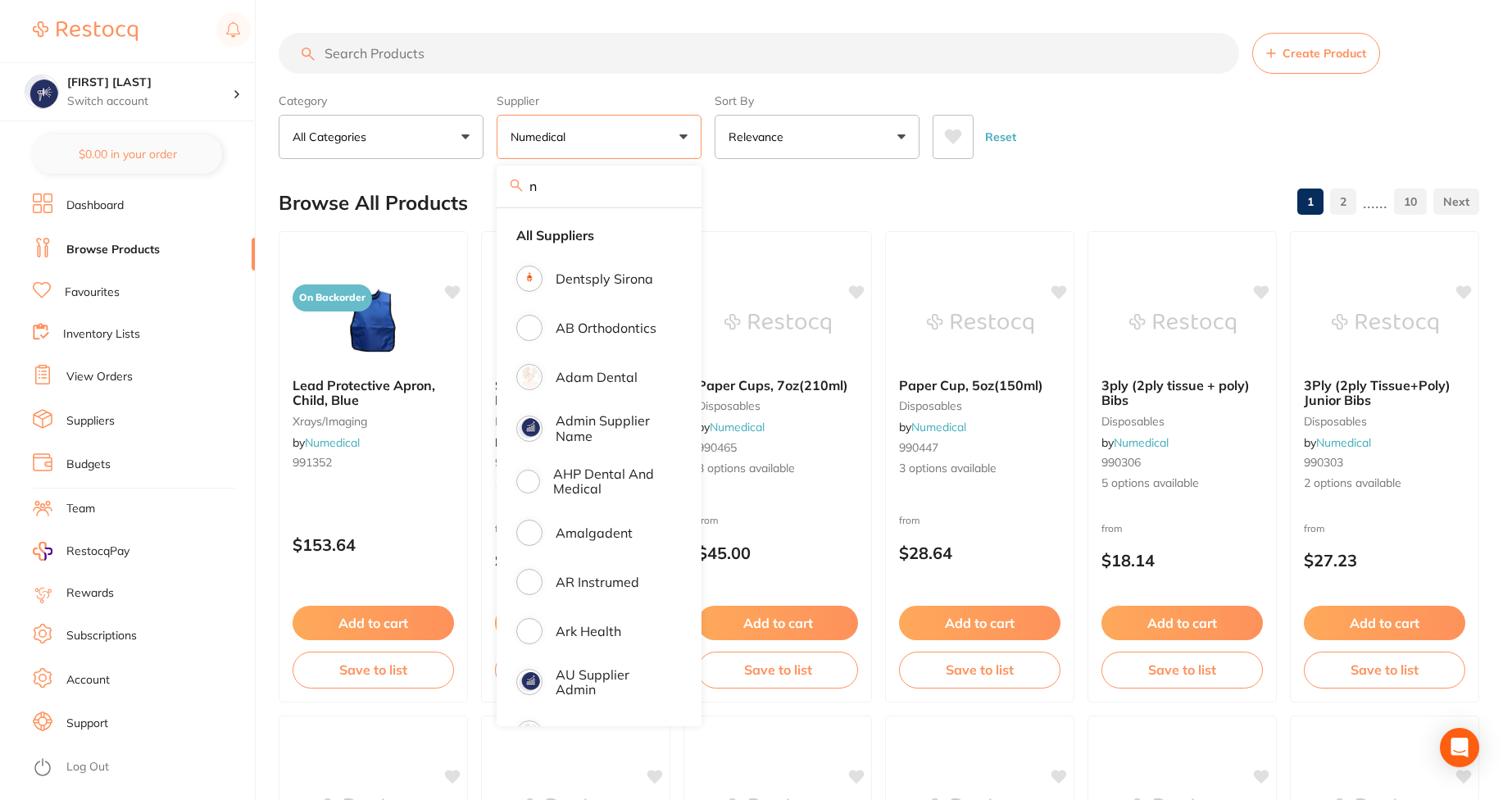 click on "Browse All Products 1 2 ...... 10" at bounding box center [879, 202] 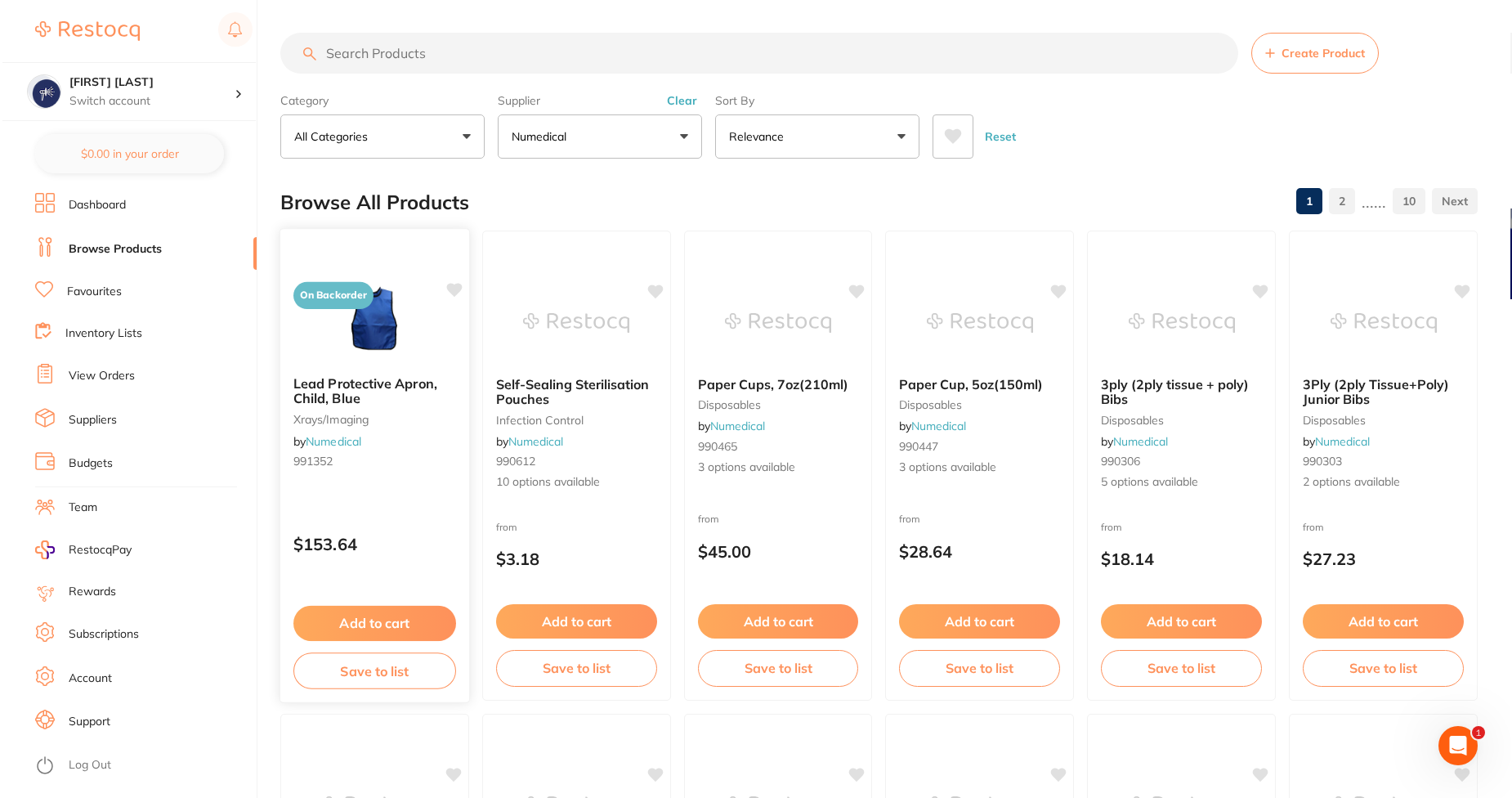 scroll, scrollTop: 0, scrollLeft: 0, axis: both 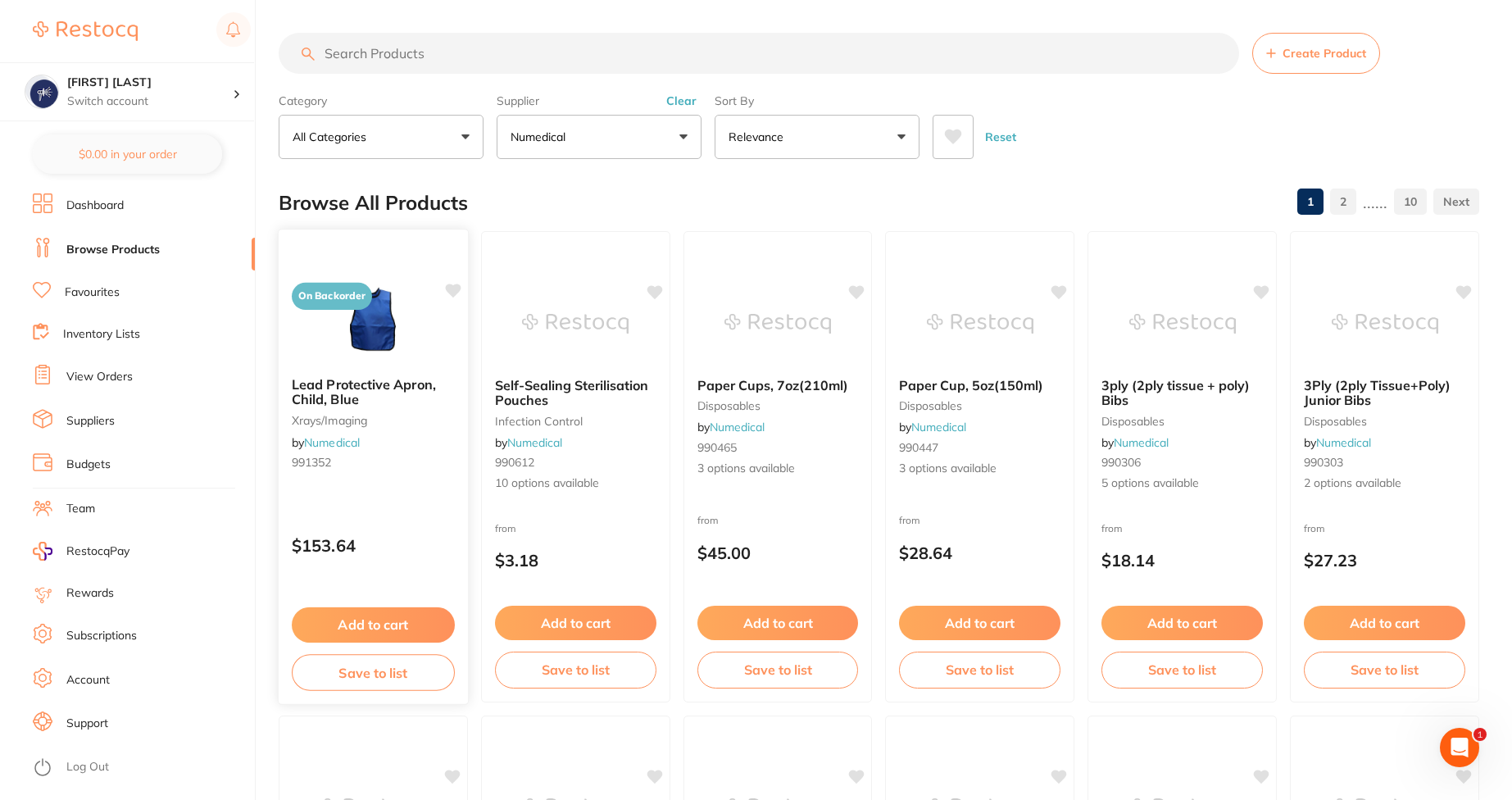 click on "Lead Protective Apron, Child, Blue   xrays/imaging by  Numedical 991352" at bounding box center [373, 426] 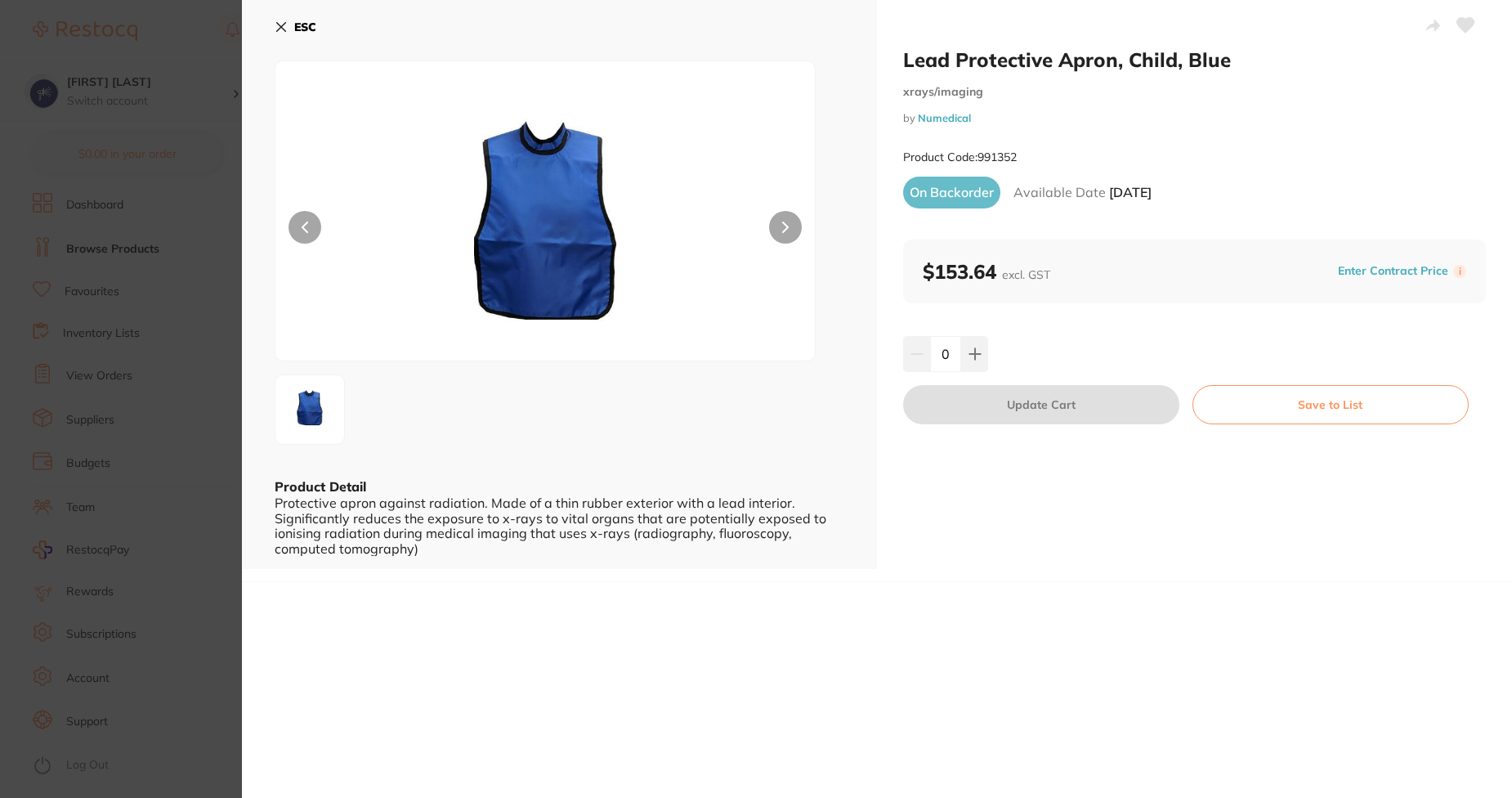scroll, scrollTop: 0, scrollLeft: 0, axis: both 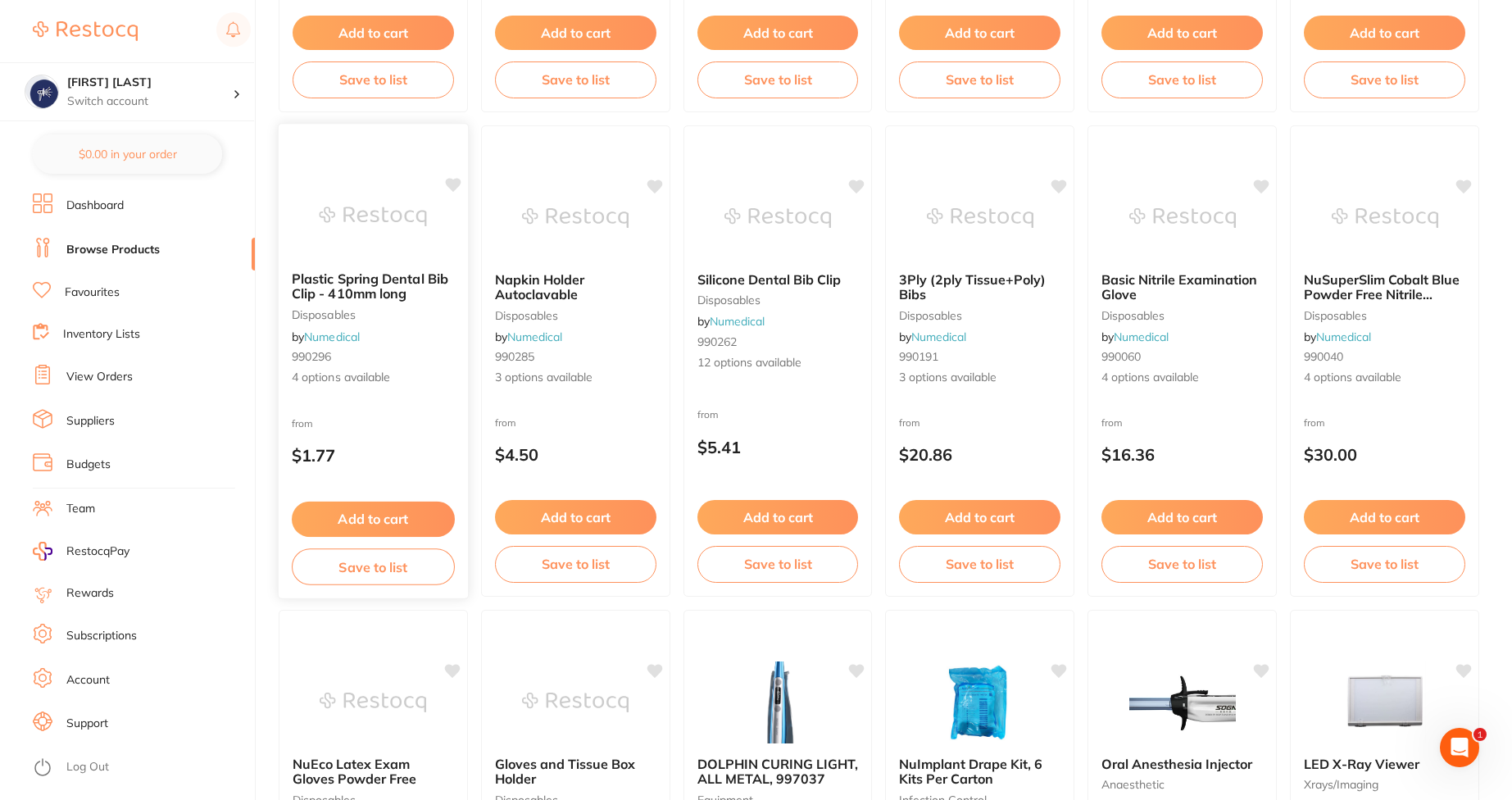 click at bounding box center [373, 216] 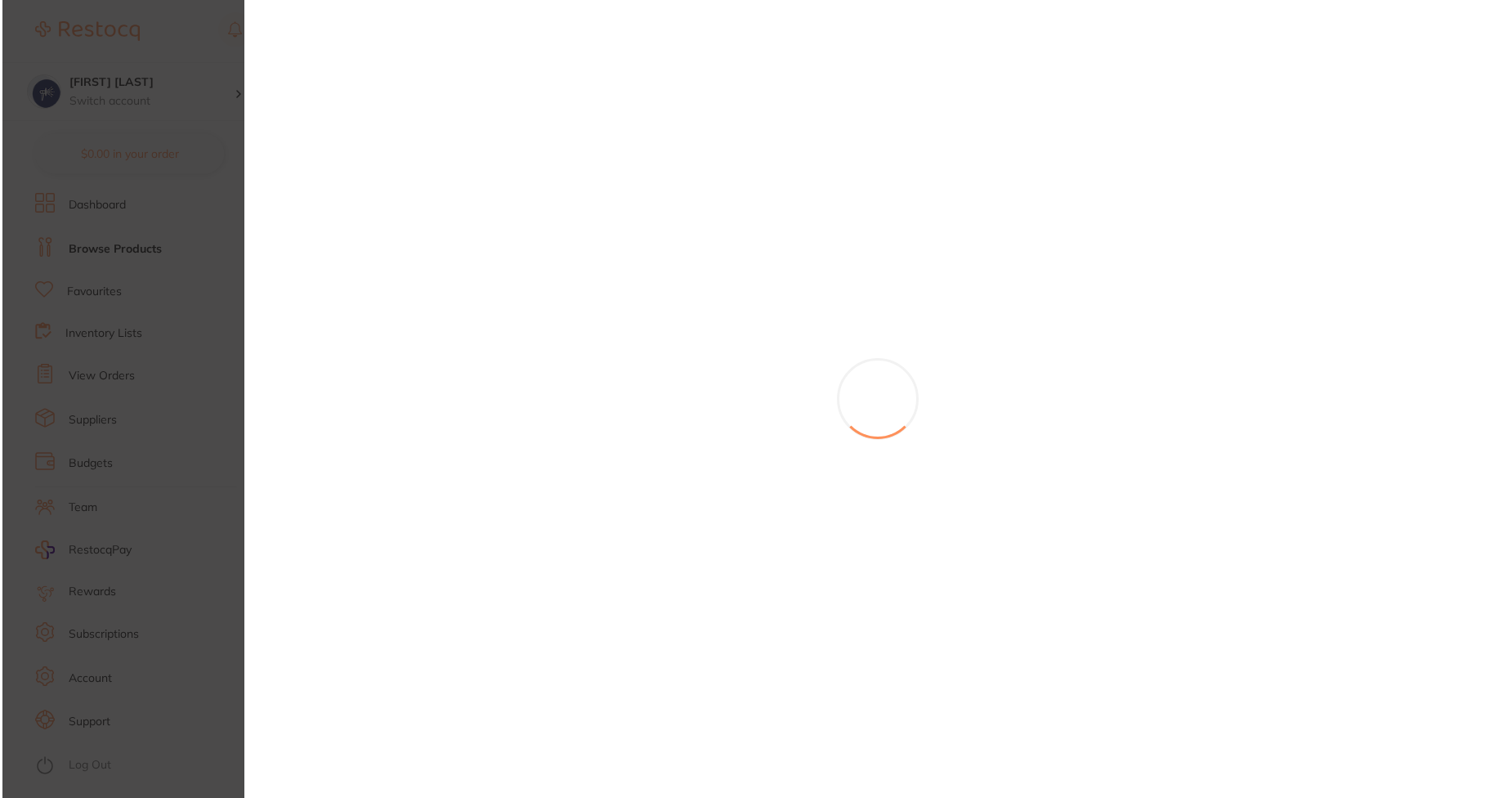 scroll, scrollTop: 0, scrollLeft: 0, axis: both 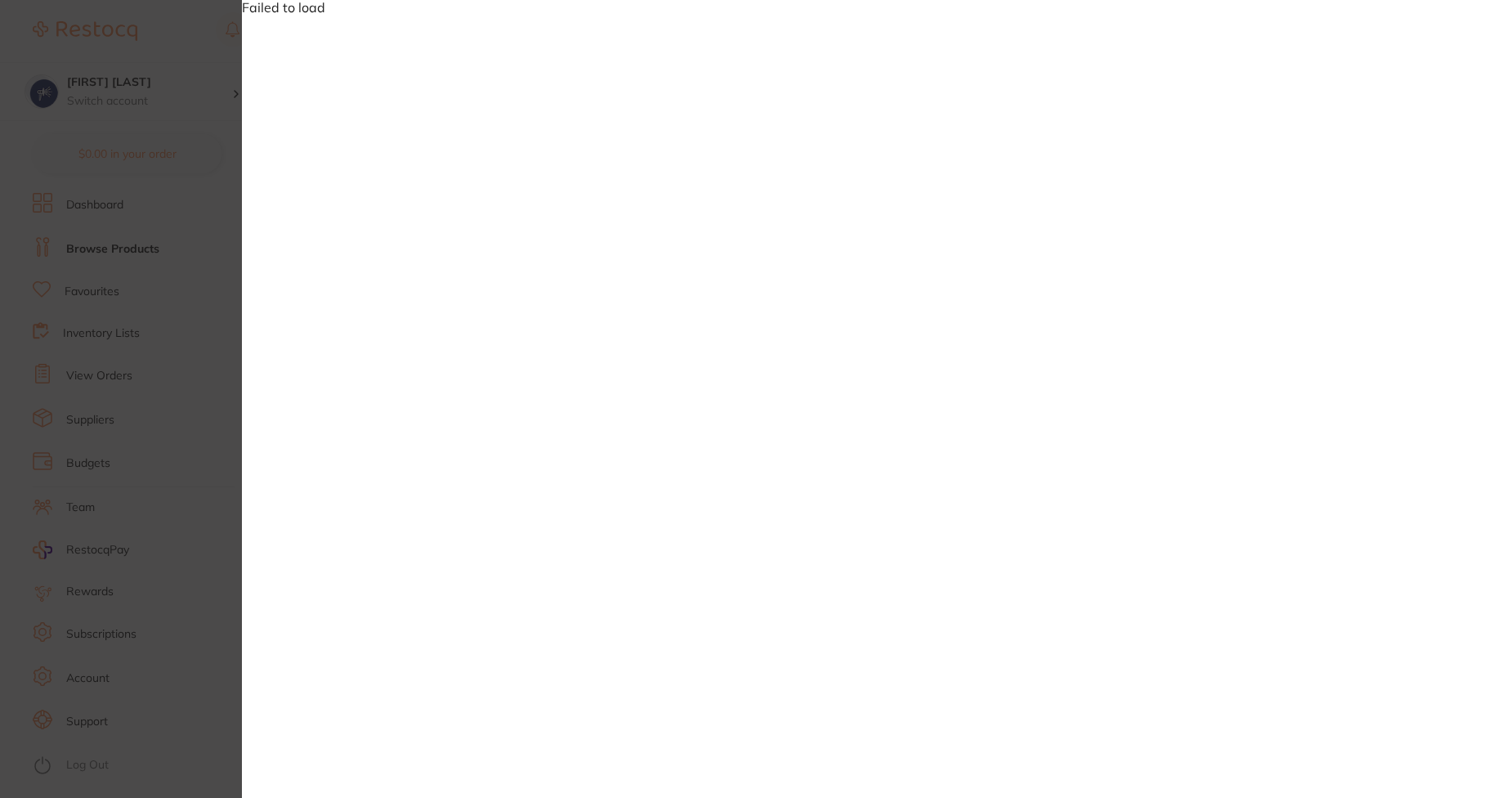 click on "Failed to load" at bounding box center [756, 399] 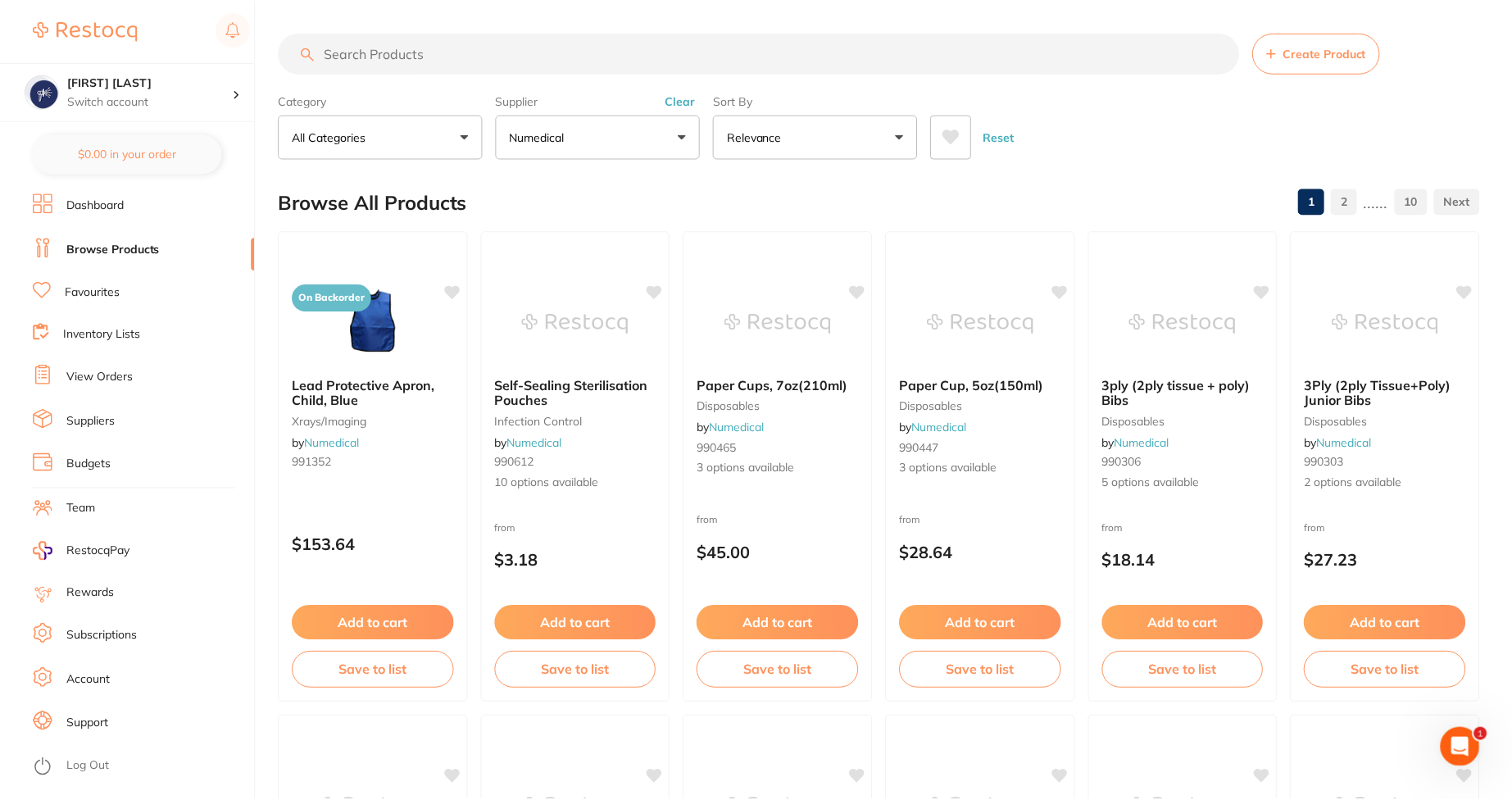 scroll, scrollTop: 590, scrollLeft: 0, axis: vertical 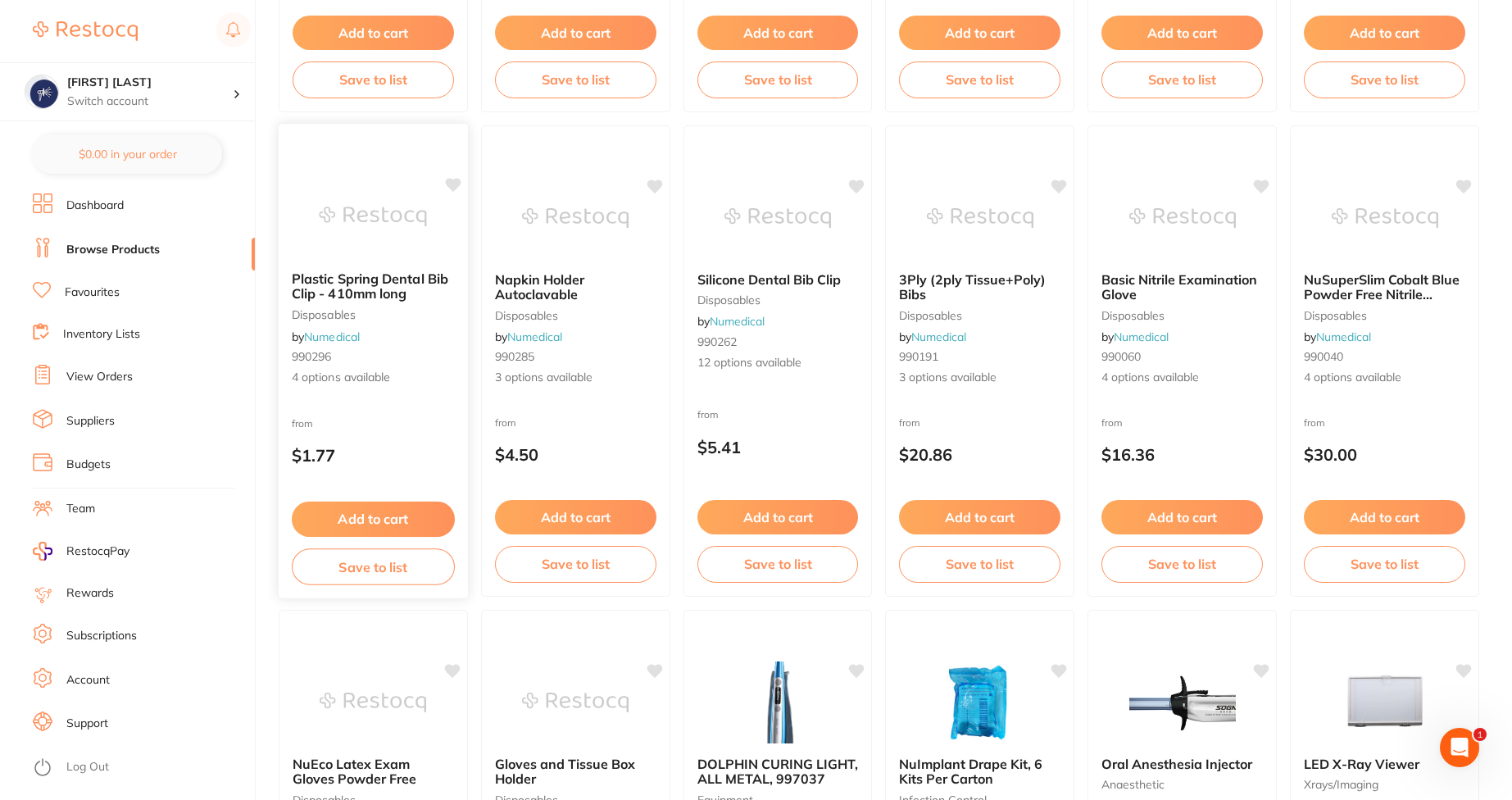 click on "4 options available" at bounding box center [373, 378] 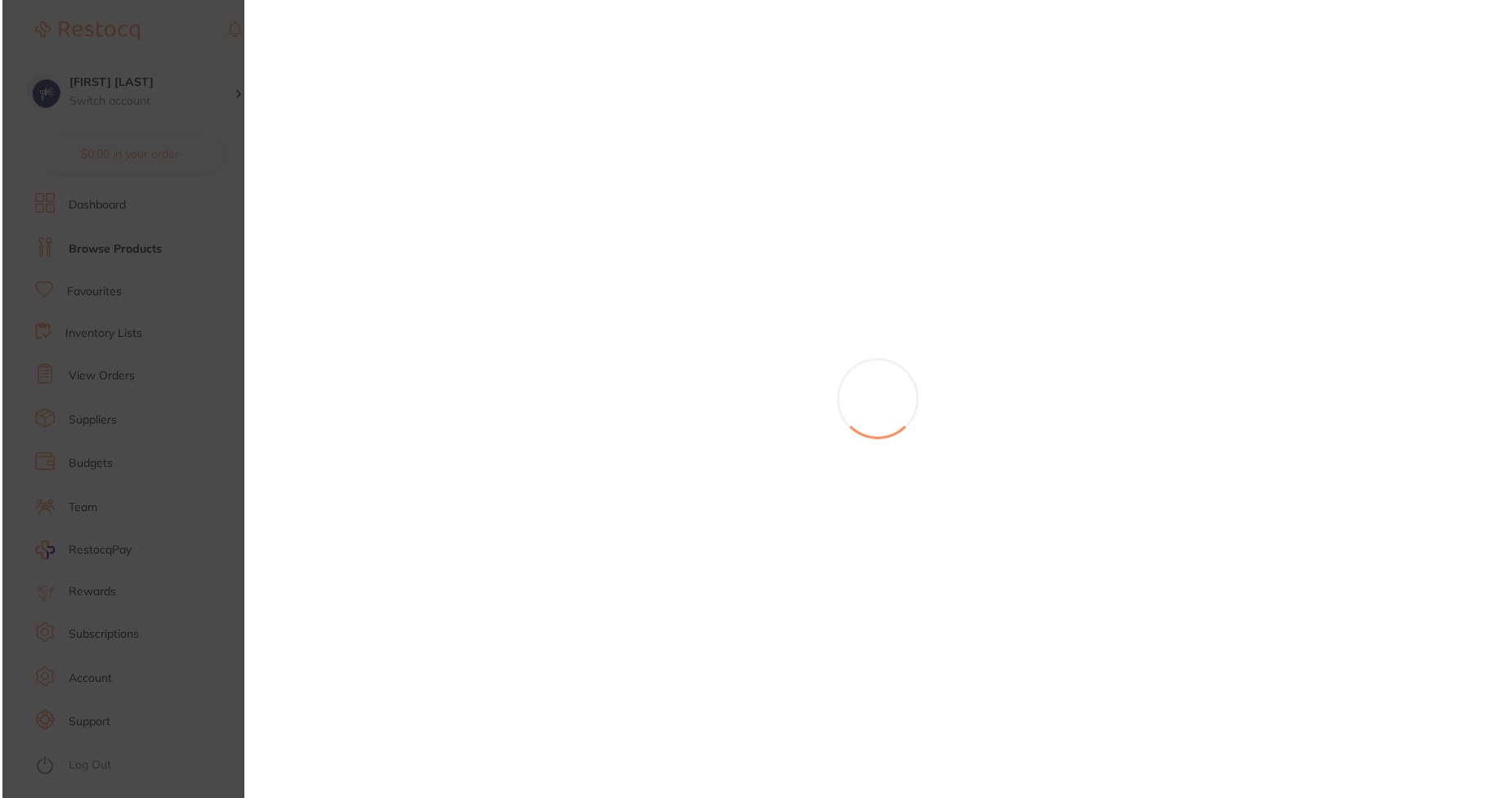 scroll, scrollTop: 0, scrollLeft: 0, axis: both 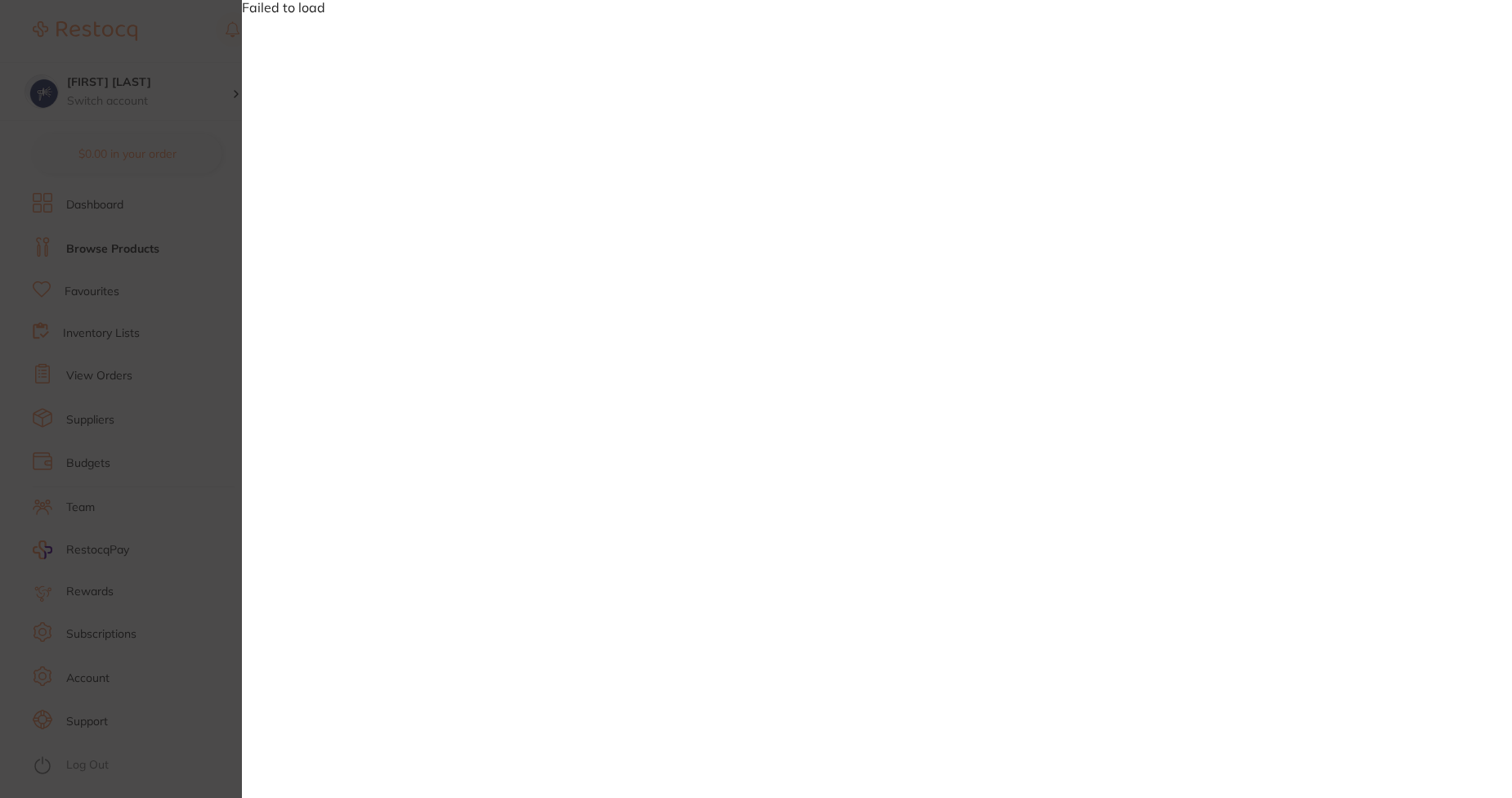 click on "Failed to load" at bounding box center [756, 399] 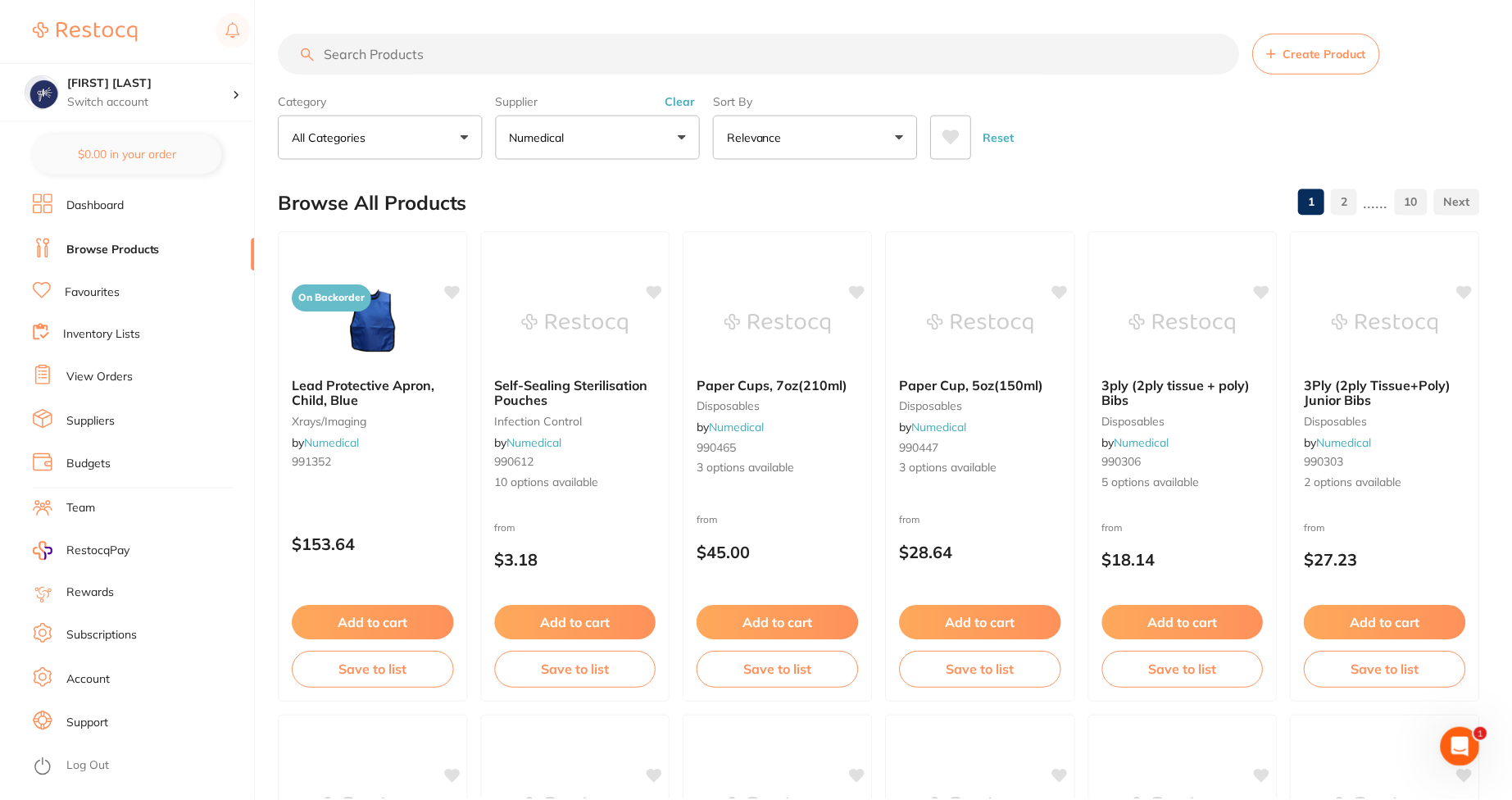 scroll, scrollTop: 590, scrollLeft: 0, axis: vertical 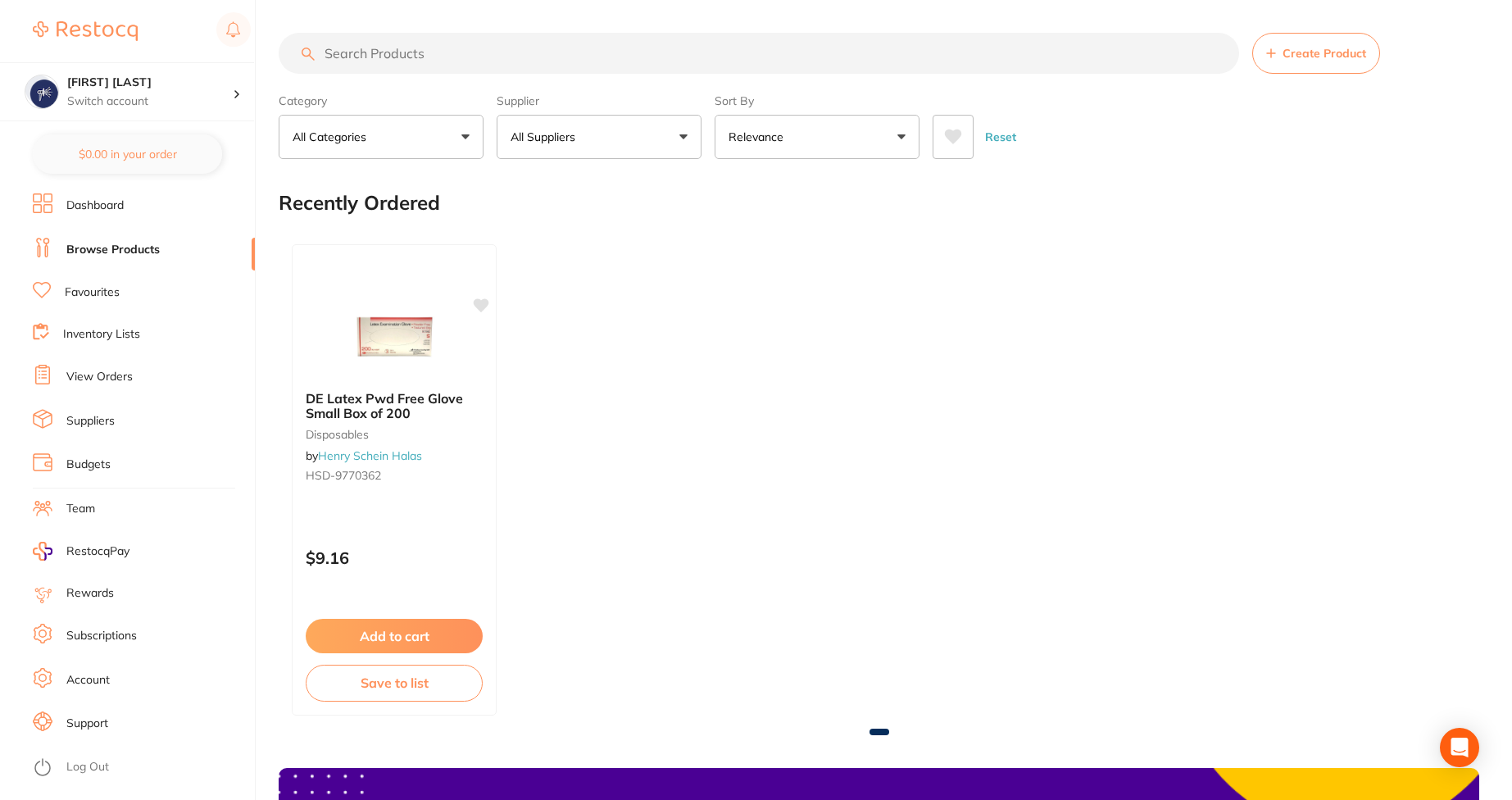 click on "All Suppliers" at bounding box center [599, 137] 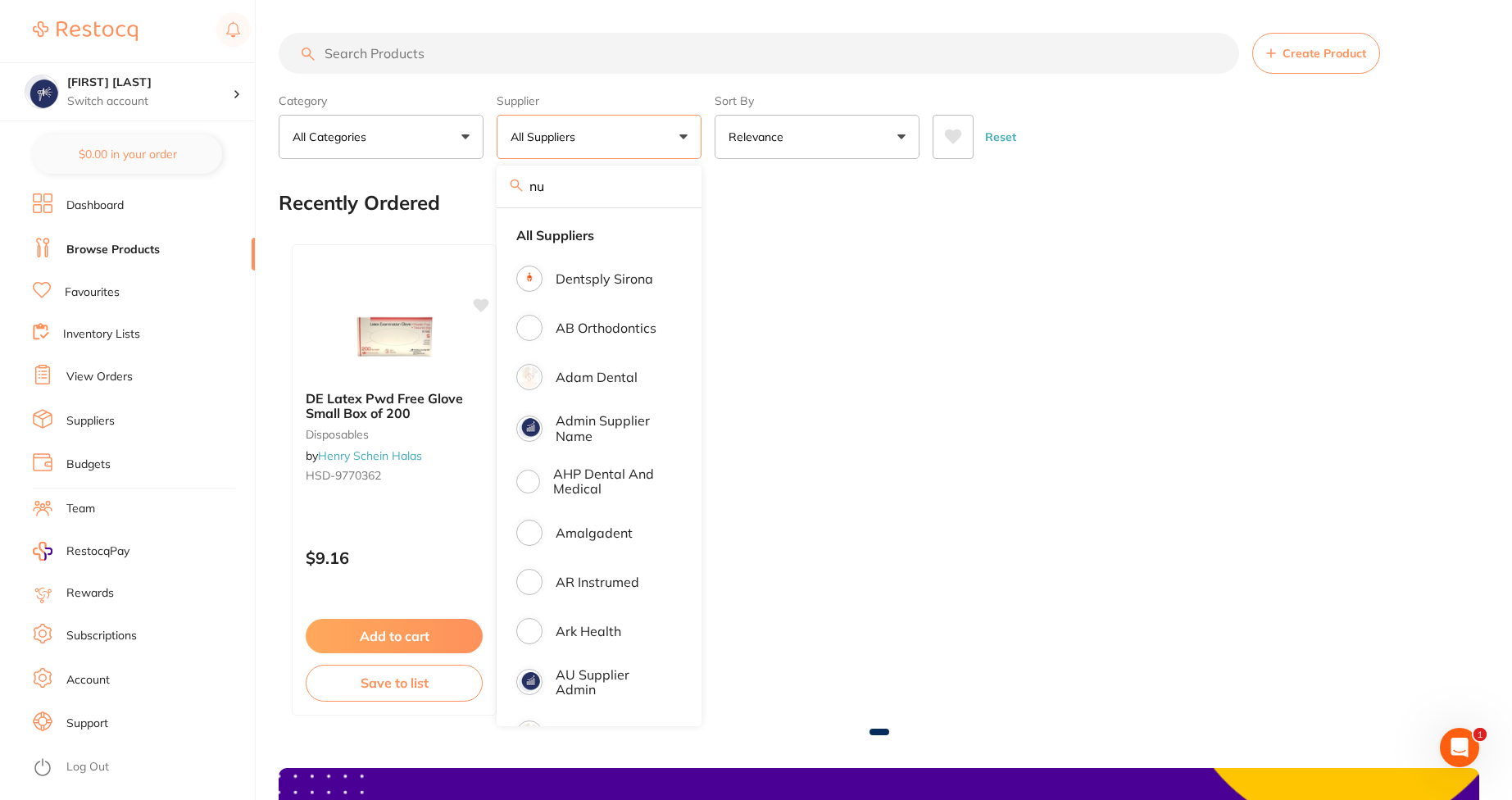 scroll, scrollTop: 0, scrollLeft: 0, axis: both 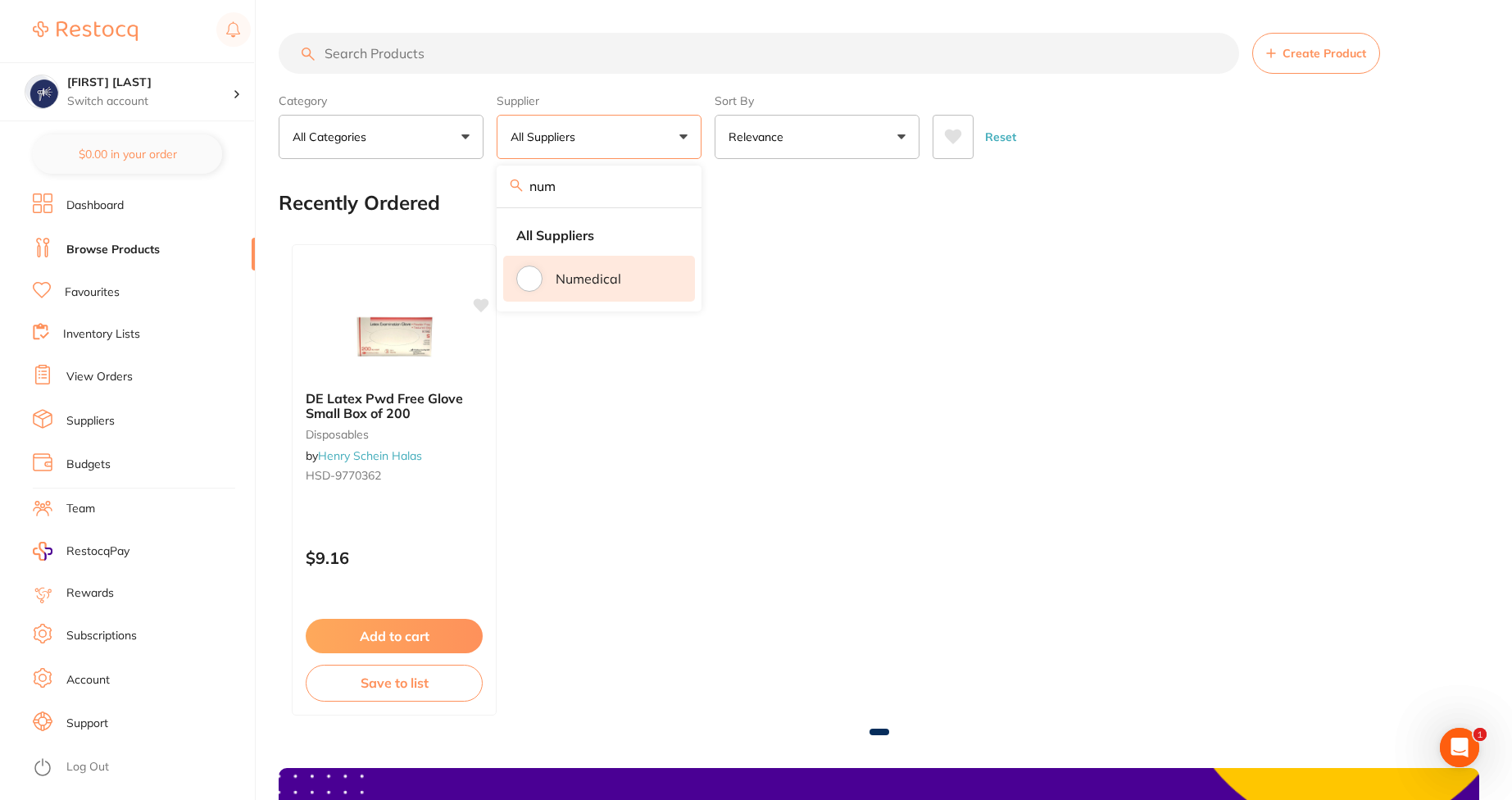 type on "num" 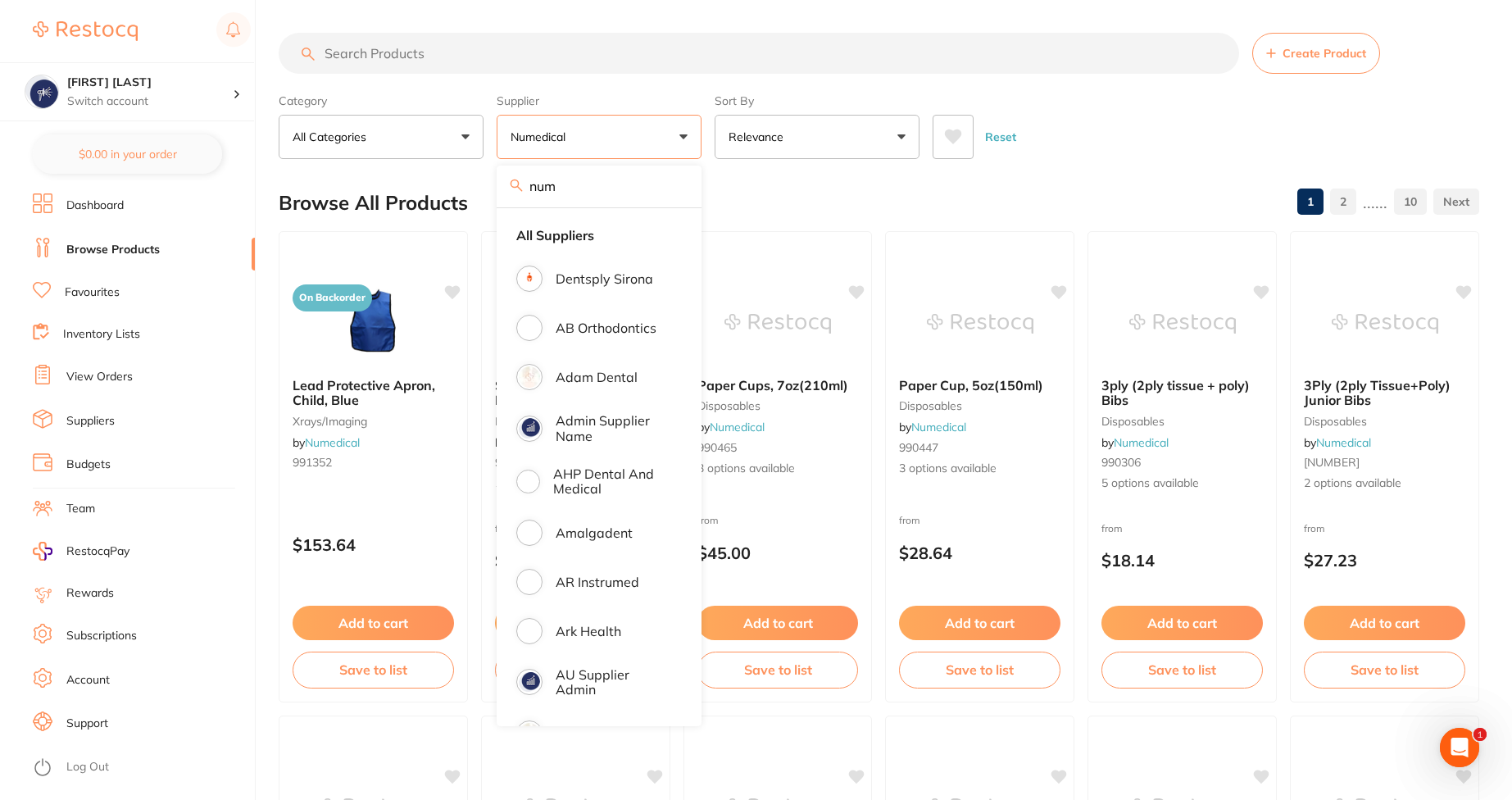 scroll, scrollTop: 0, scrollLeft: 0, axis: both 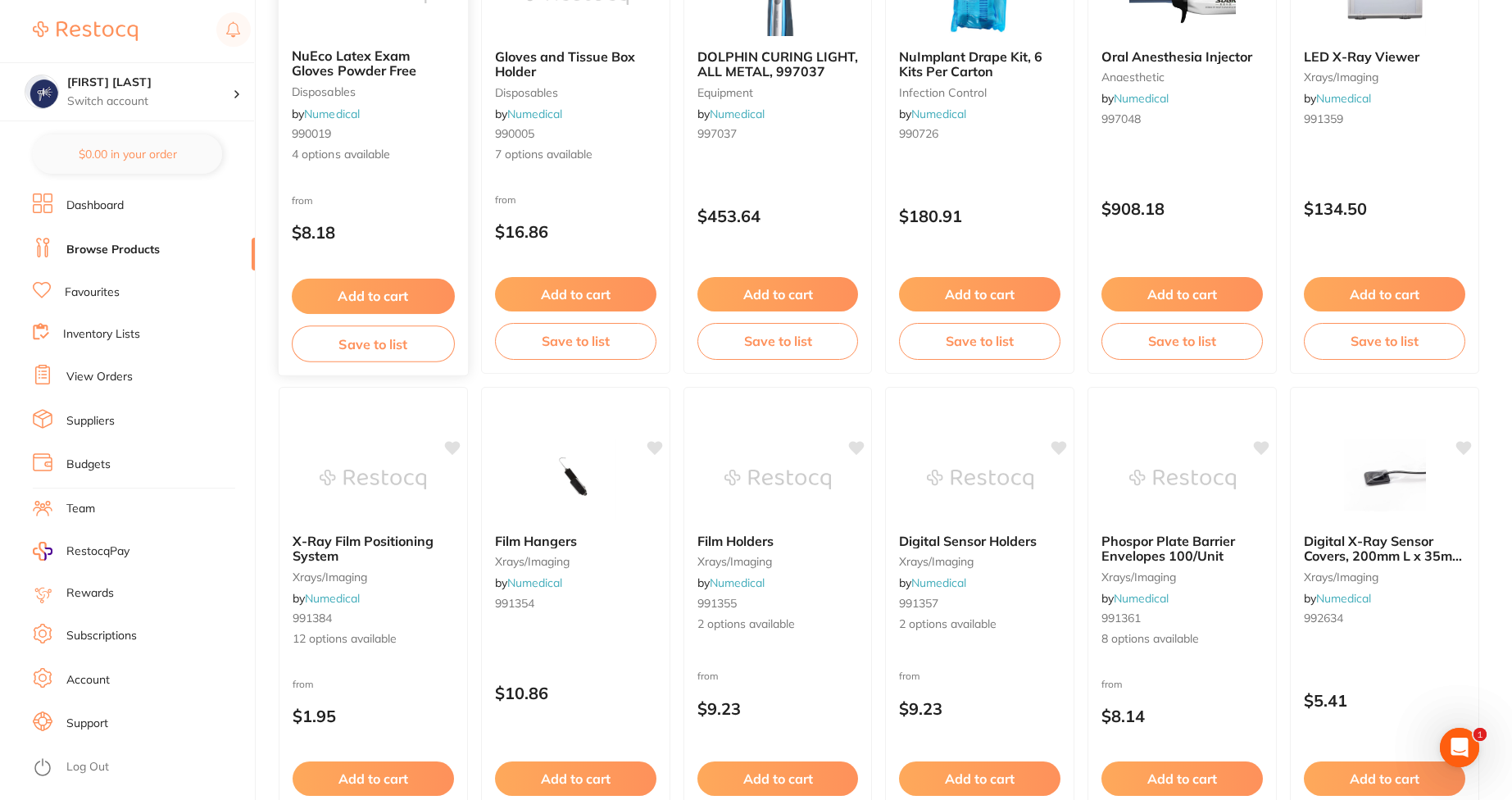 click at bounding box center (373, -7) 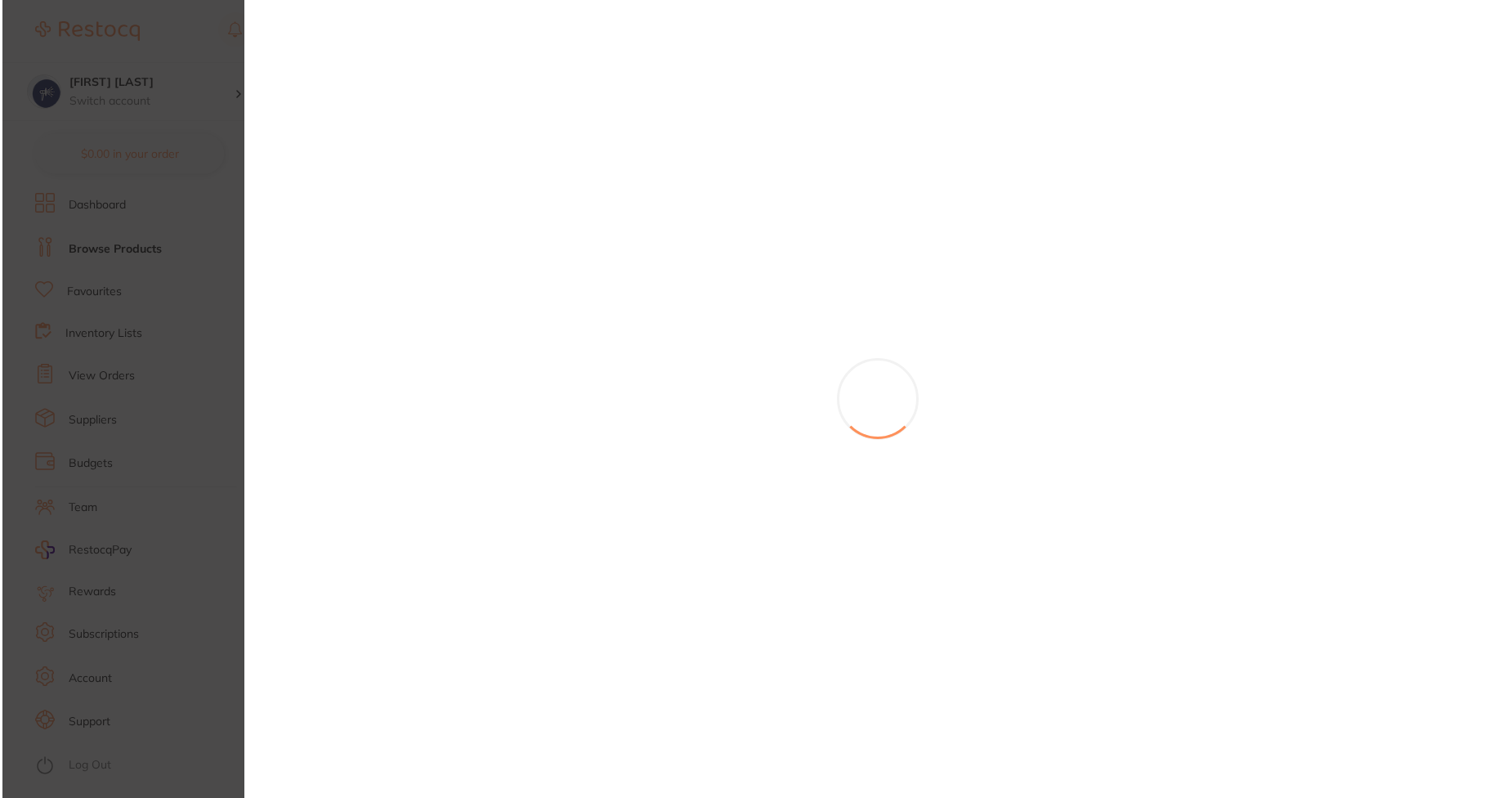 scroll, scrollTop: 0, scrollLeft: 0, axis: both 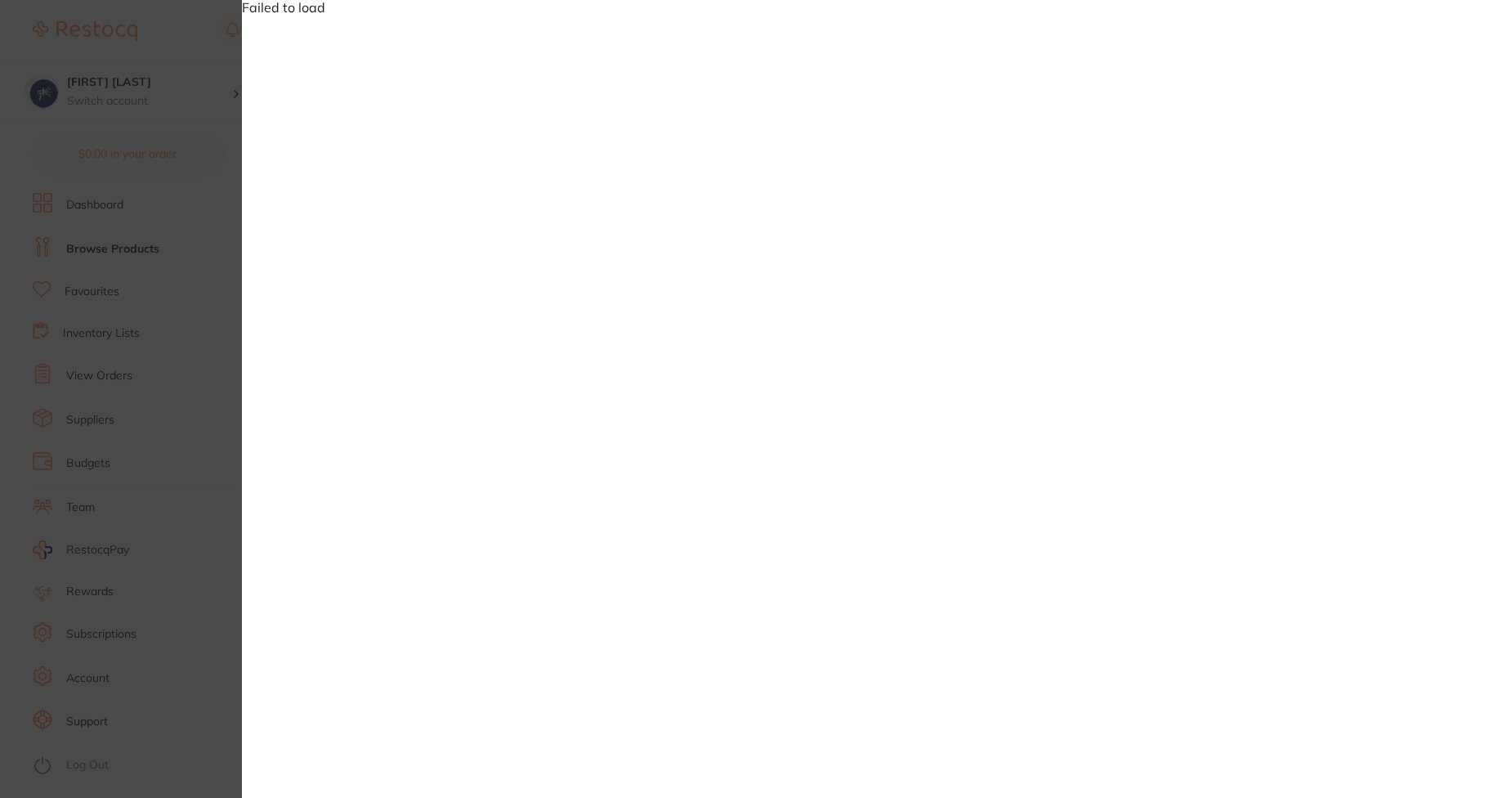 click on "Failed to load" at bounding box center (756, 399) 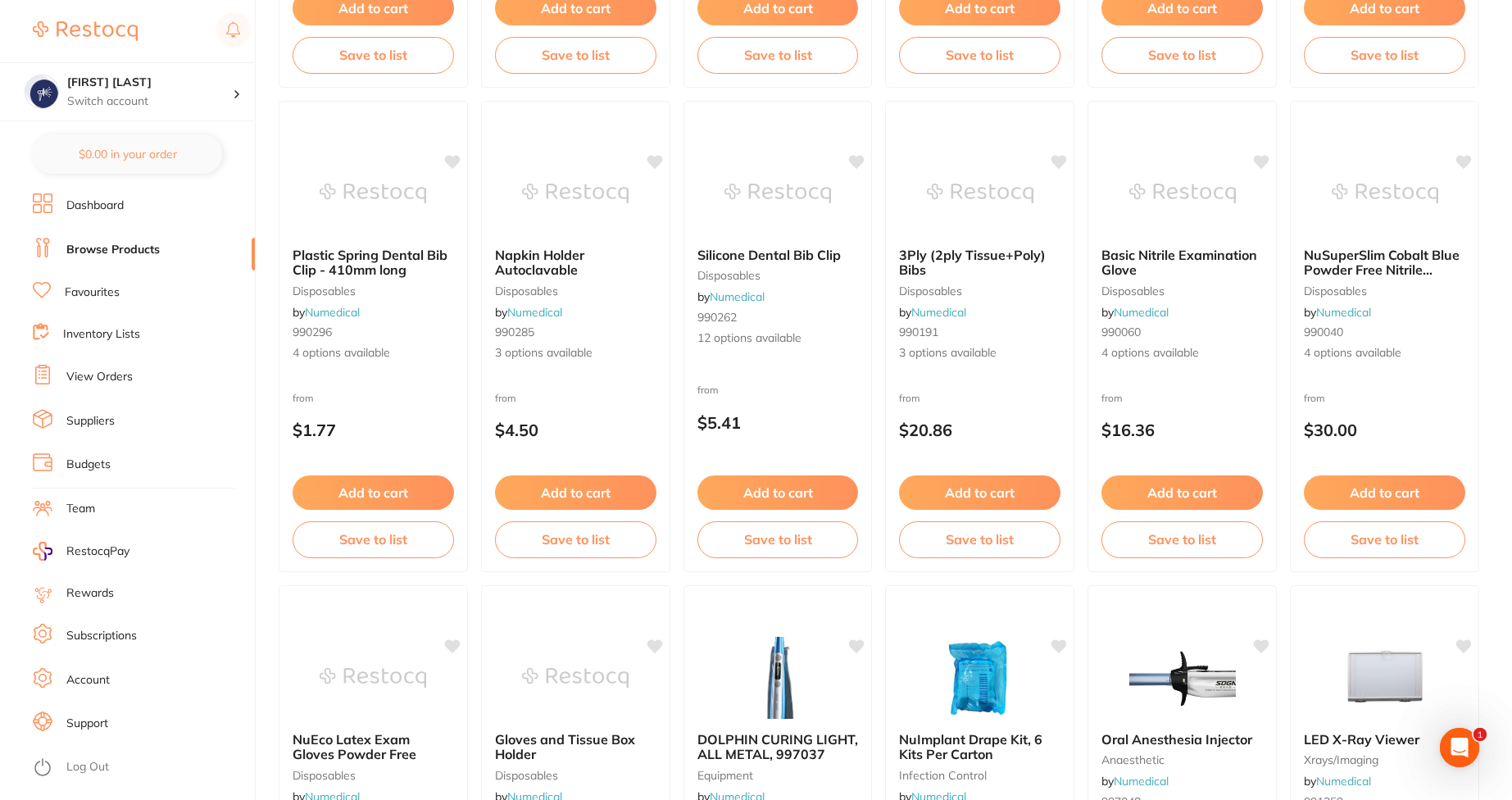 scroll, scrollTop: 646, scrollLeft: 0, axis: vertical 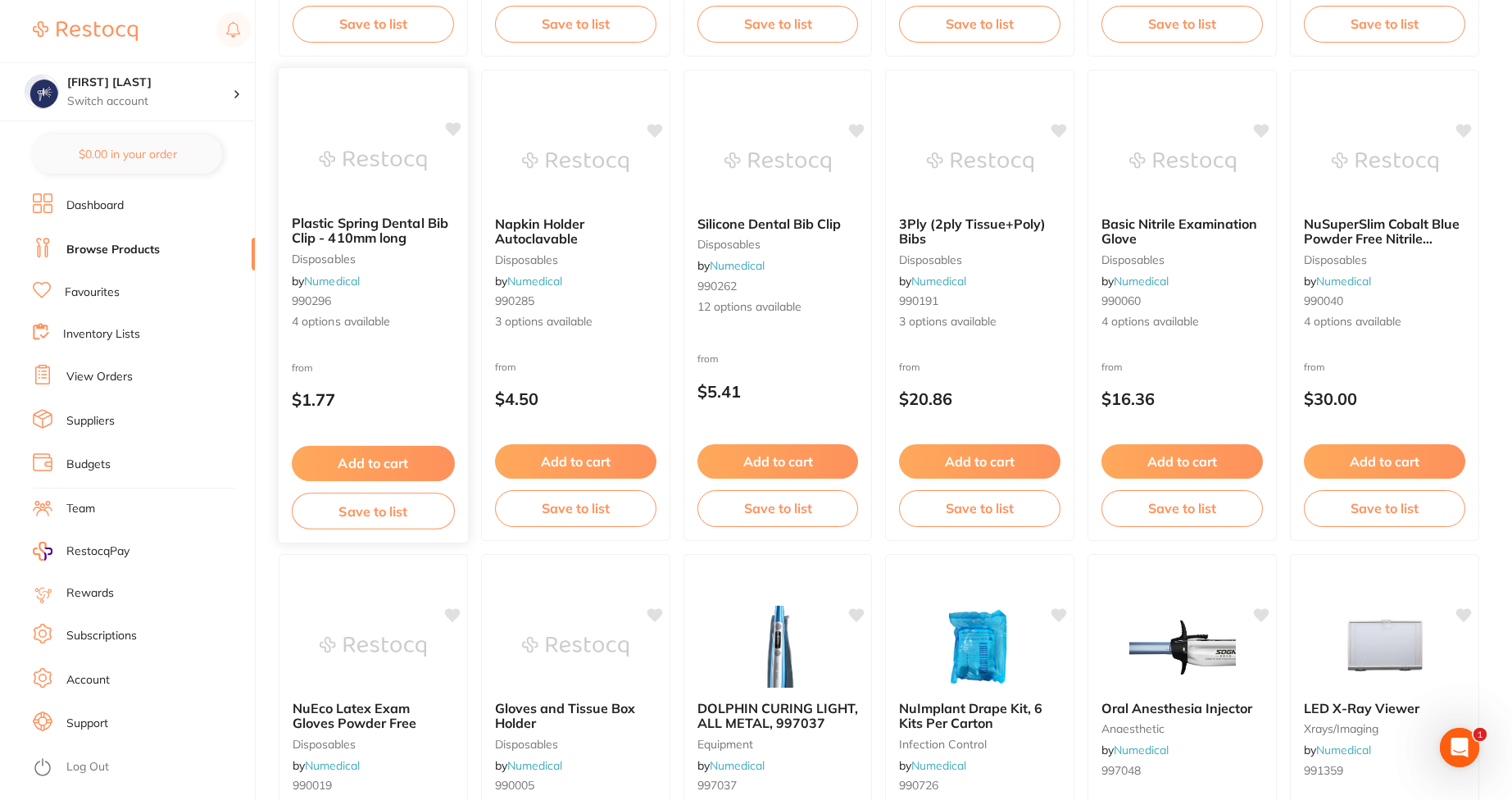 click on "Plastic Spring Dental Bib Clip - 410mm long   disposables by  Numedical 990296   4 options available   from $1.77 Add to cart Save to list" at bounding box center (373, 305) 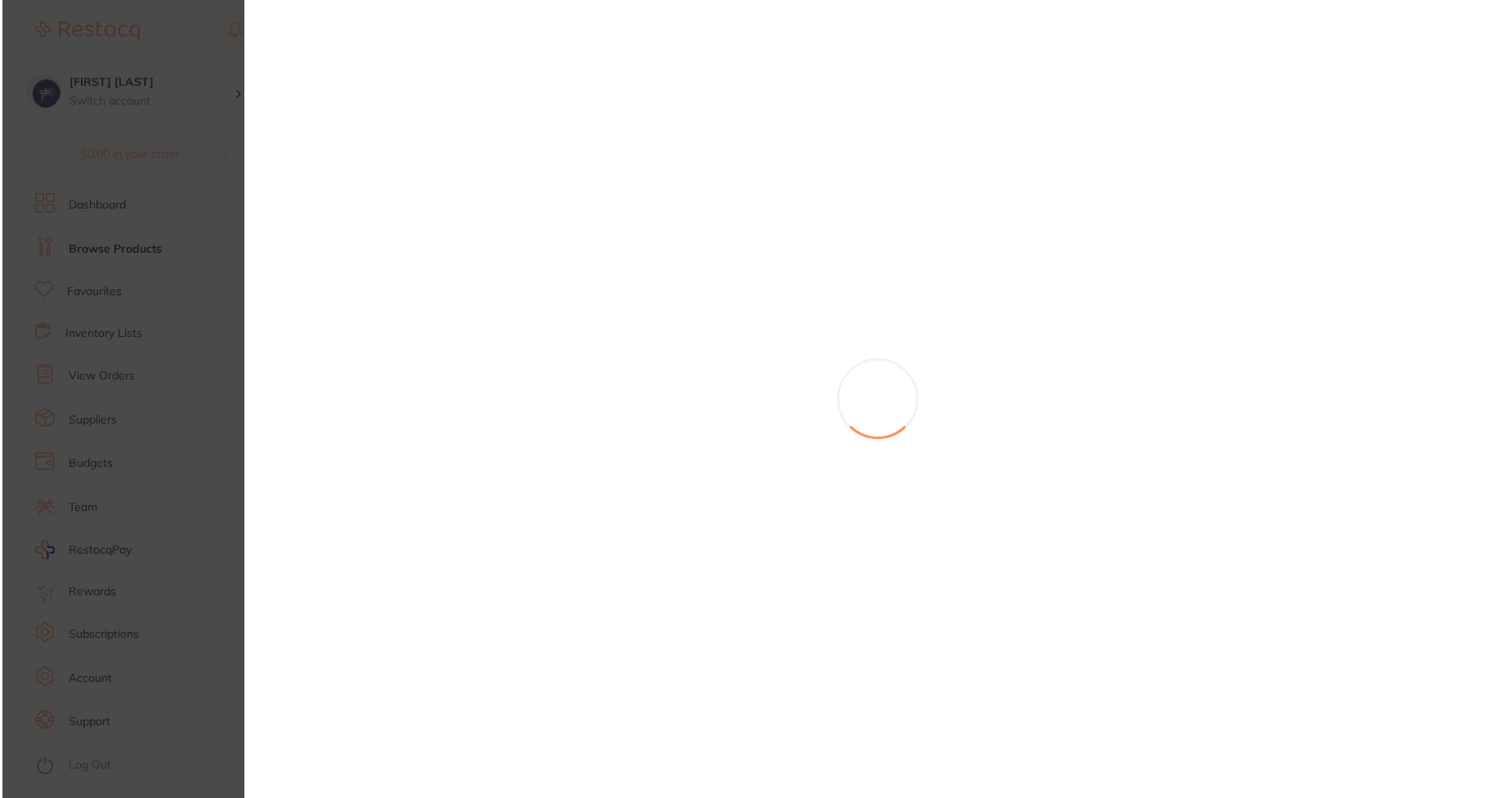 scroll, scrollTop: 0, scrollLeft: 0, axis: both 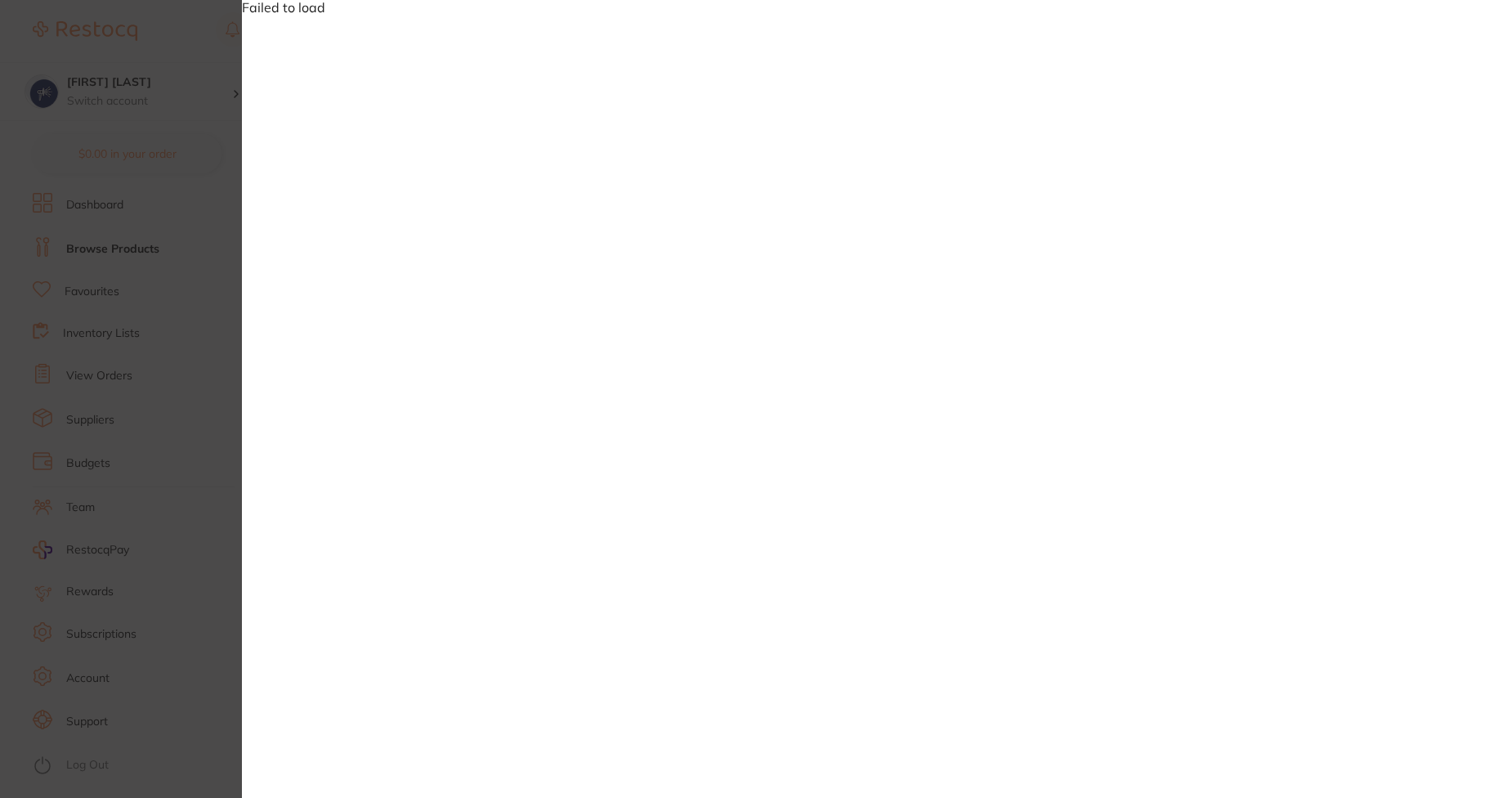 click on "Failed to load" at bounding box center (756, 399) 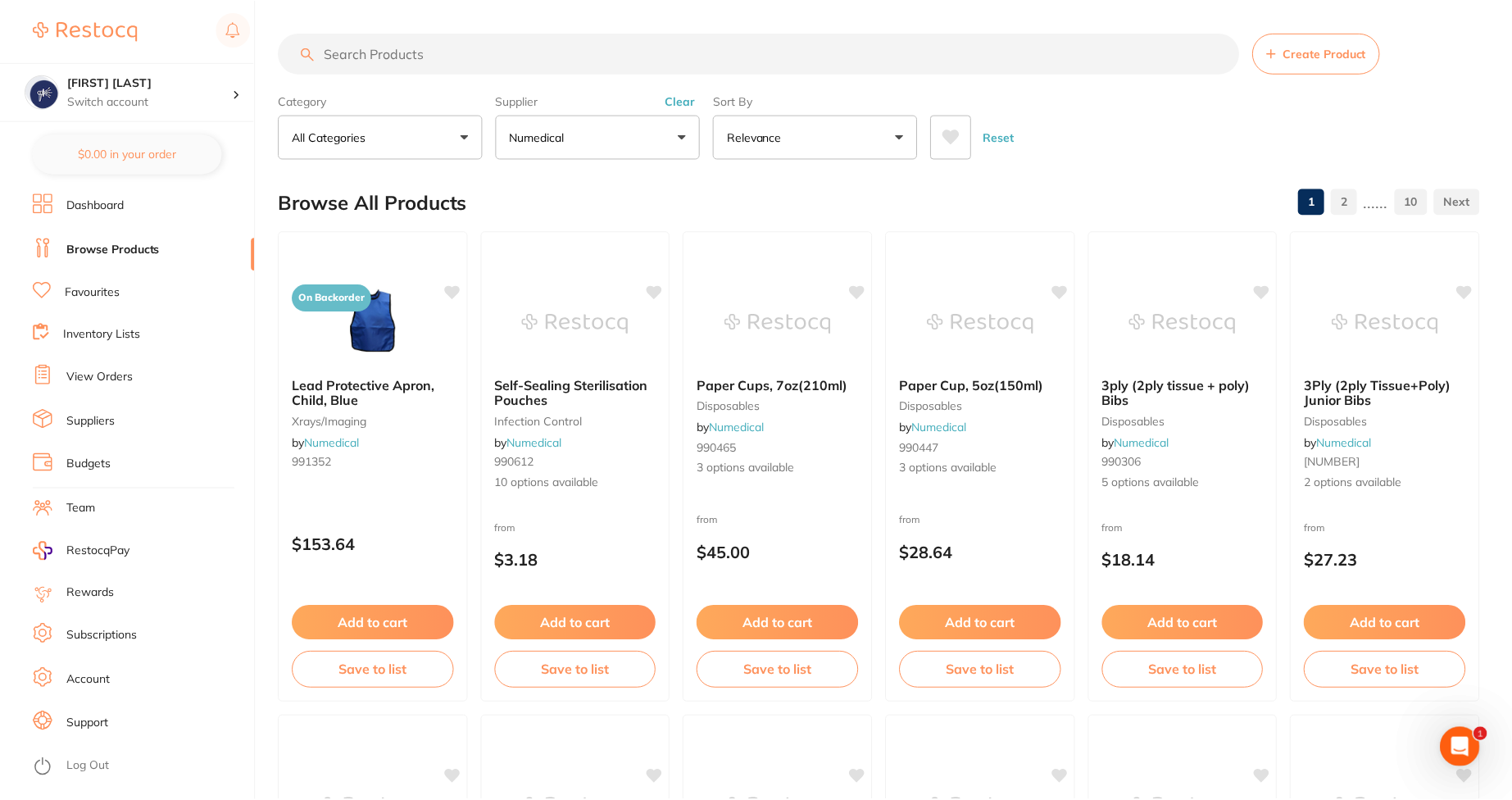 scroll, scrollTop: 646, scrollLeft: 0, axis: vertical 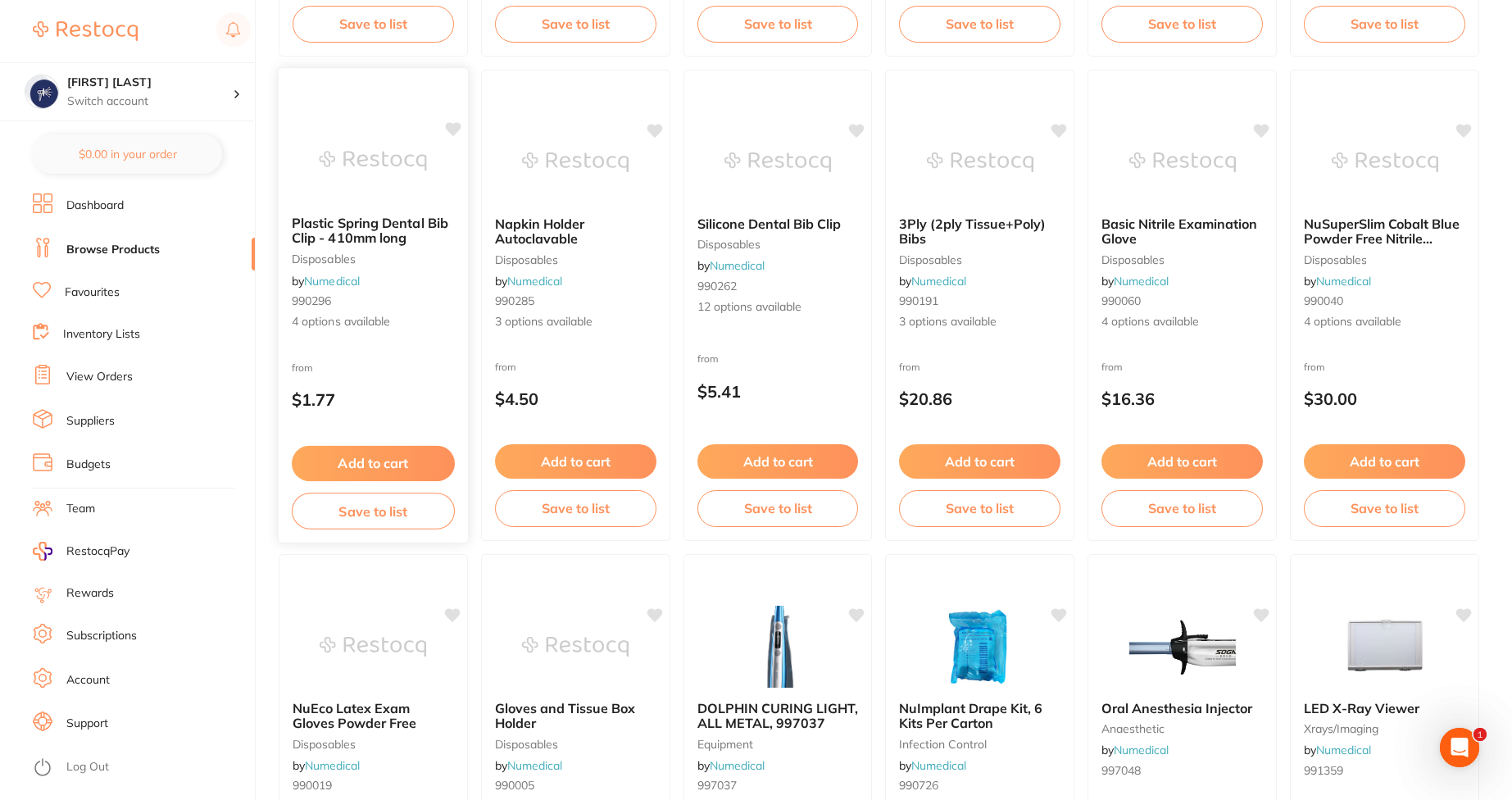 click on "Plastic Spring Dental Bib Clip - 410mm long" at bounding box center (370, 230) 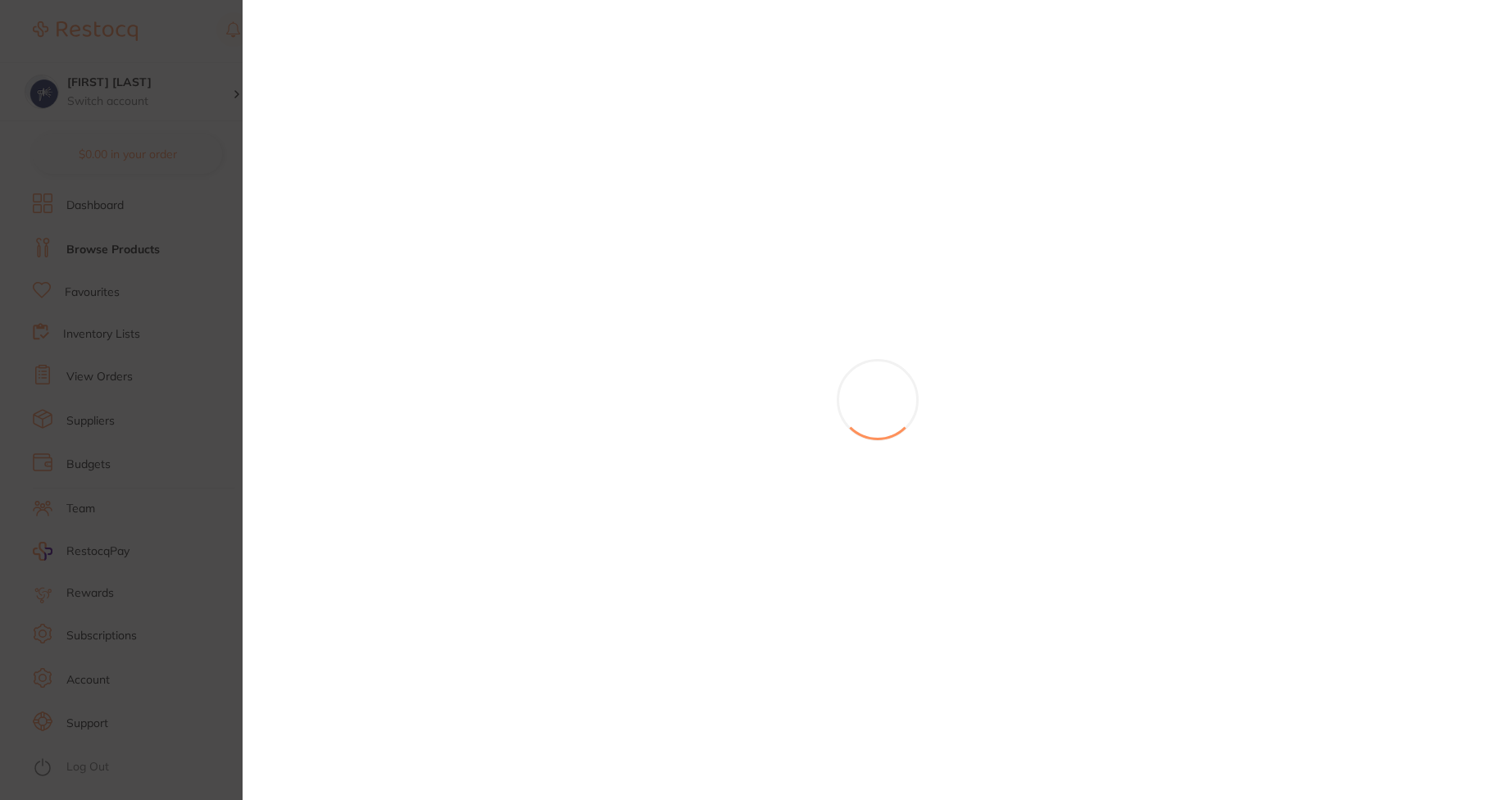 scroll, scrollTop: 0, scrollLeft: 0, axis: both 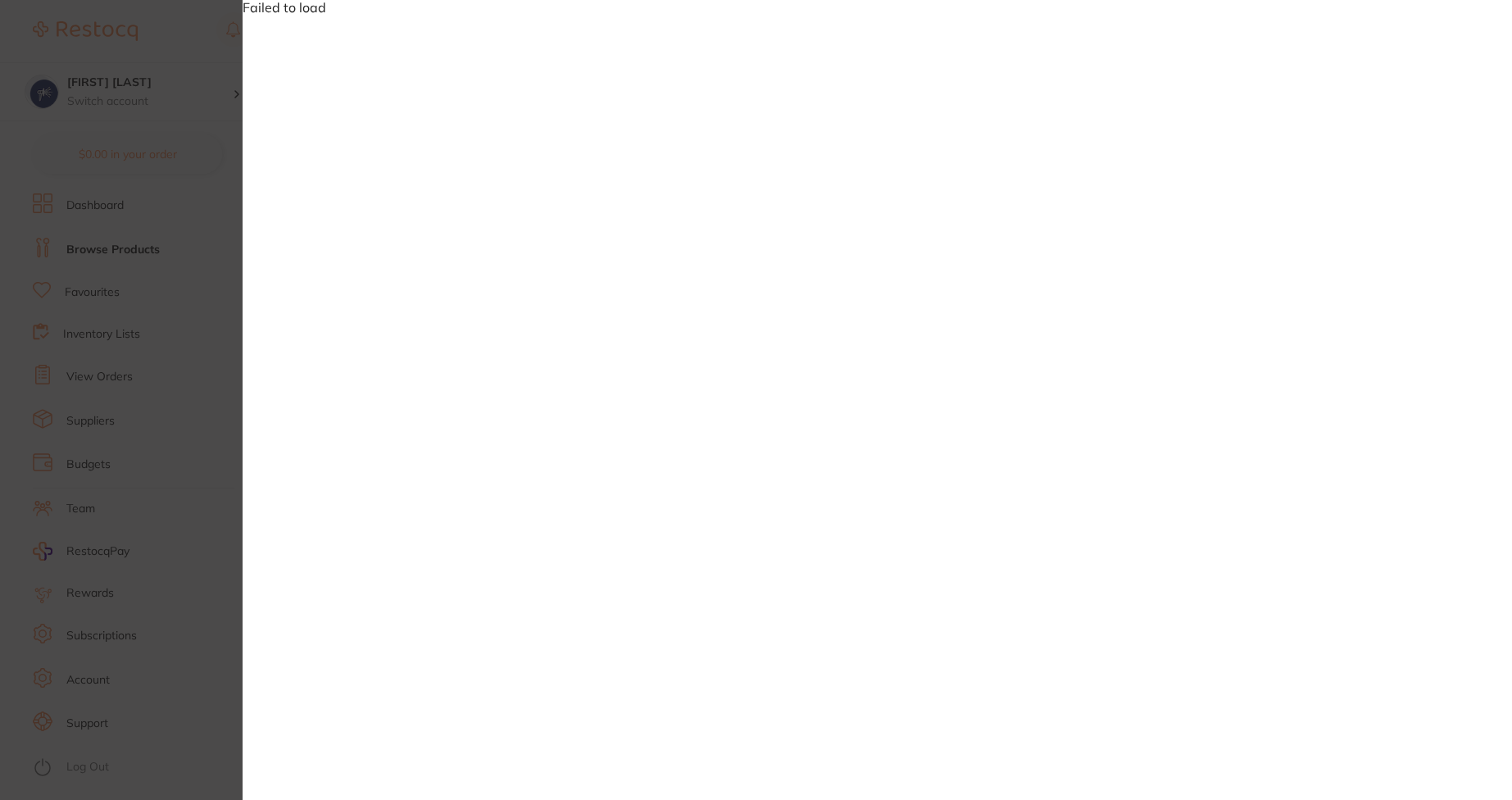 click on "Failed to load" at bounding box center [756, 400] 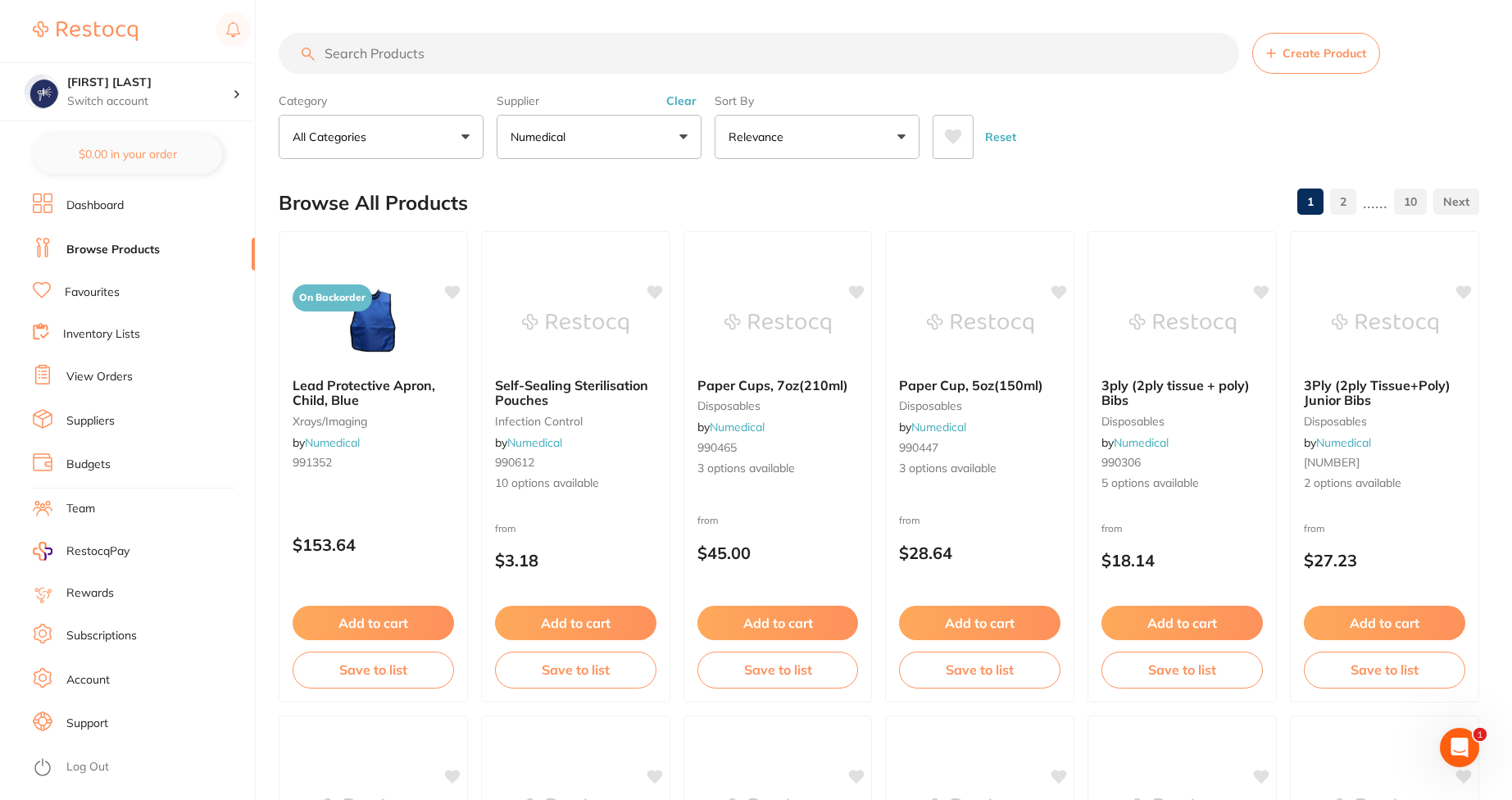 scroll, scrollTop: 646, scrollLeft: 0, axis: vertical 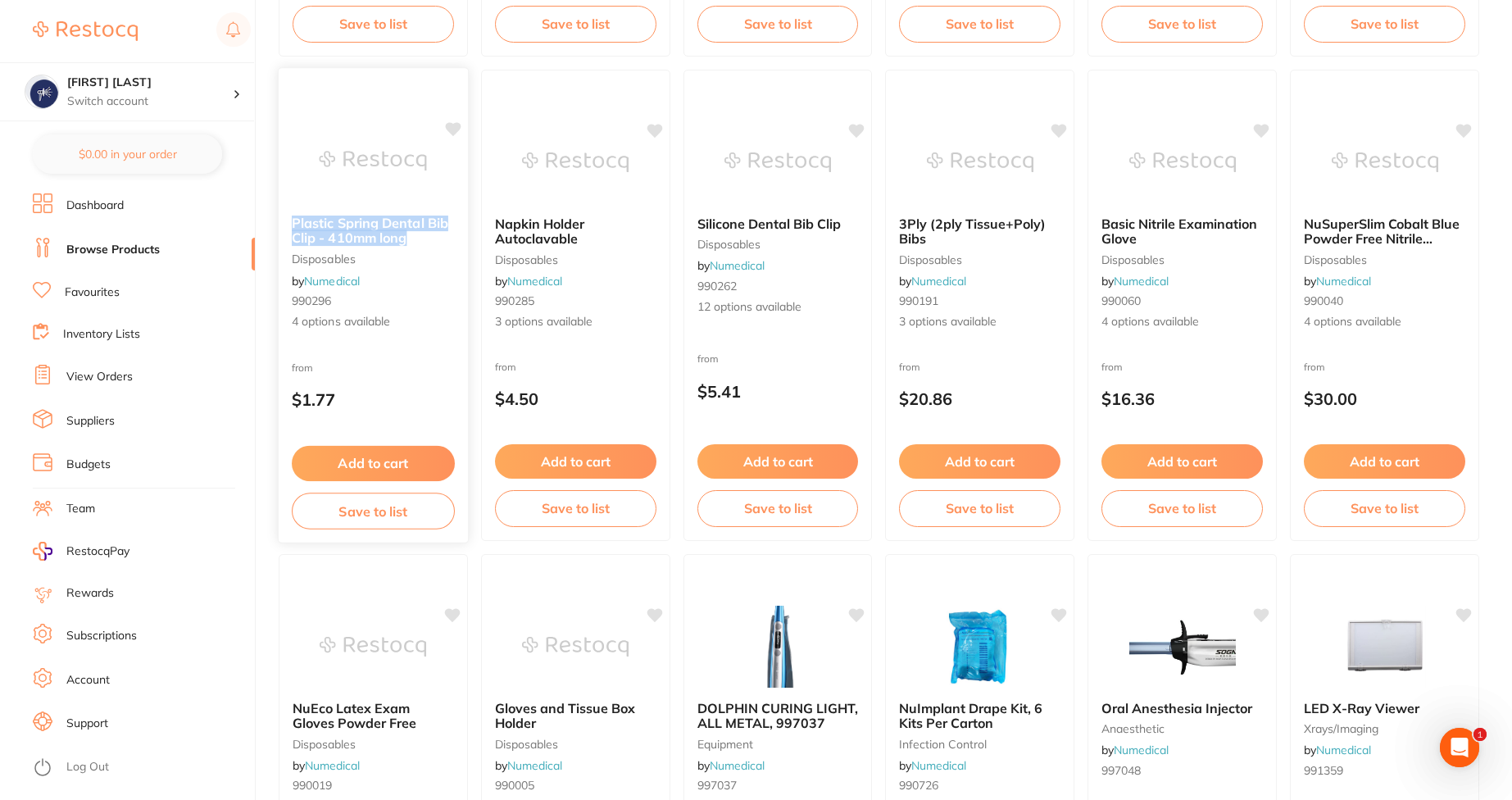 drag, startPoint x: 416, startPoint y: 236, endPoint x: 284, endPoint y: 206, distance: 135.36617 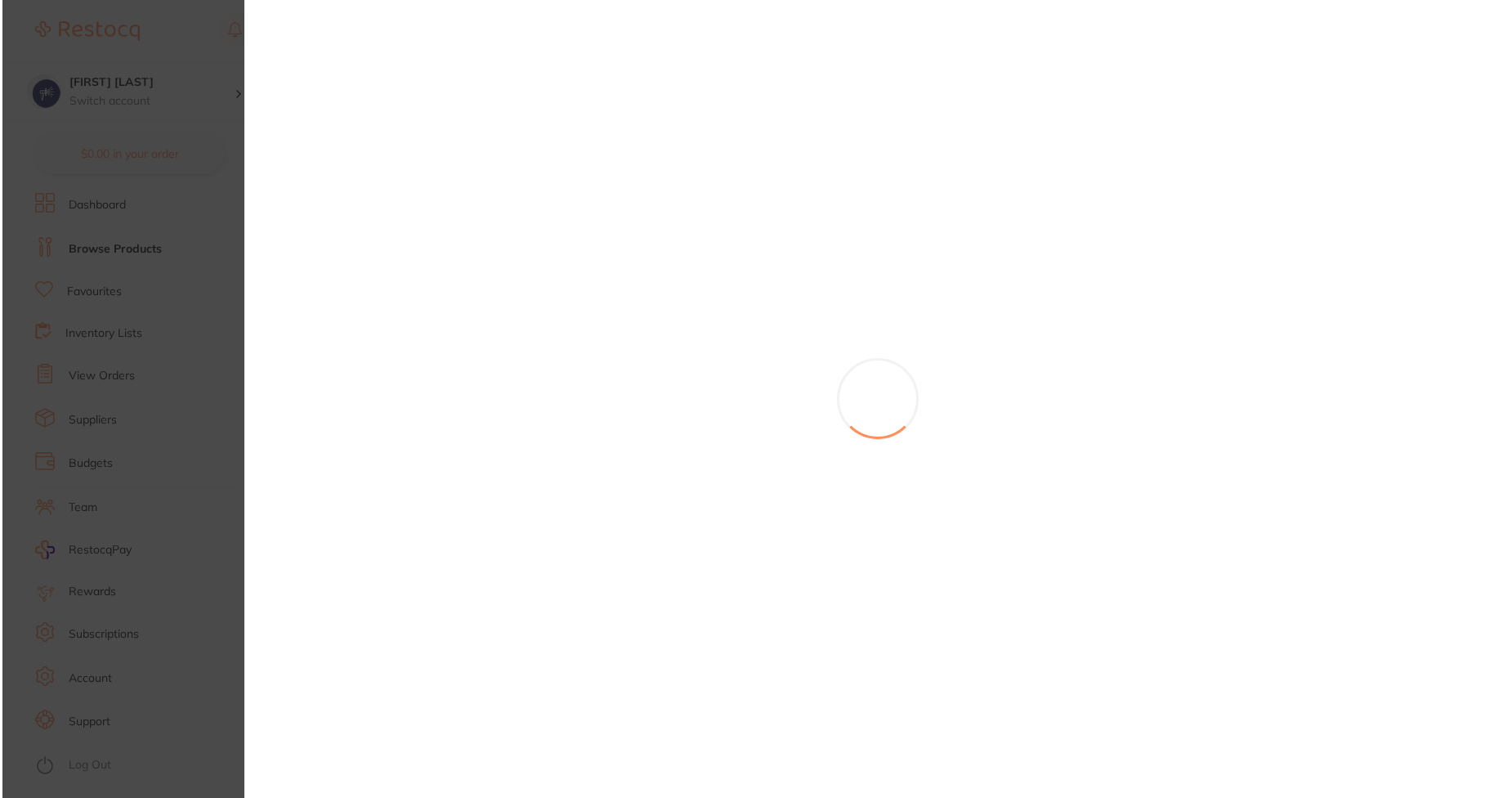 scroll, scrollTop: 0, scrollLeft: 0, axis: both 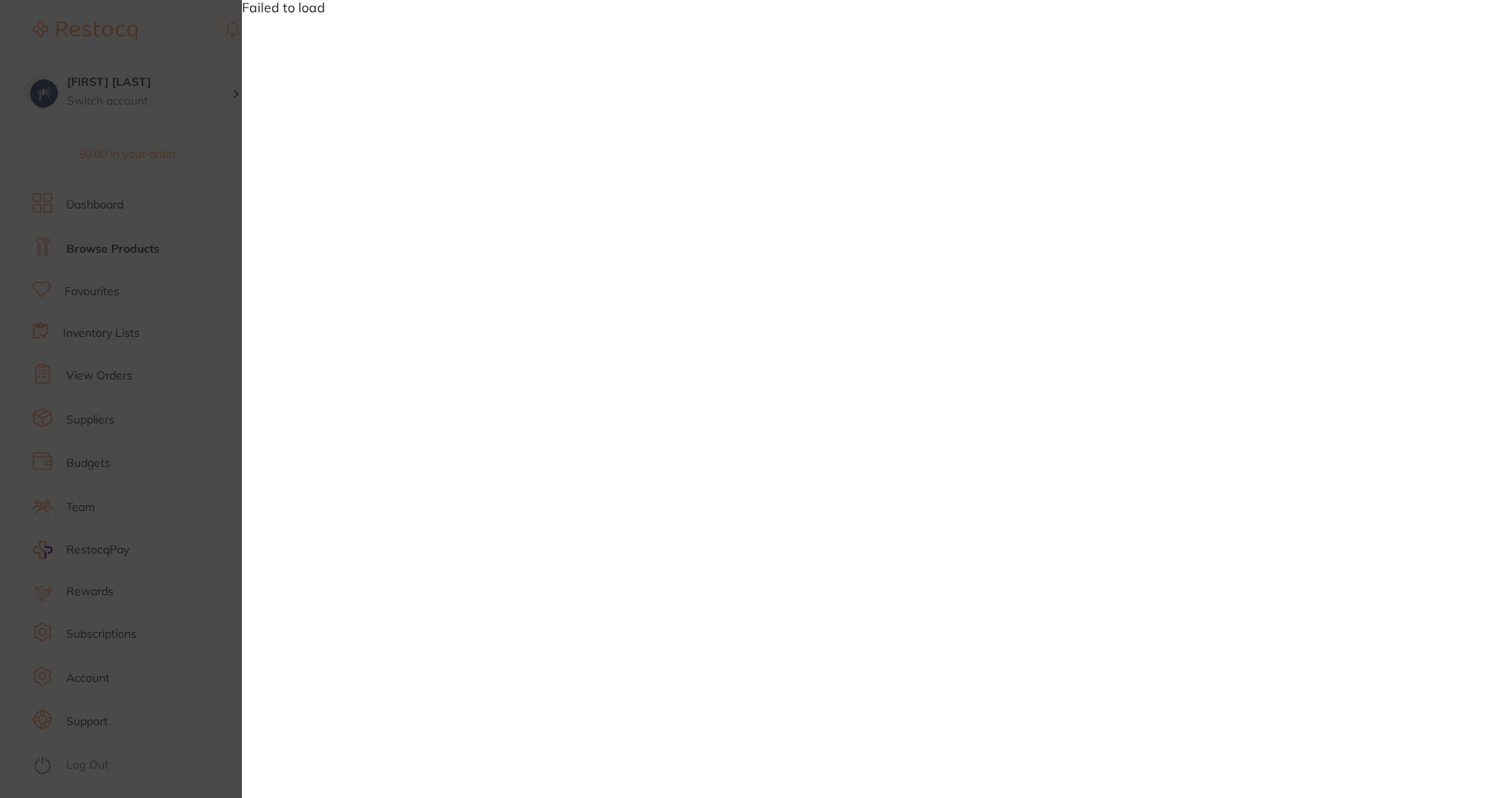 click on "Failed to load" at bounding box center (756, 399) 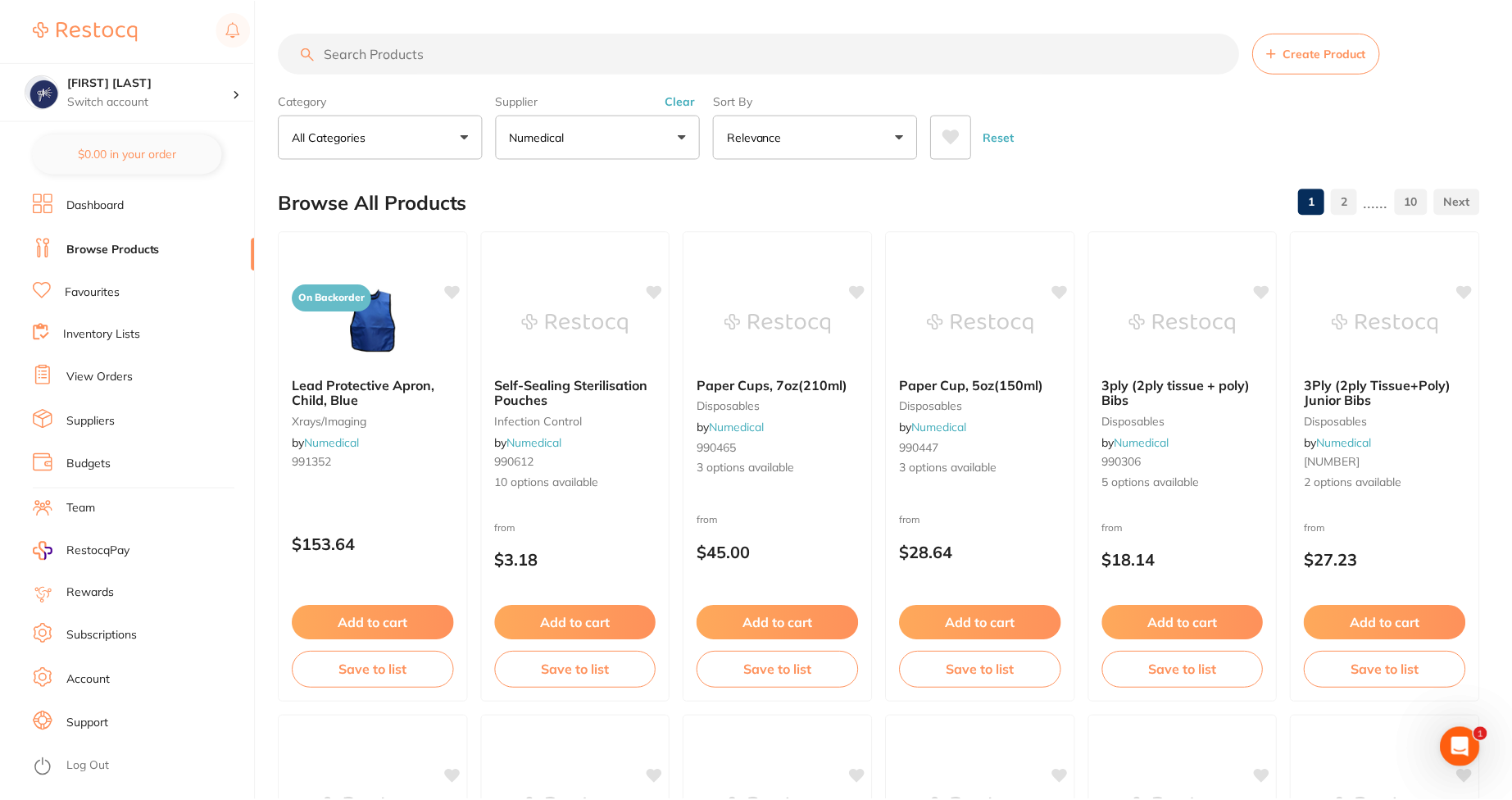 scroll, scrollTop: 646, scrollLeft: 0, axis: vertical 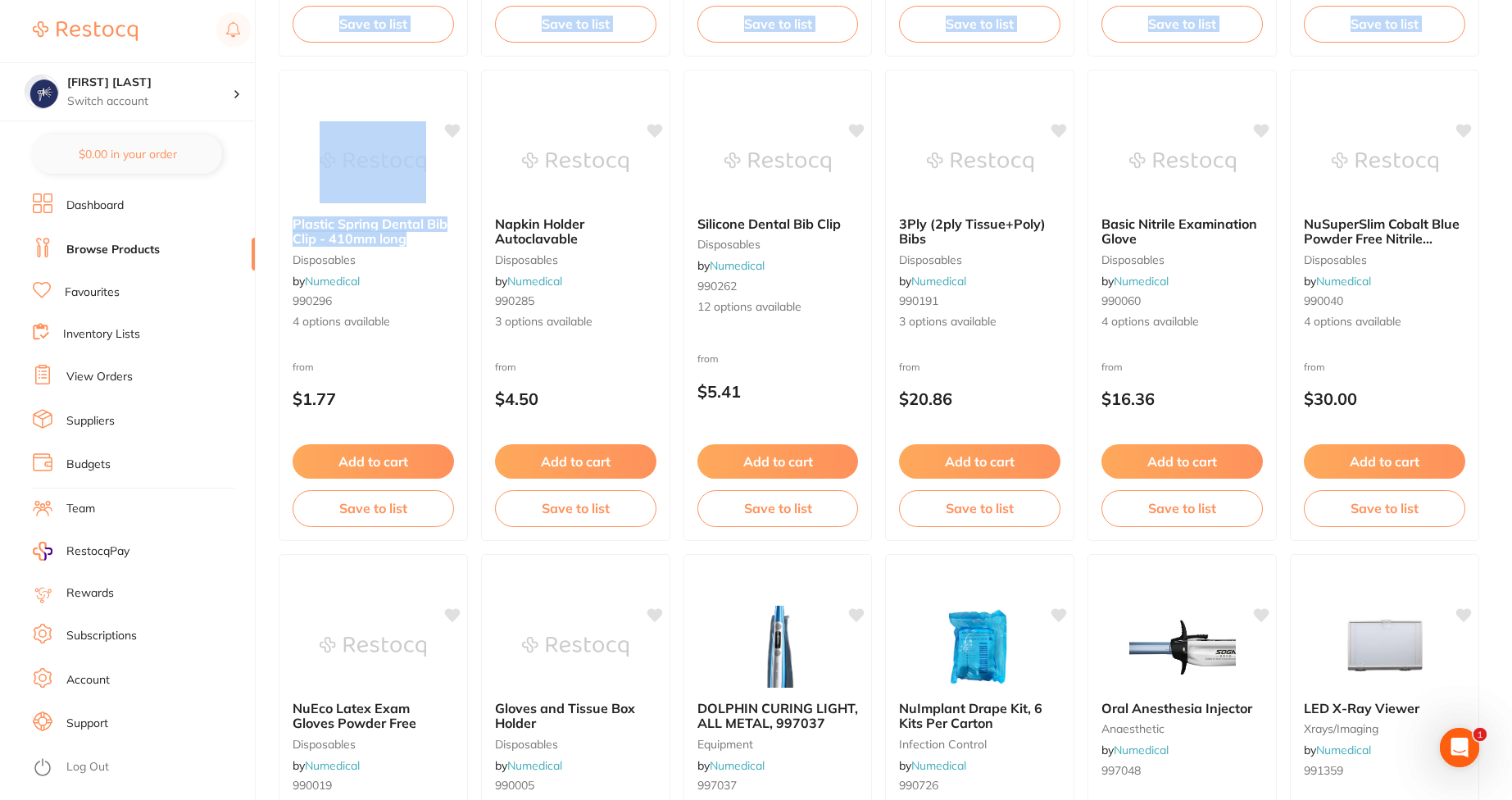 copy on "Create Product Category All Categories All Categories anaesthetic burs disposables endodontics equipment infection control instruments laboratory oral surgery orthodontics preventative restorative & cosmetic rubber dam specials & clearance xrays/imaging Clear Category   false    All Categories Category All Categories anaesthetic burs disposables endodontics equipment infection control instruments laboratory oral surgery orthodontics preventative restorative & cosmetic rubber dam specials & clearance xrays/imaging Supplier Numedical All Suppliers Dentsply Sirona AB Orthodontics Adam Dental Admin supplier name AHP Dental and Medical Amalgadent AR Instrumed Ark Health AU Supplier Admin BioMeDent Pty Ltd CDS Dental Critical Dental David Melton mmmmmmmmmmmmmmmmmmmmmmmmmmmmm Dental Practice Supplies Dental Zone Erkodent Erskine Dental frontend Geistlich Healthware Australia Henry Schein Halas HIT Dental & Medical Supplies Independent Dental Ivoclar Vivadent Kulzer Dental Leepac Medical and Dental Livings..." 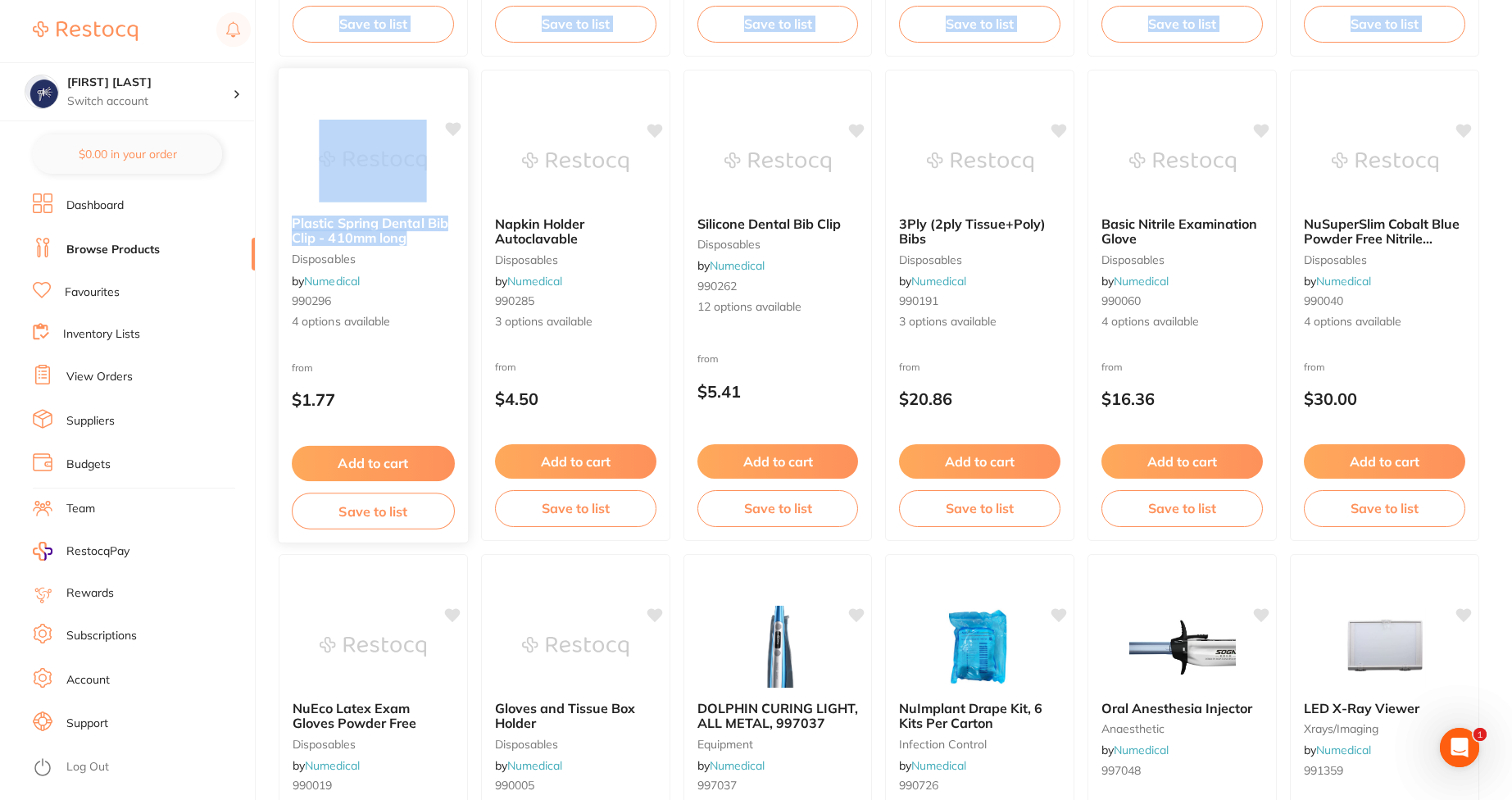 click on "Plastic Spring Dental Bib Clip - 410mm long" at bounding box center [373, 230] 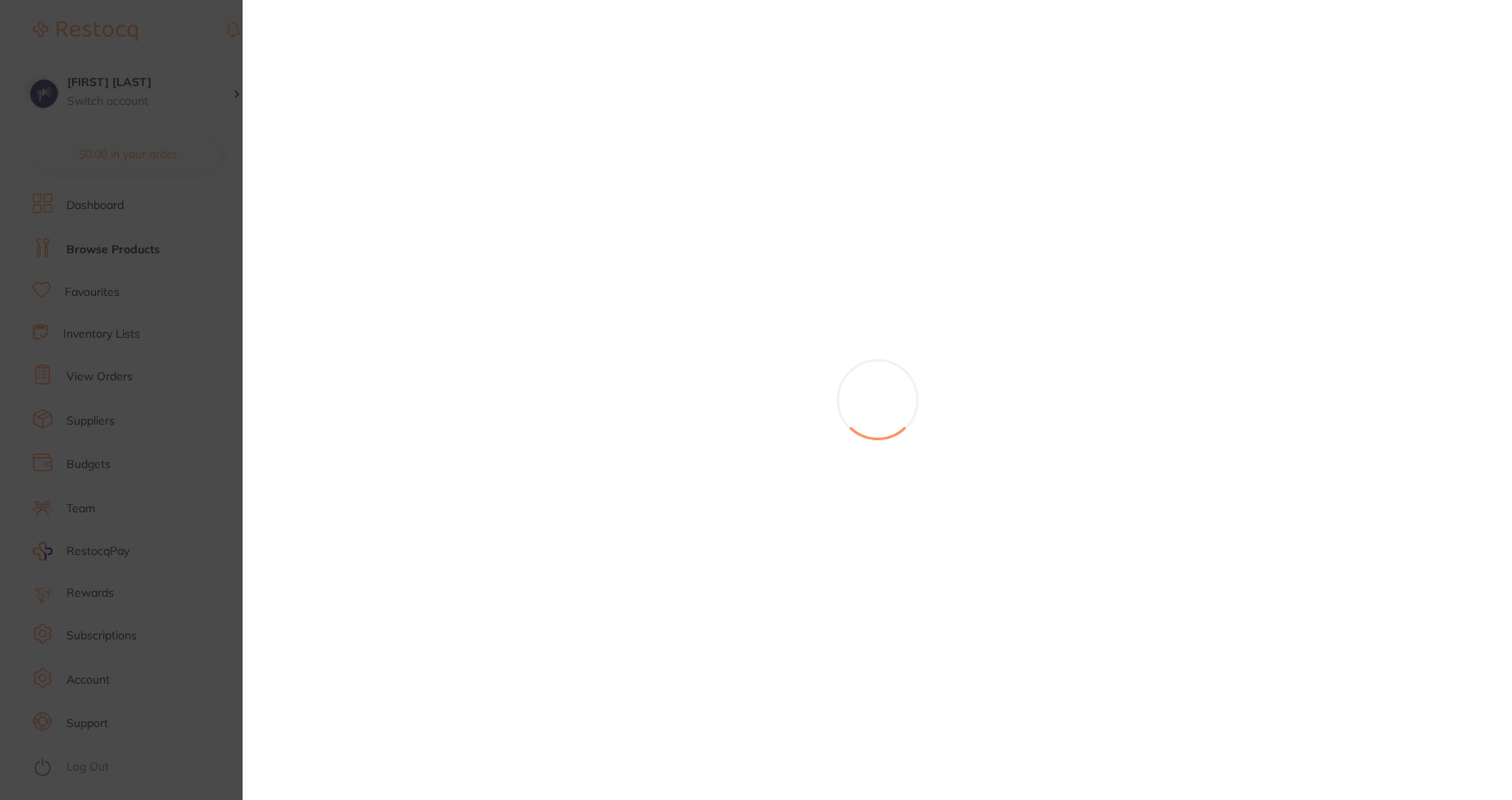 scroll, scrollTop: 0, scrollLeft: 0, axis: both 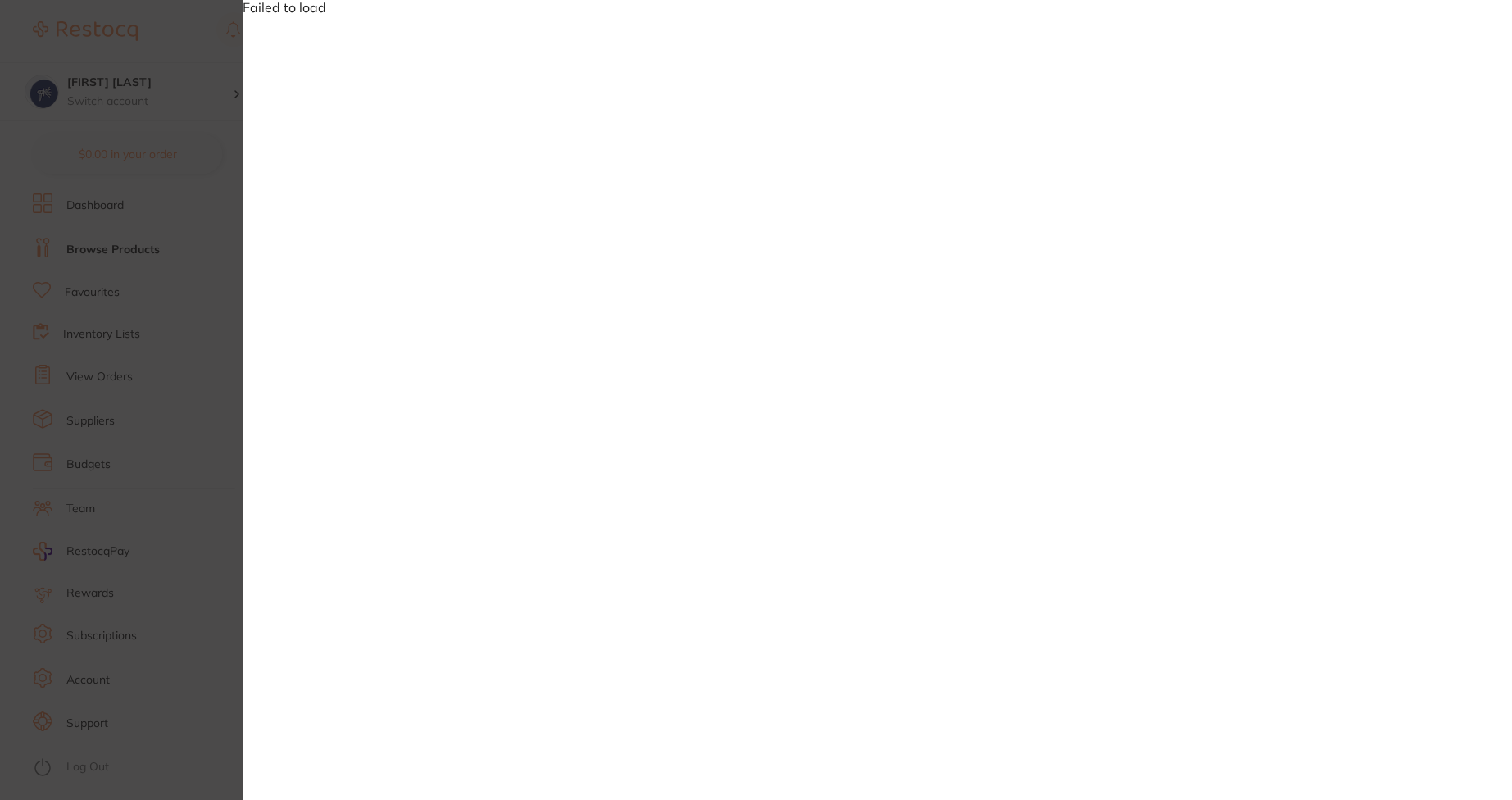 click on "Failed to load" at bounding box center [756, 400] 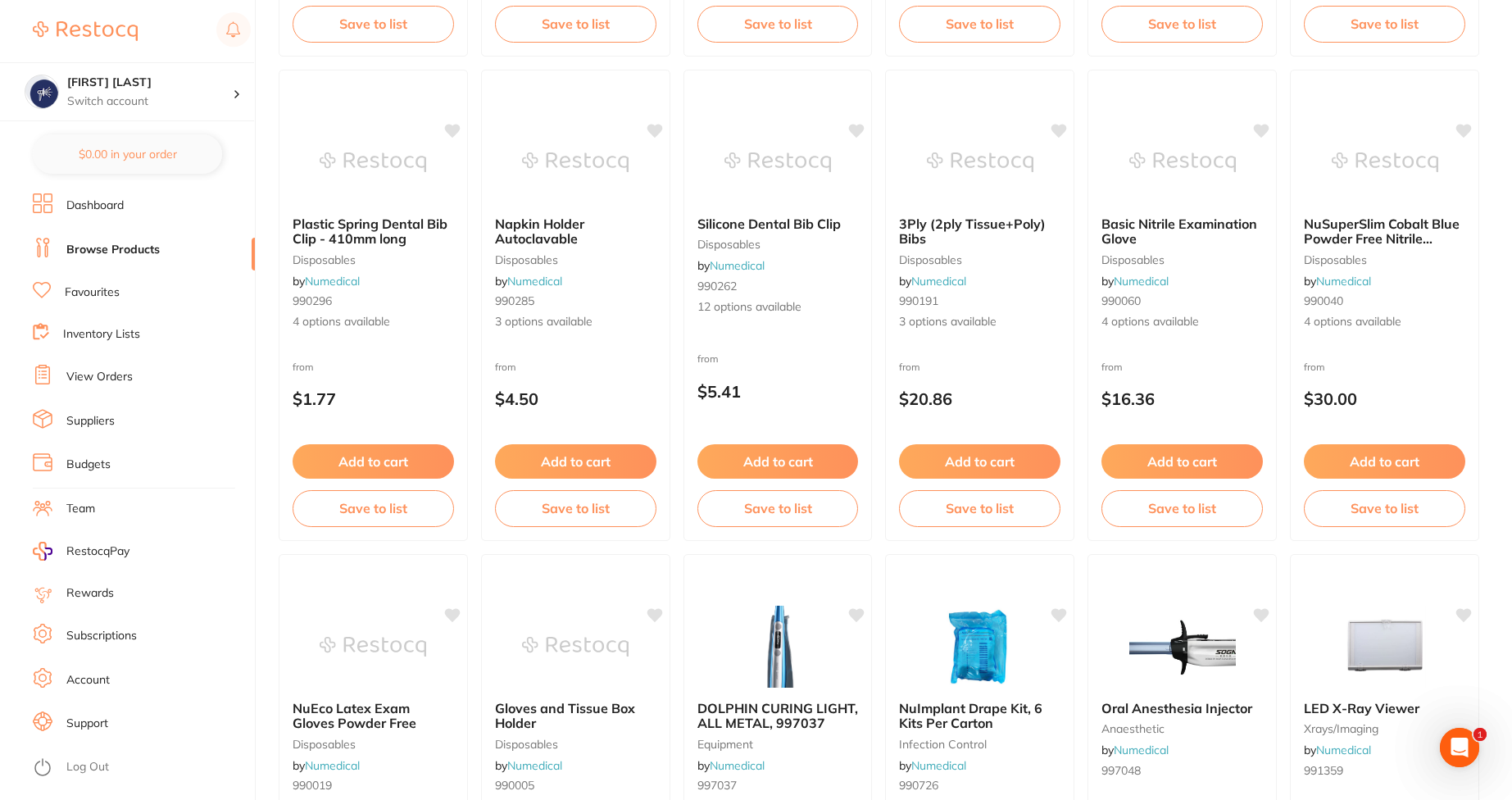 scroll, scrollTop: 0, scrollLeft: 0, axis: both 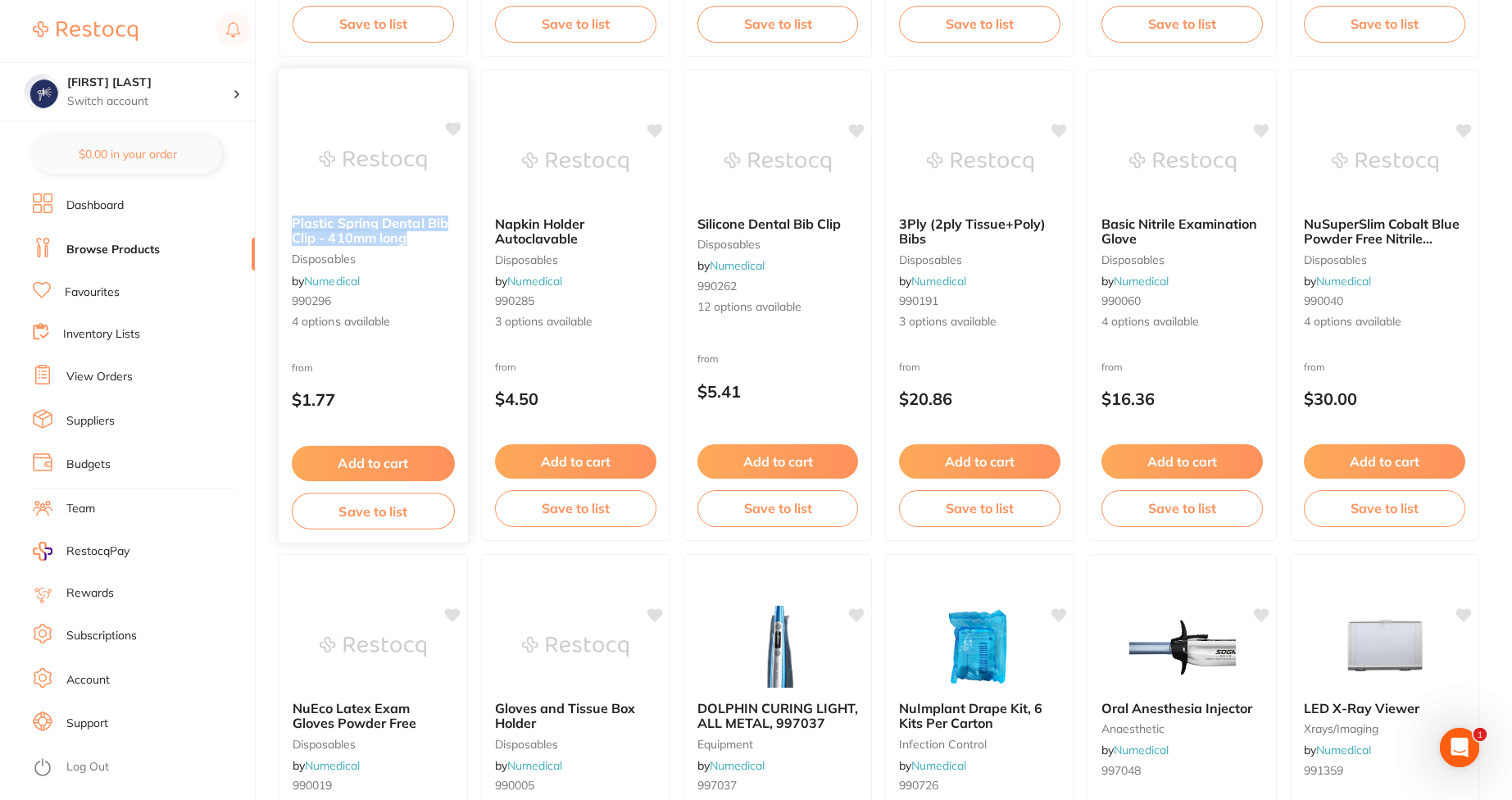 drag, startPoint x: 418, startPoint y: 243, endPoint x: 281, endPoint y: 211, distance: 140.6876 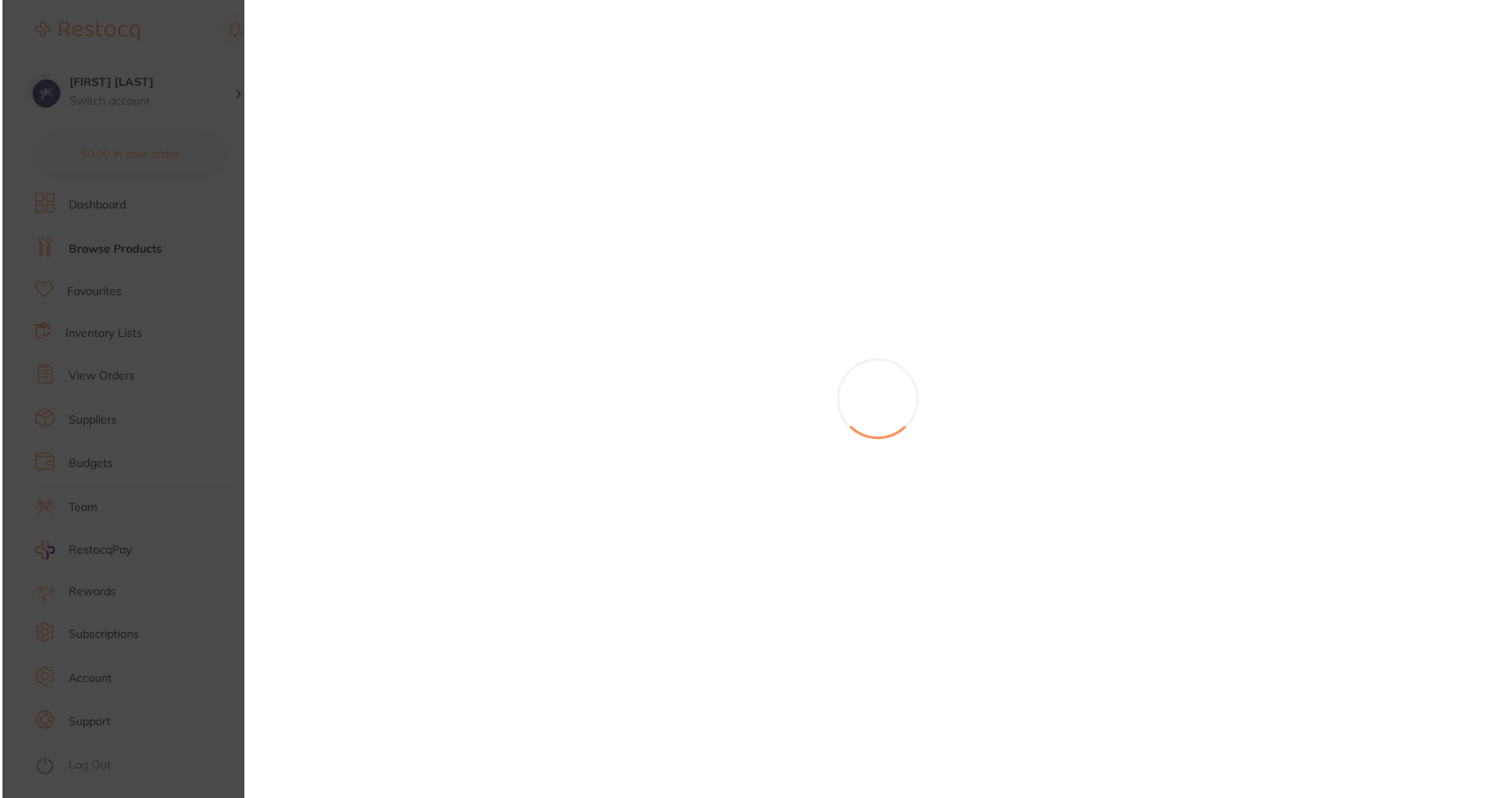 scroll, scrollTop: 0, scrollLeft: 0, axis: both 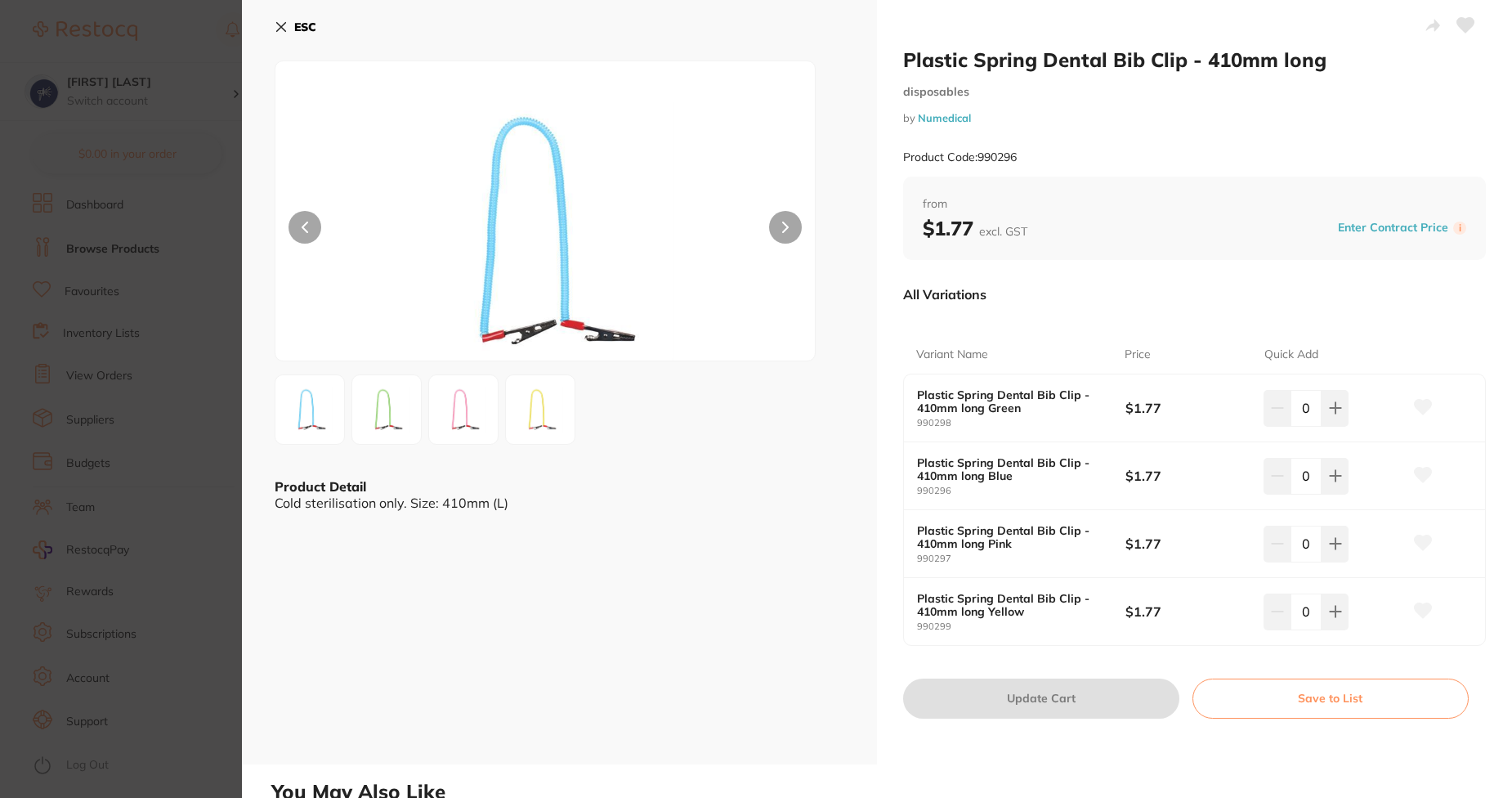 click on "Plastic Spring Dental Bib Clip - 410mm long disposables by   Numedical Product Code:  990296 ESC         Product Detail Cold sterilisation only. Size: 410mm (L) Plastic Spring Dental Bib Clip - 410mm long disposables by   Numedical Product Code:  990296 from $1.77     excl. GST Enter Contract Price i All Variations Variant   Name Price Quick Add Plastic Spring Dental Bib Clip - 410mm long Green 990298 $1.77     0         Plastic Spring Dental Bib Clip - 410mm long Blue 990296 $1.77     0         Plastic Spring Dental Bib Clip - 410mm long Pink 990297 $1.77     0         Plastic Spring Dental Bib Clip - 410mm long Yellow 990299 $1.77     0         Update Cart Save to List All Variations Reset Options Price Plastic Spring Dental Bib Clip - 410mm long Green 990298 $1.77     0         Plastic Spring Dental Bib Clip - 410mm long Blue 990296 $1.77     0         Plastic Spring Dental Bib Clip - 410mm long Pink 990297 $1.77     0         Plastic Spring Dental Bib Clip - 410mm long Yellow 990299 $1.77     0" at bounding box center [756, 399] 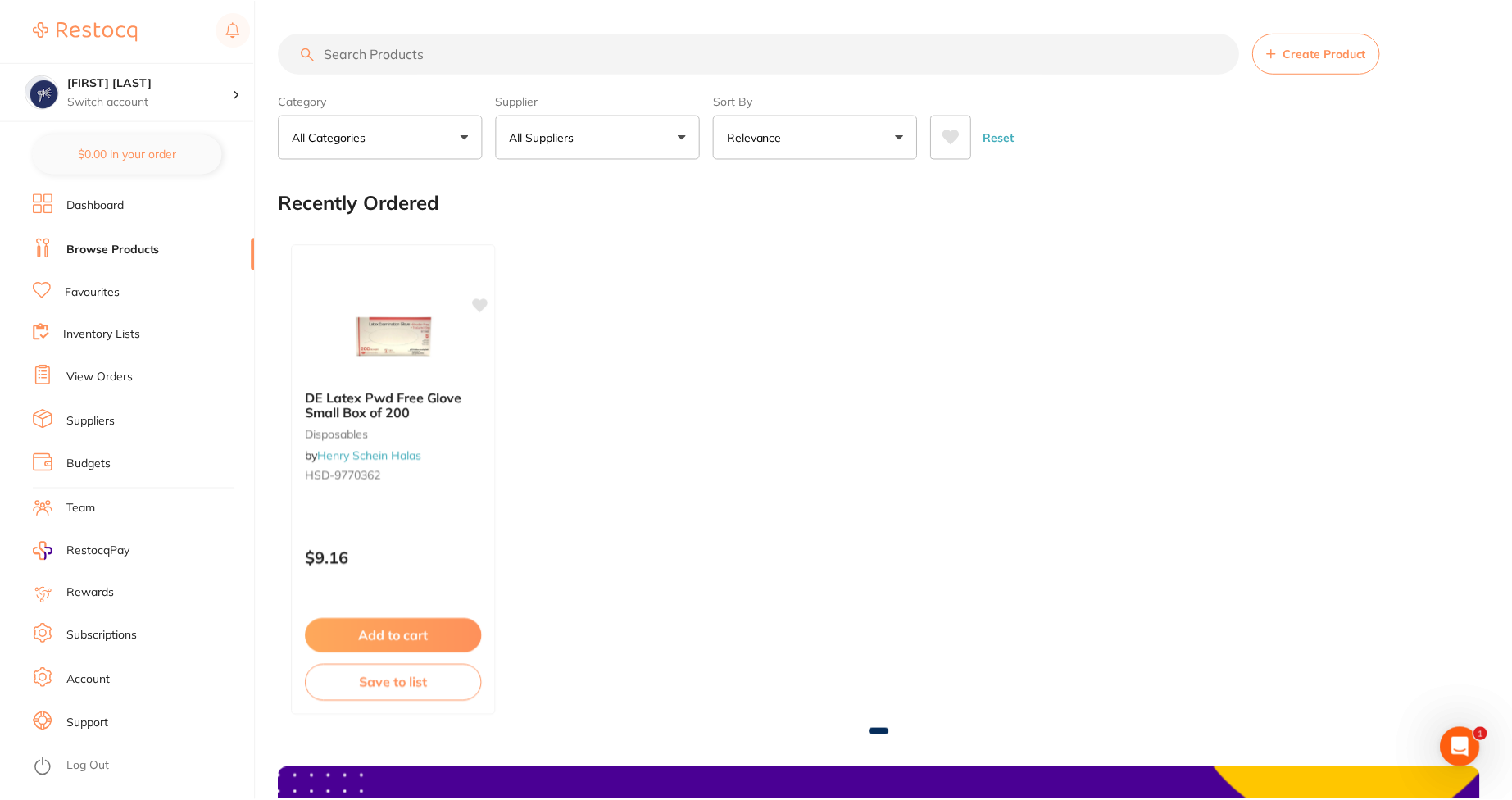 scroll, scrollTop: 646, scrollLeft: 0, axis: vertical 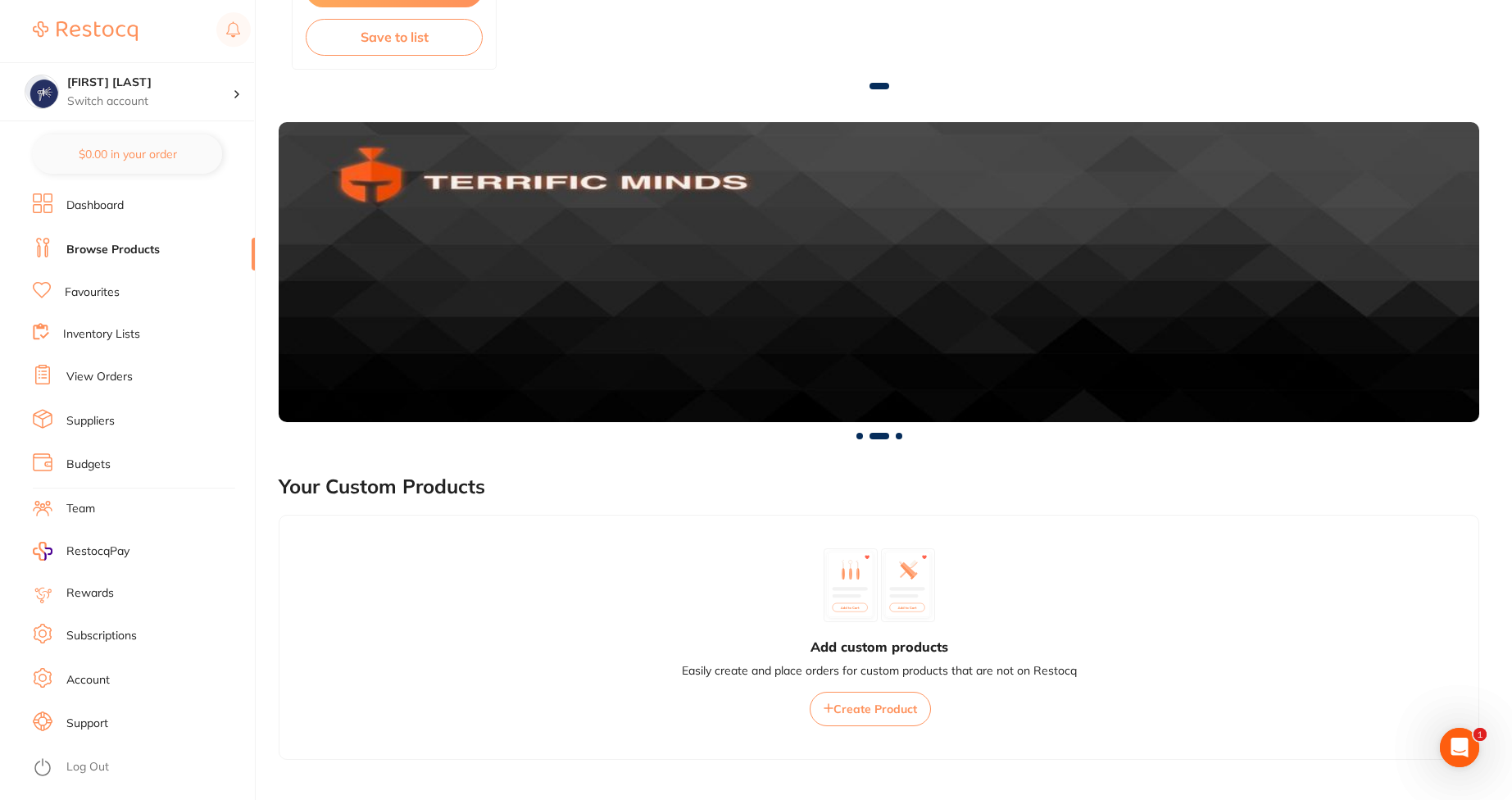 click on "Log Out" at bounding box center [88, 767] 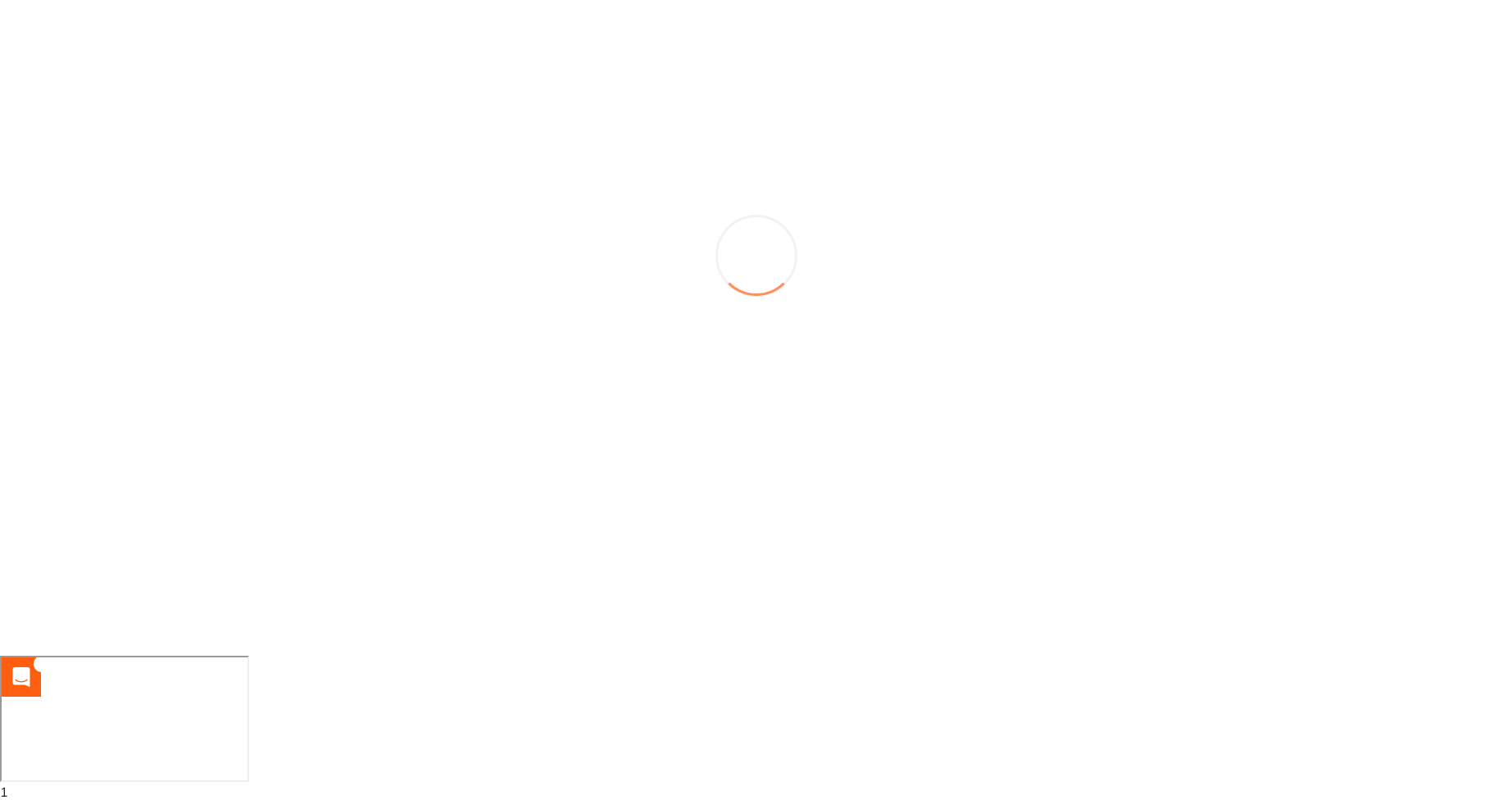 scroll, scrollTop: 144, scrollLeft: 0, axis: vertical 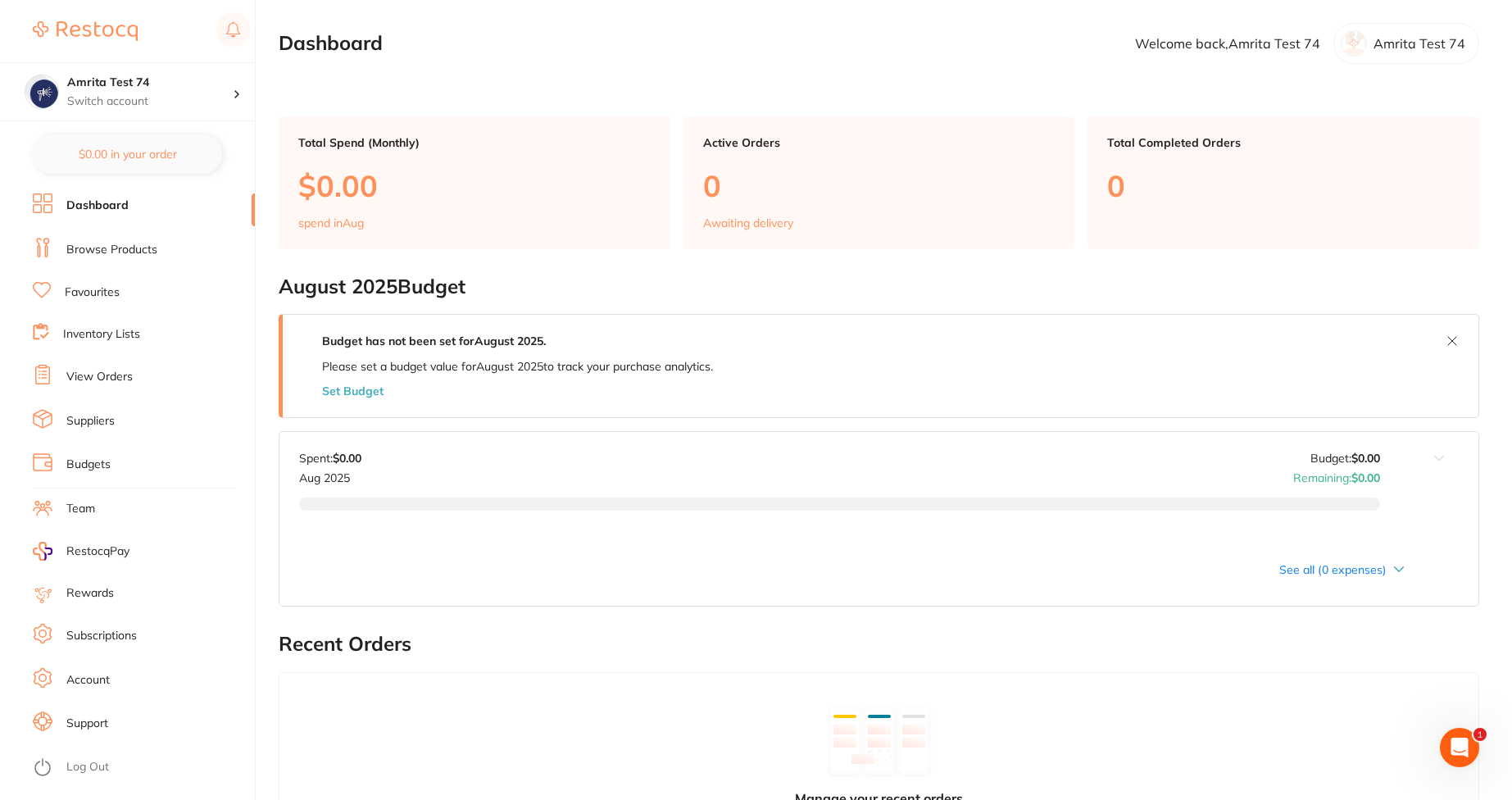 click on "Browse Products" at bounding box center (143, 250) 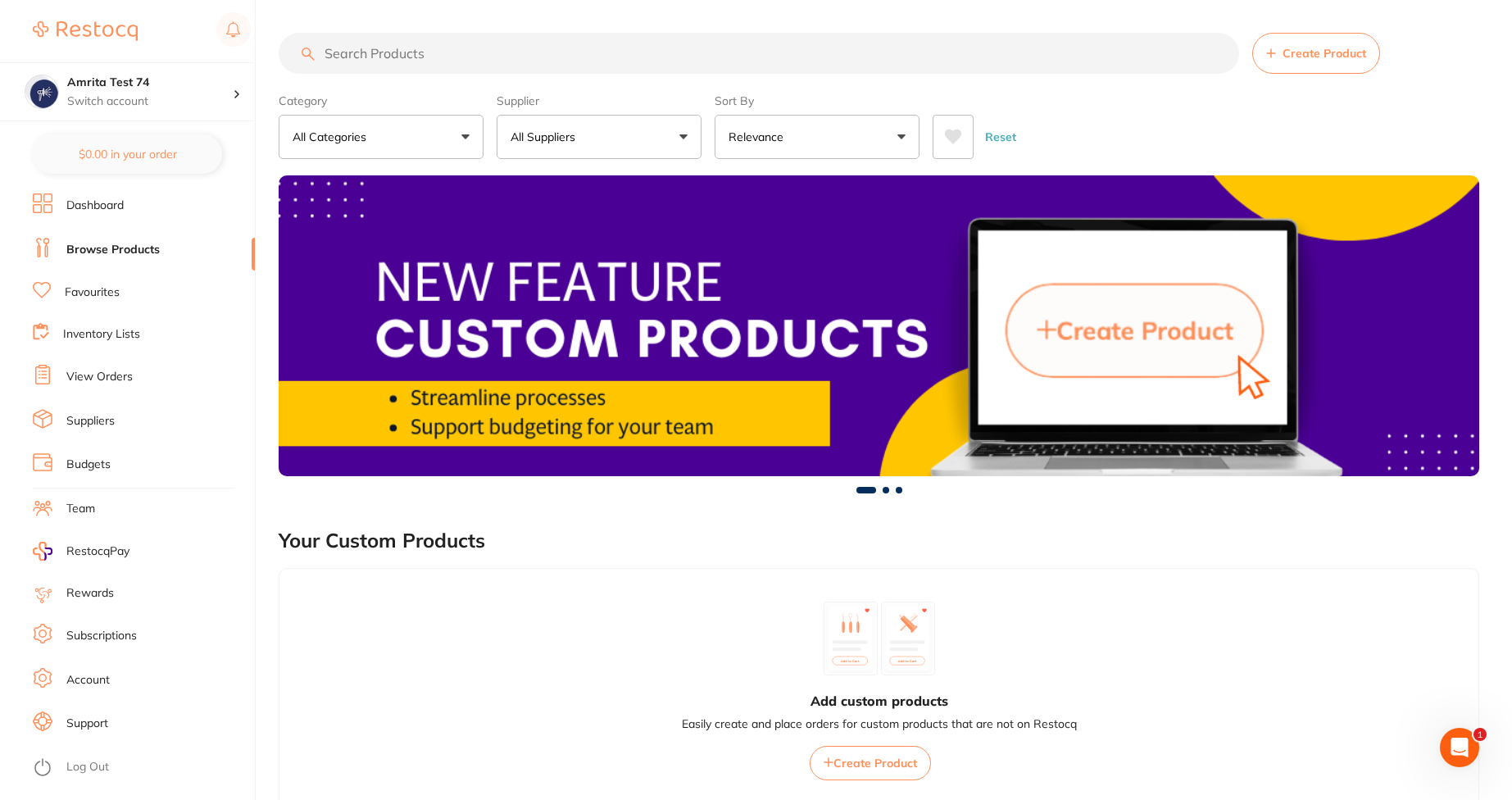 scroll, scrollTop: 0, scrollLeft: 0, axis: both 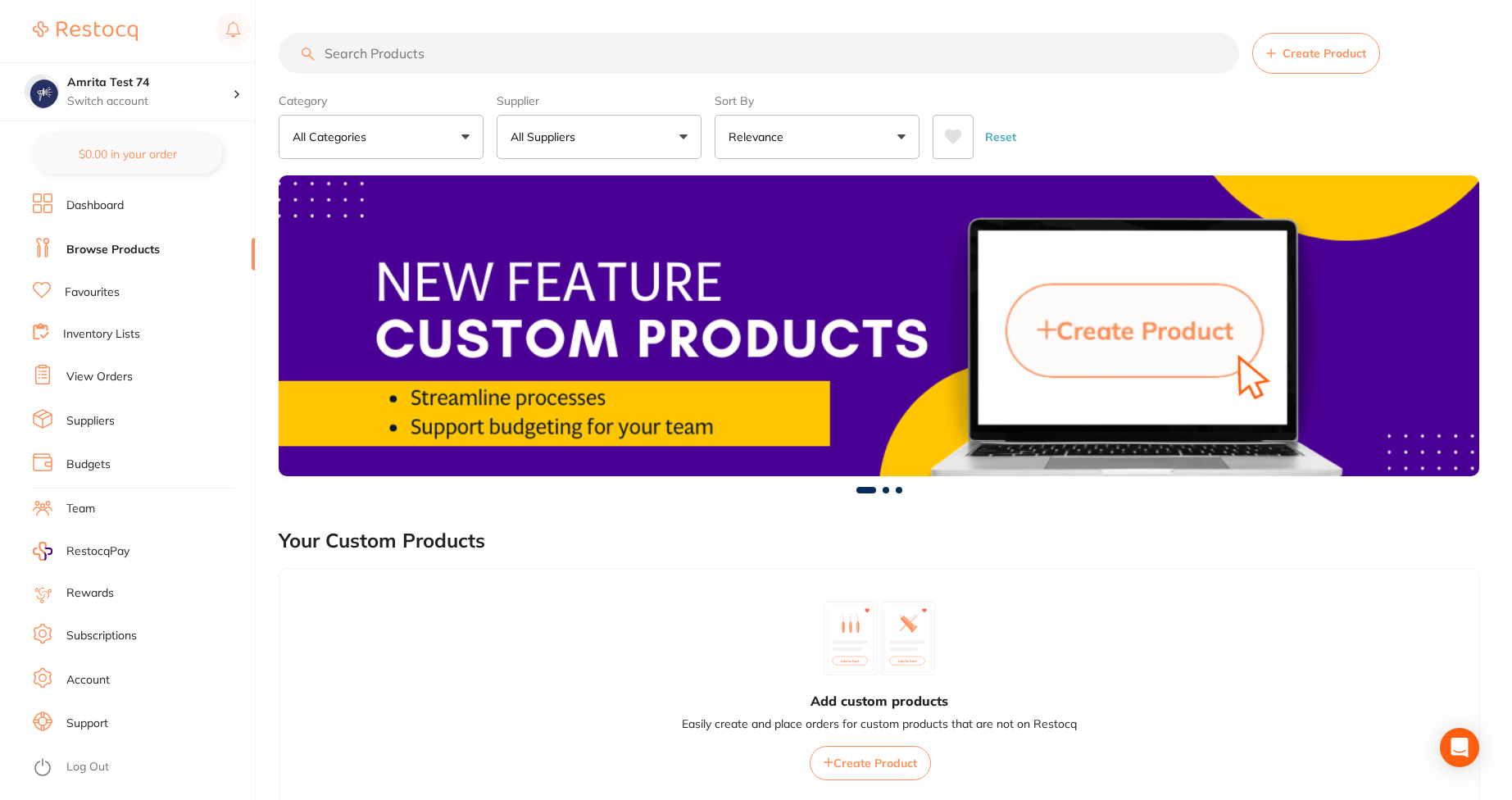 click on "All Suppliers" at bounding box center (546, 137) 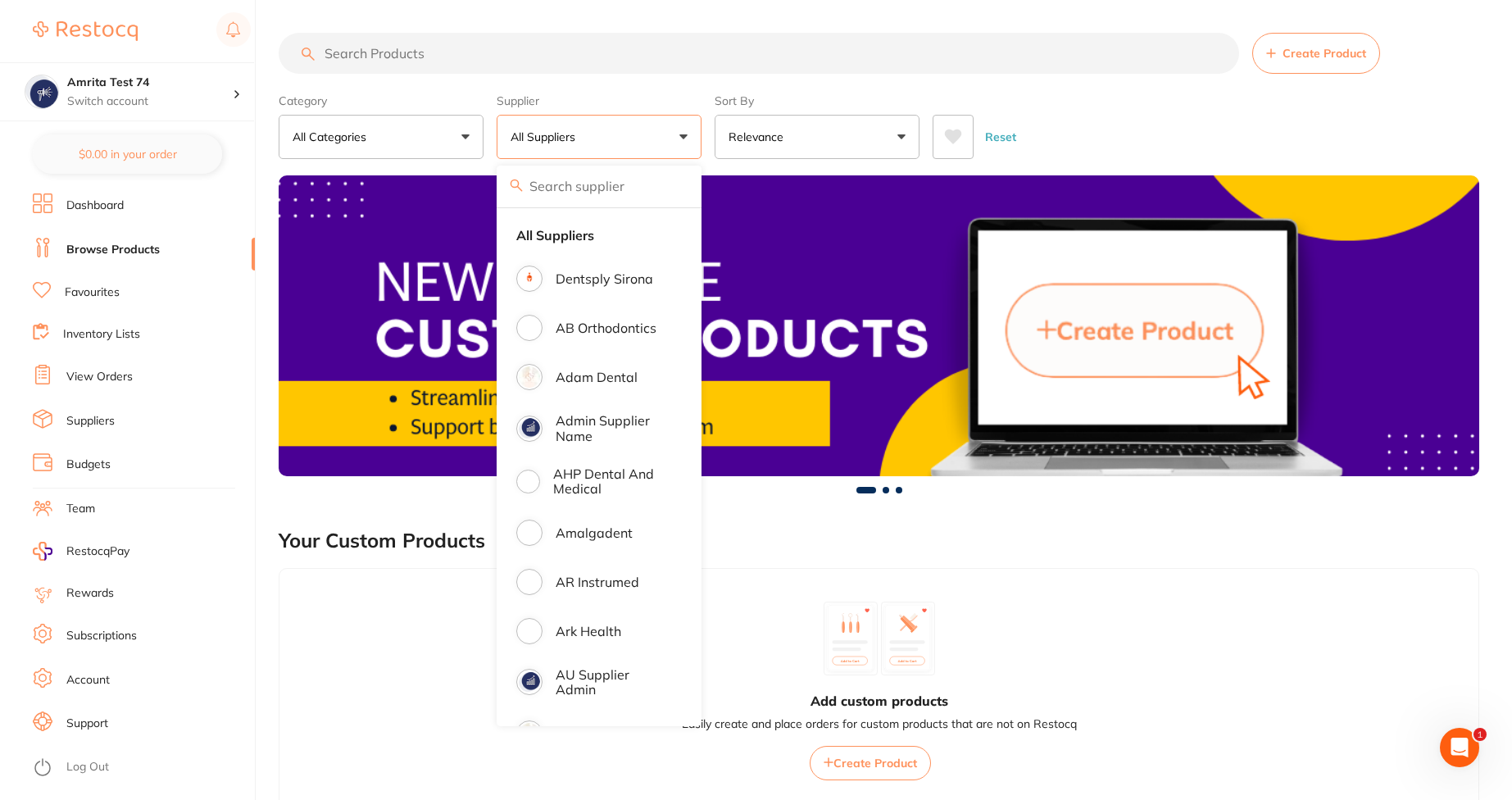 scroll, scrollTop: 0, scrollLeft: 0, axis: both 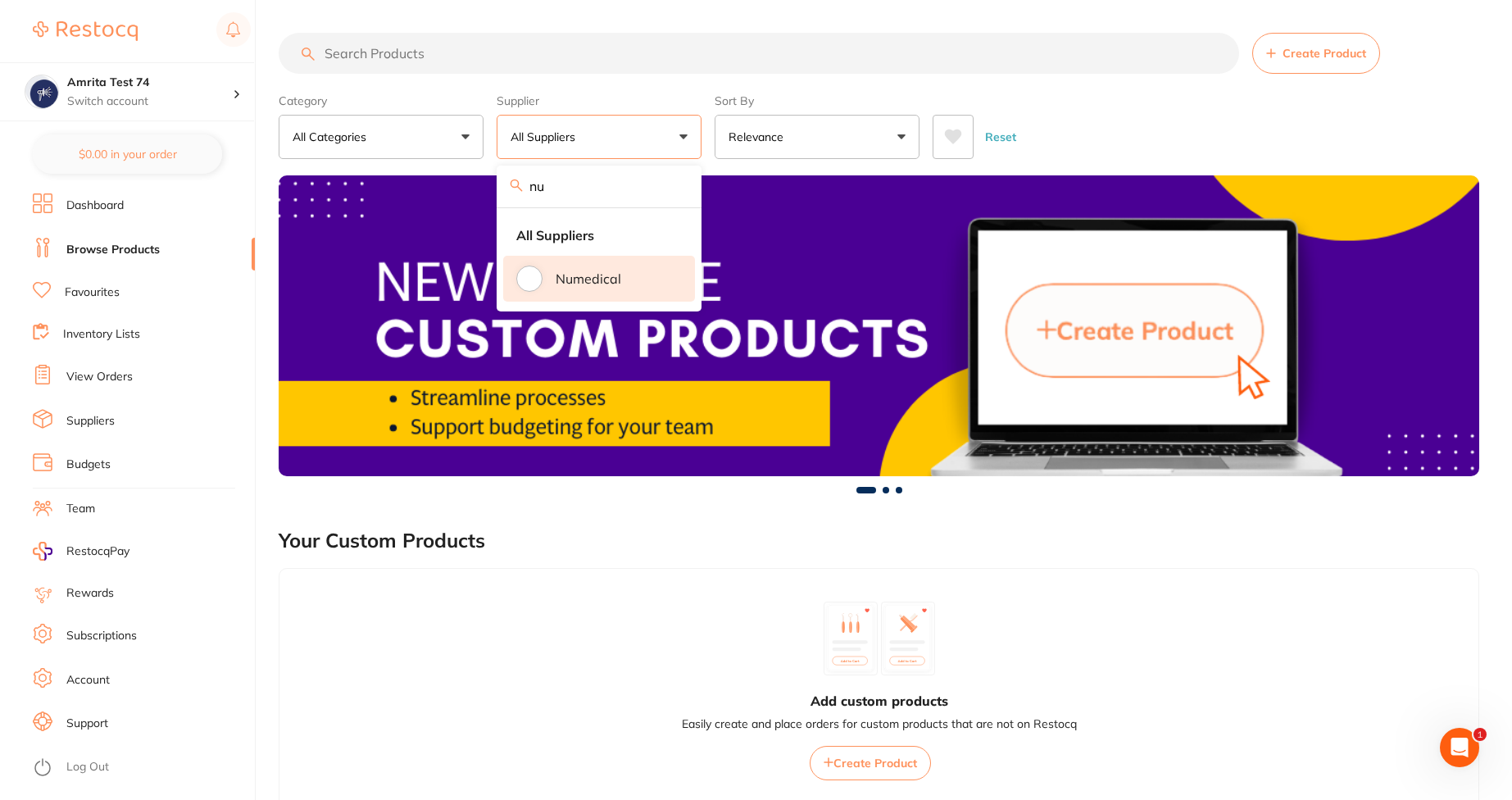 type on "nu" 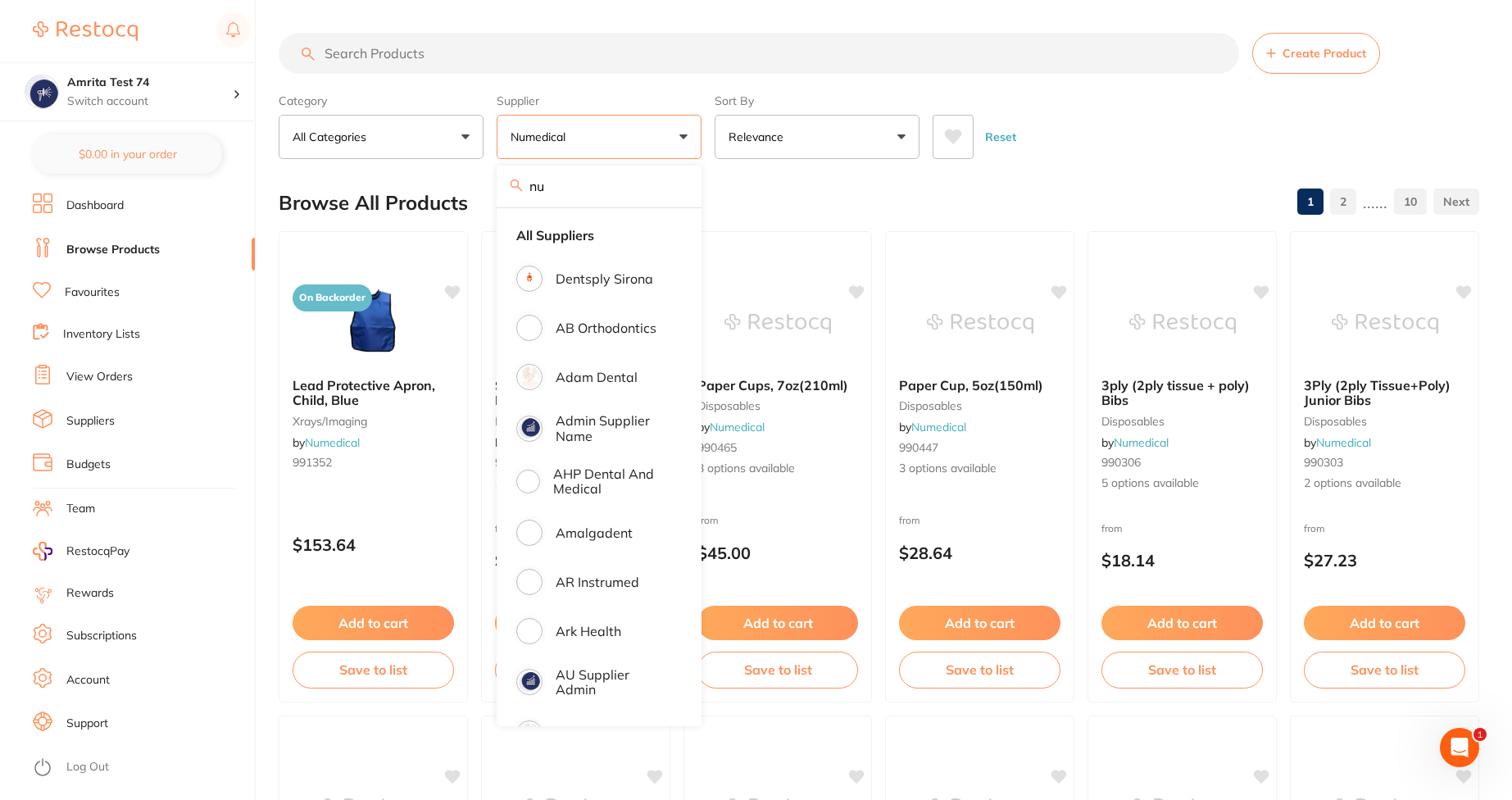 scroll, scrollTop: 0, scrollLeft: 0, axis: both 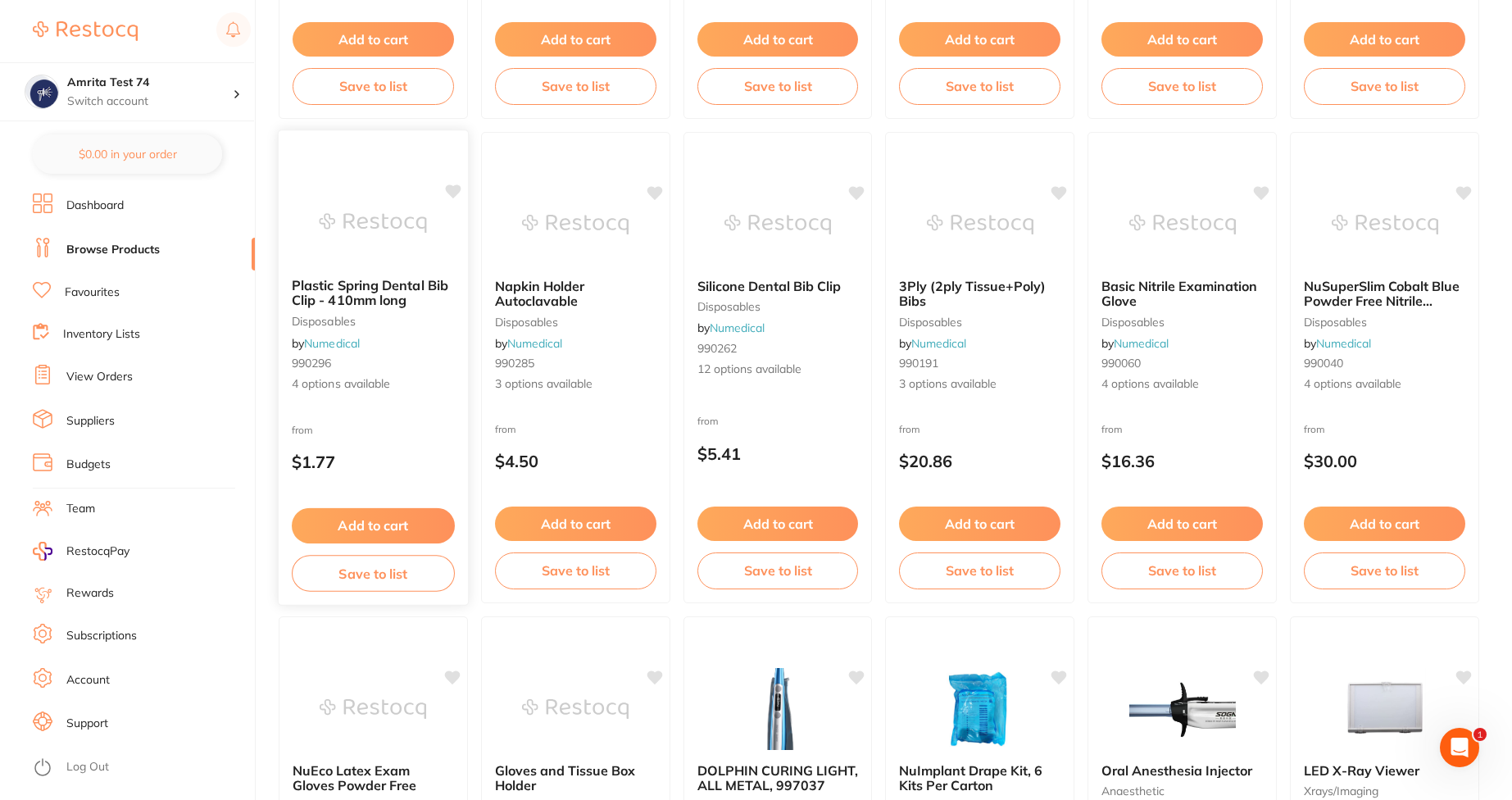 click at bounding box center (373, 223) 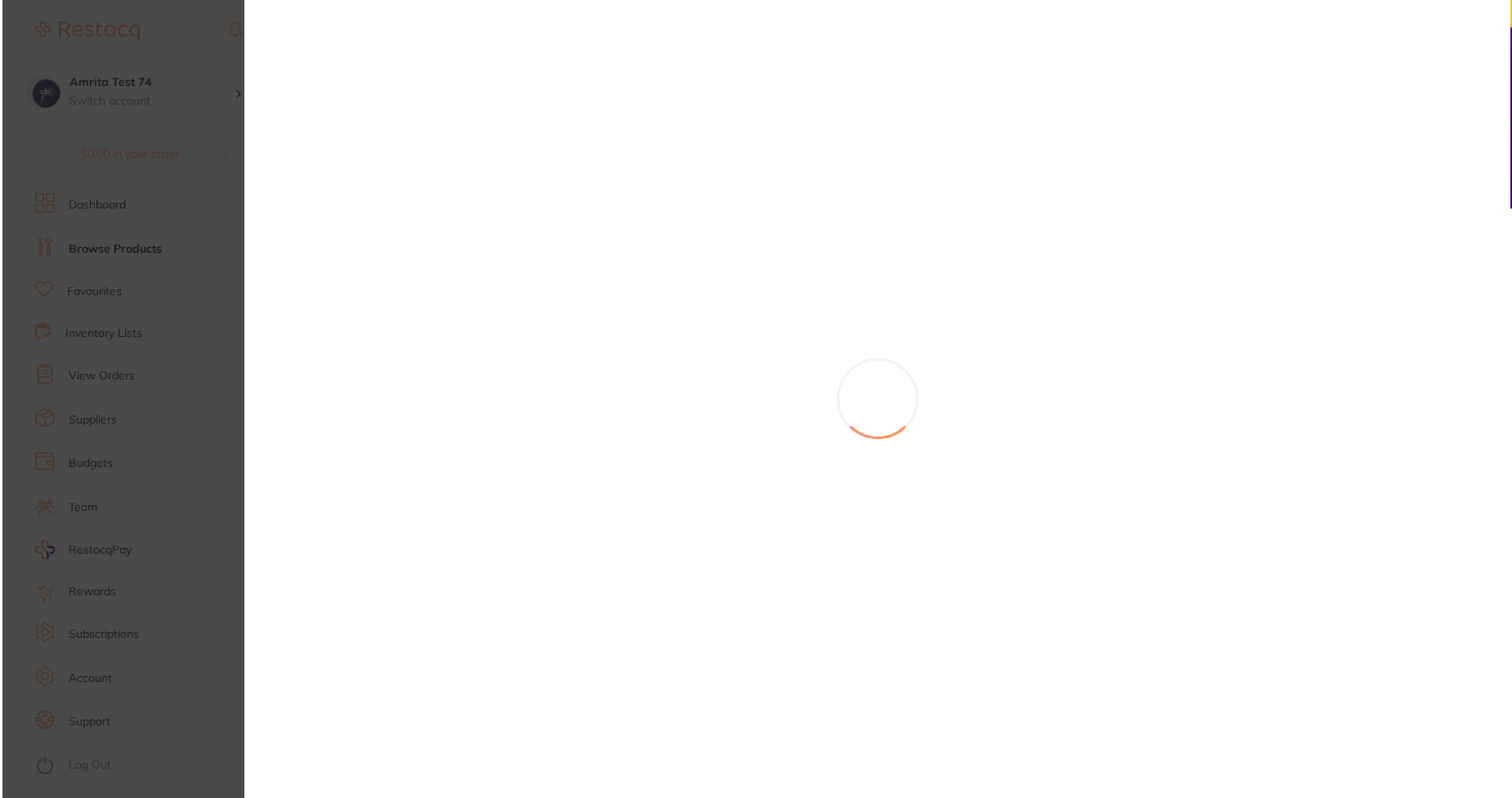 scroll, scrollTop: 0, scrollLeft: 0, axis: both 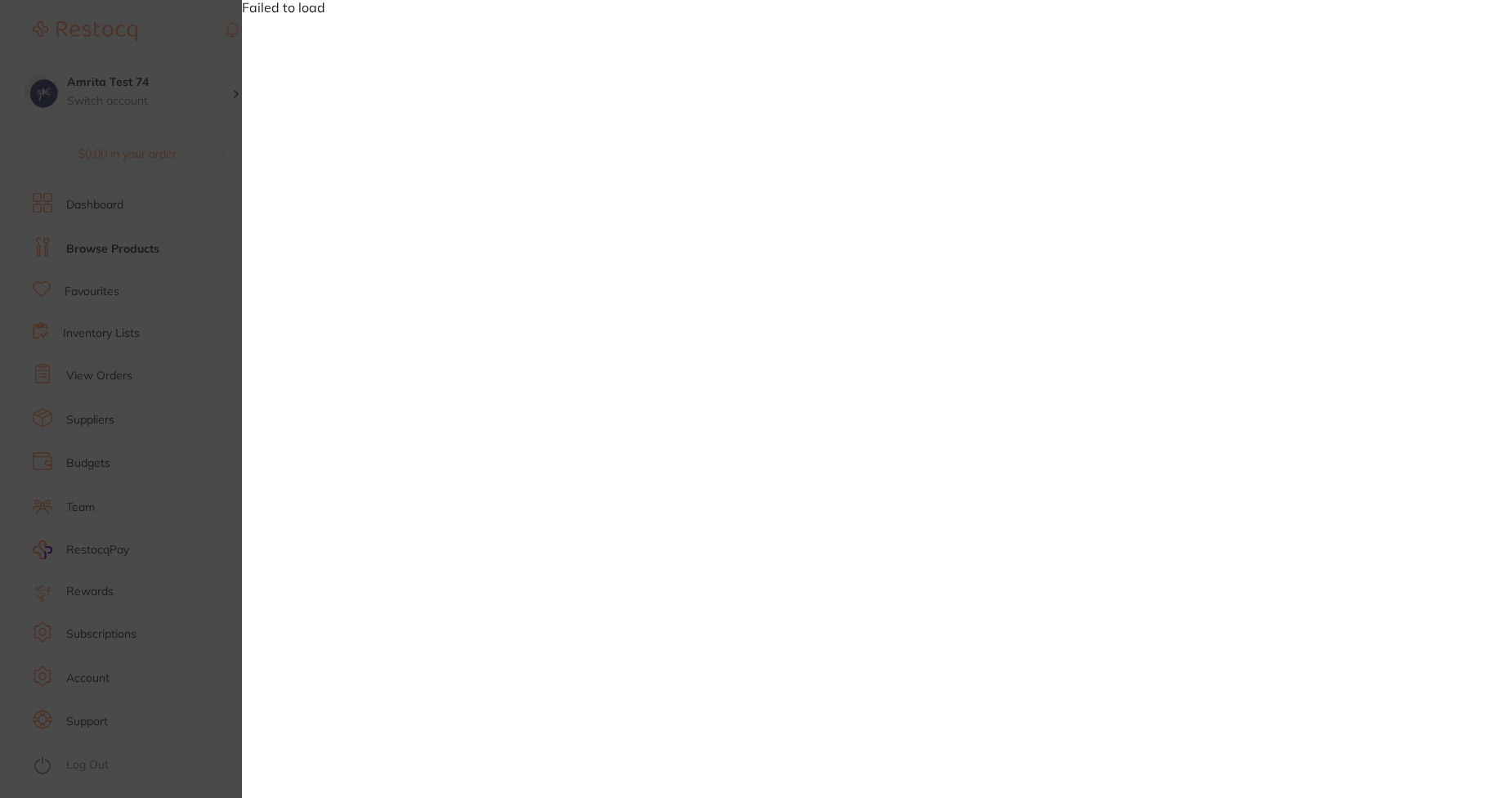click on "Failed to load" at bounding box center (756, 399) 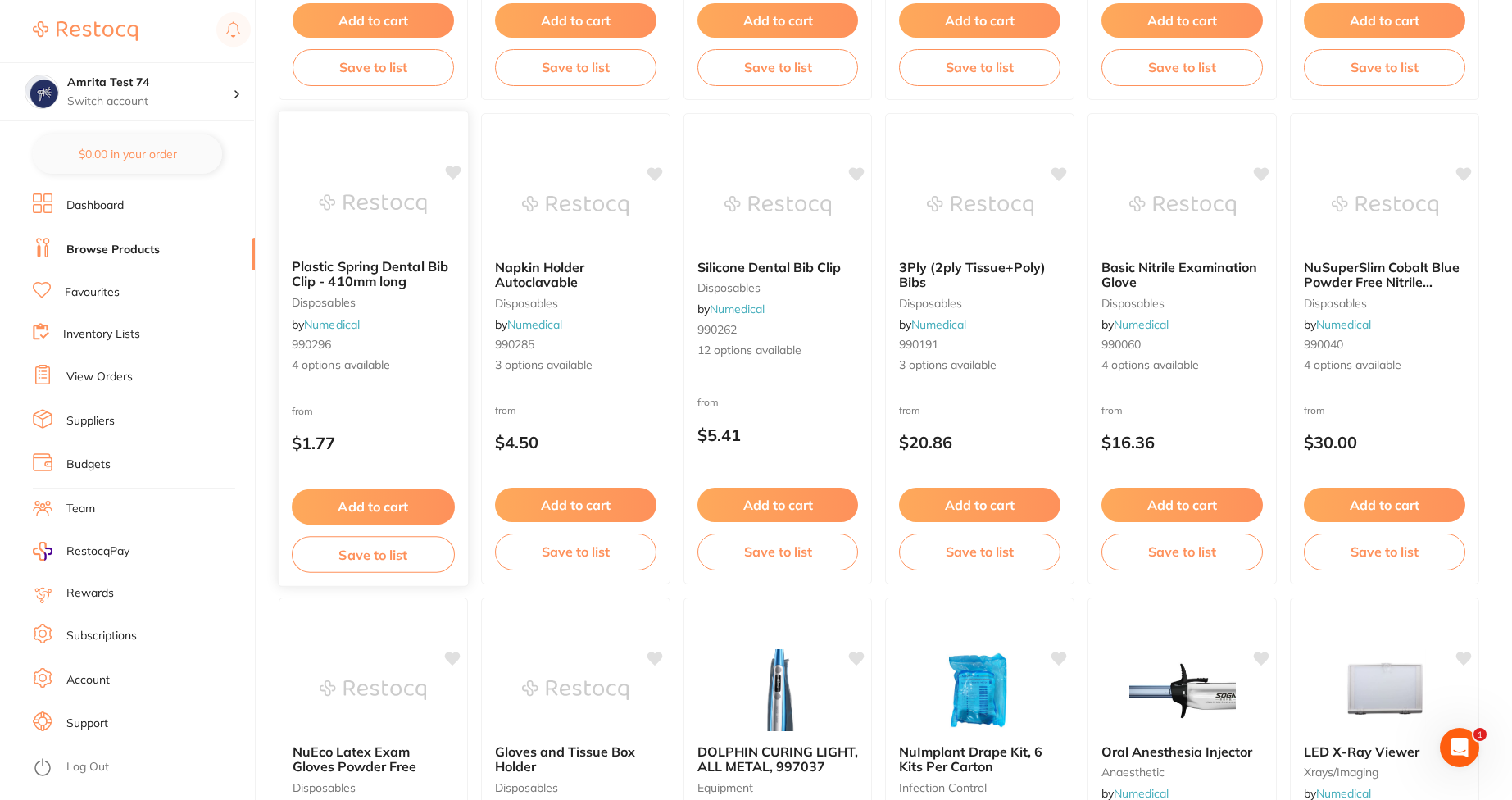 scroll, scrollTop: 626, scrollLeft: 0, axis: vertical 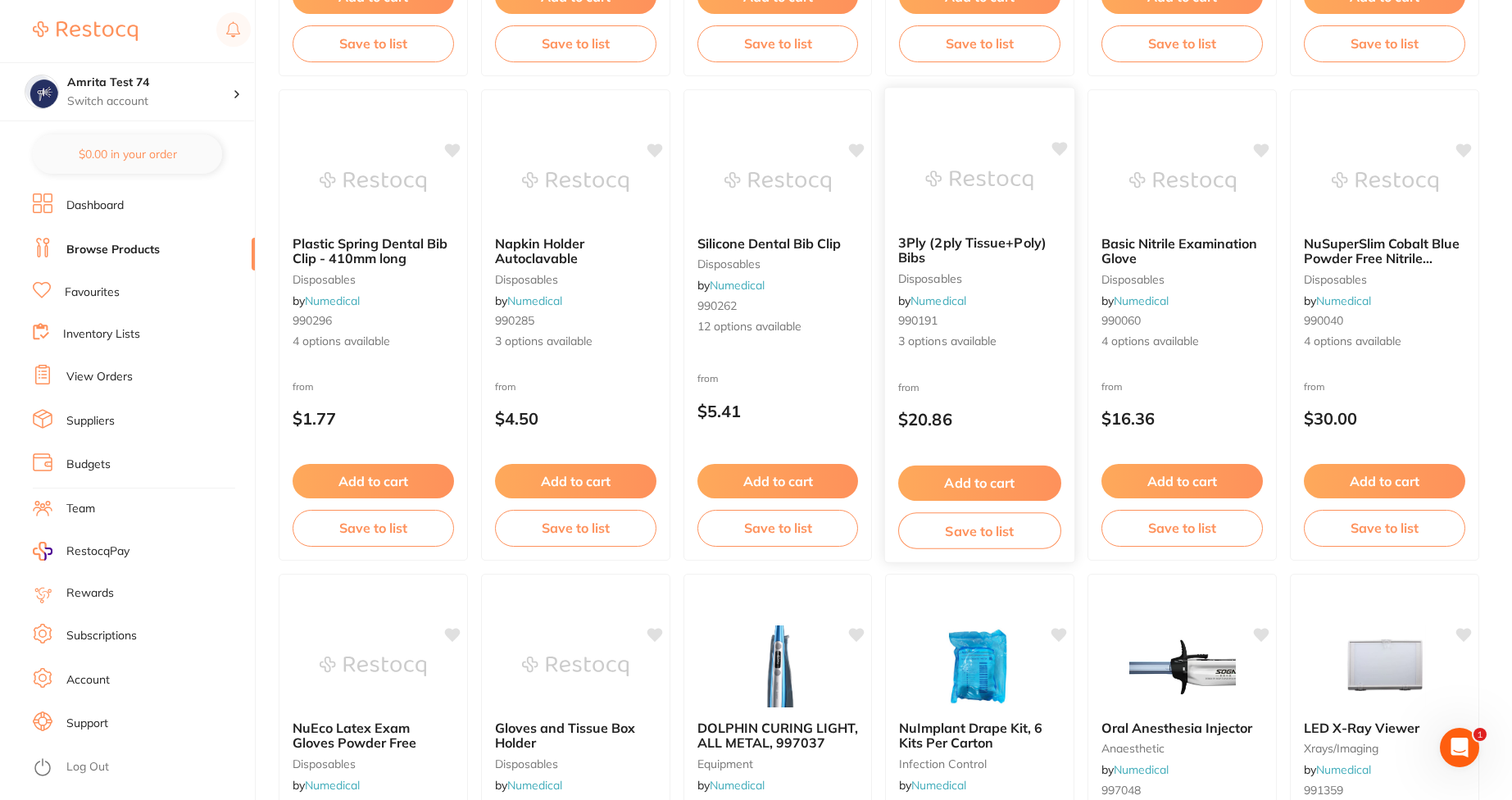 click at bounding box center [979, 180] 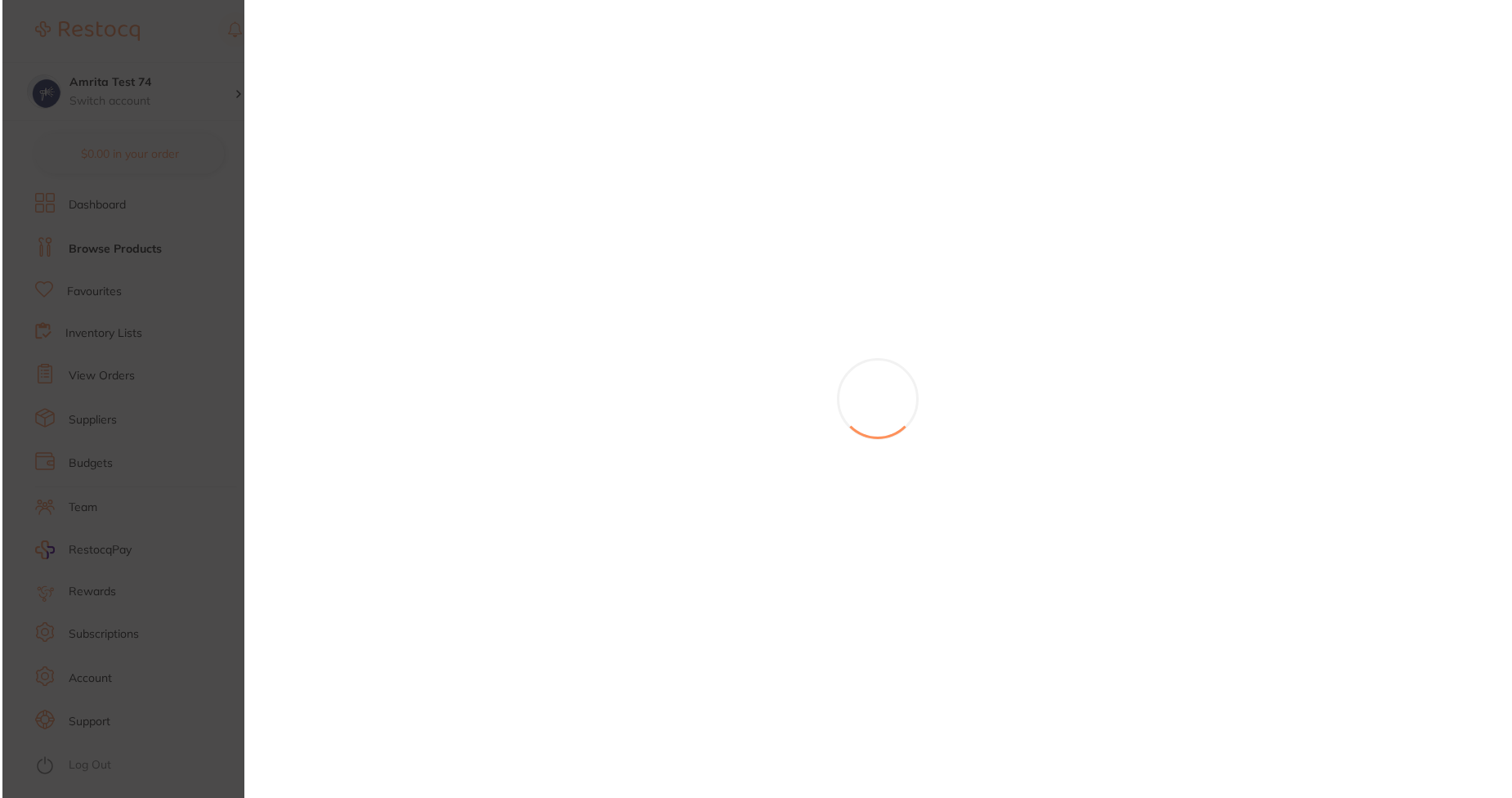 scroll, scrollTop: 0, scrollLeft: 0, axis: both 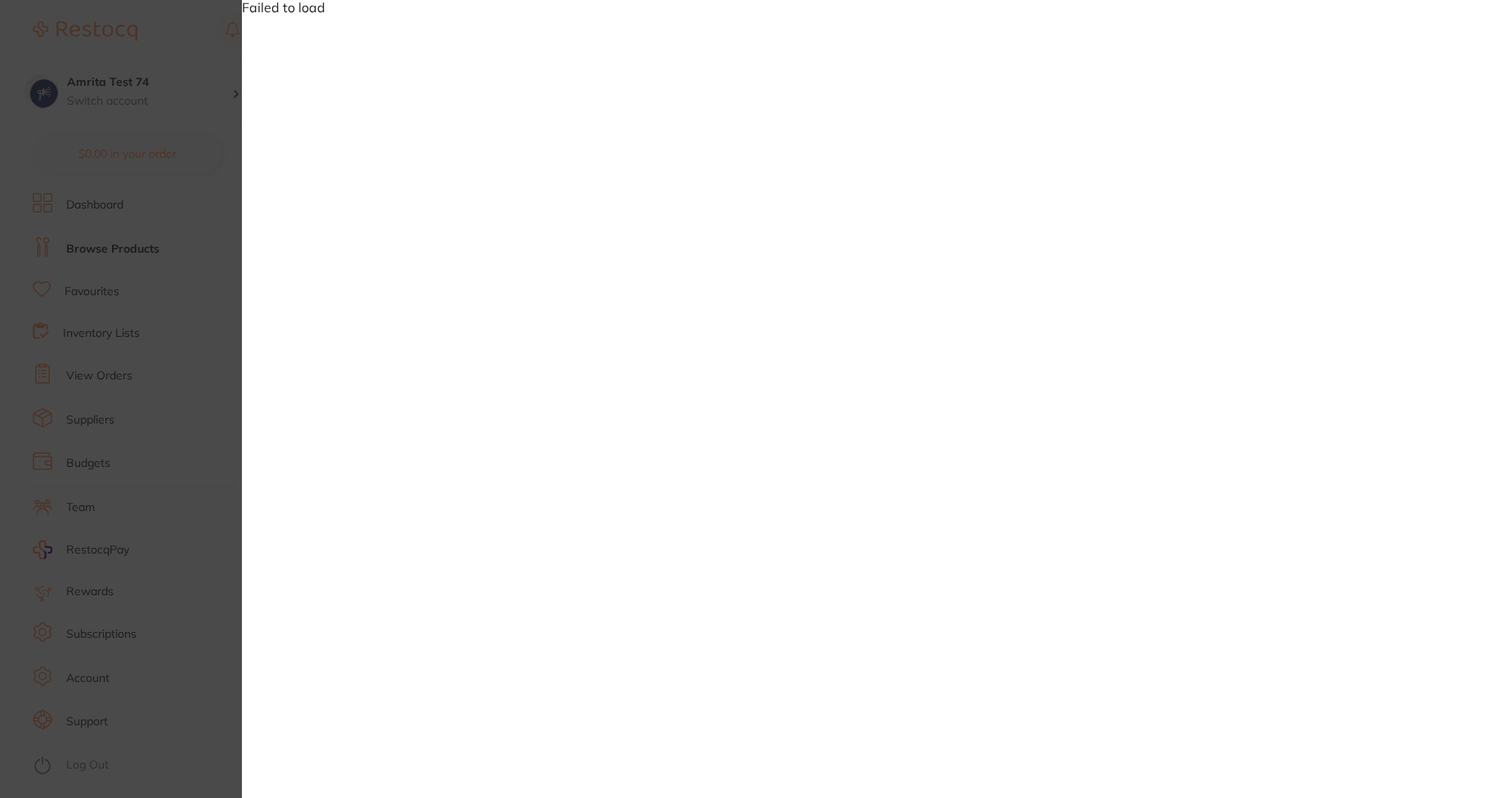 click on "Failed to load" at bounding box center (756, 399) 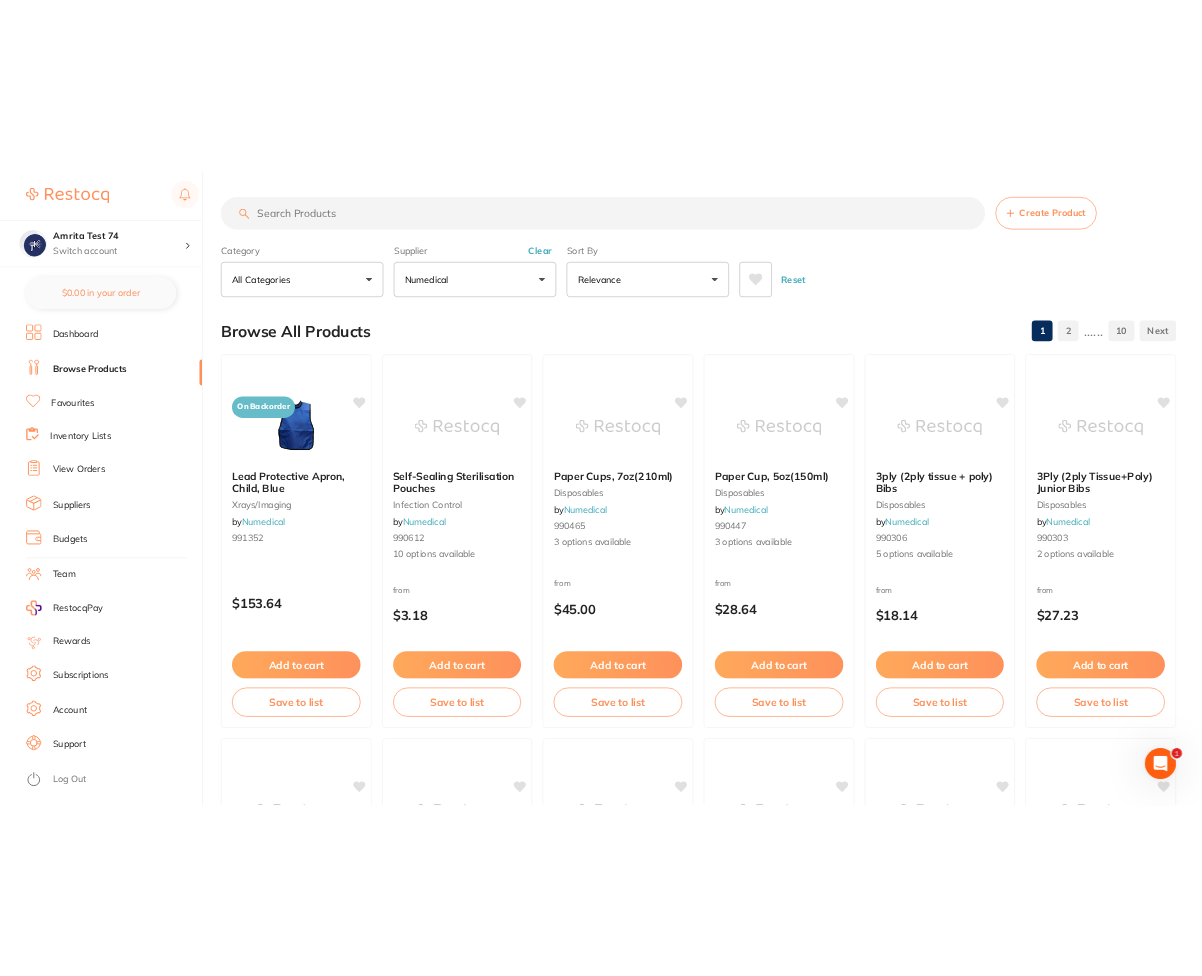 scroll, scrollTop: 764, scrollLeft: 0, axis: vertical 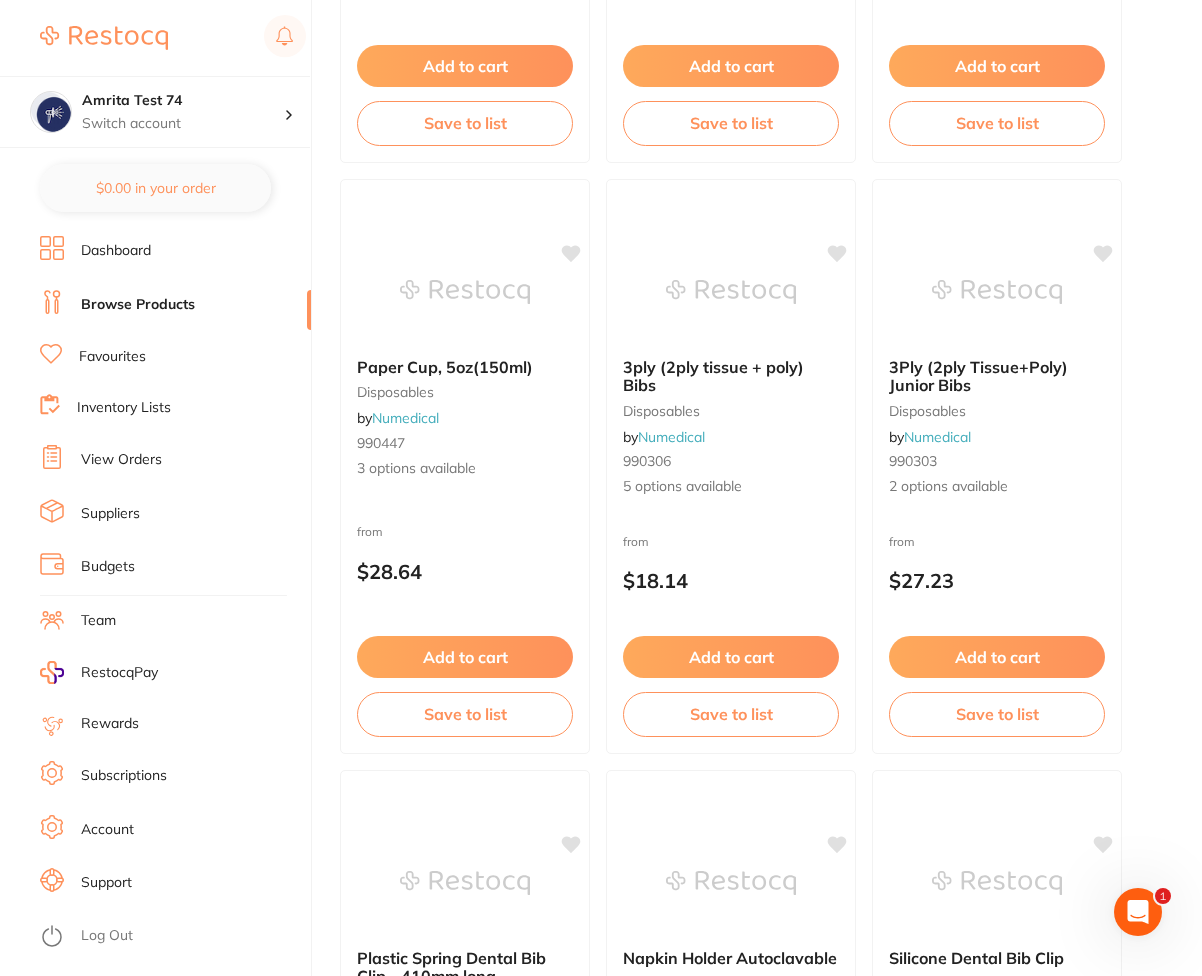 click on "Budgets" at bounding box center [175, 567] 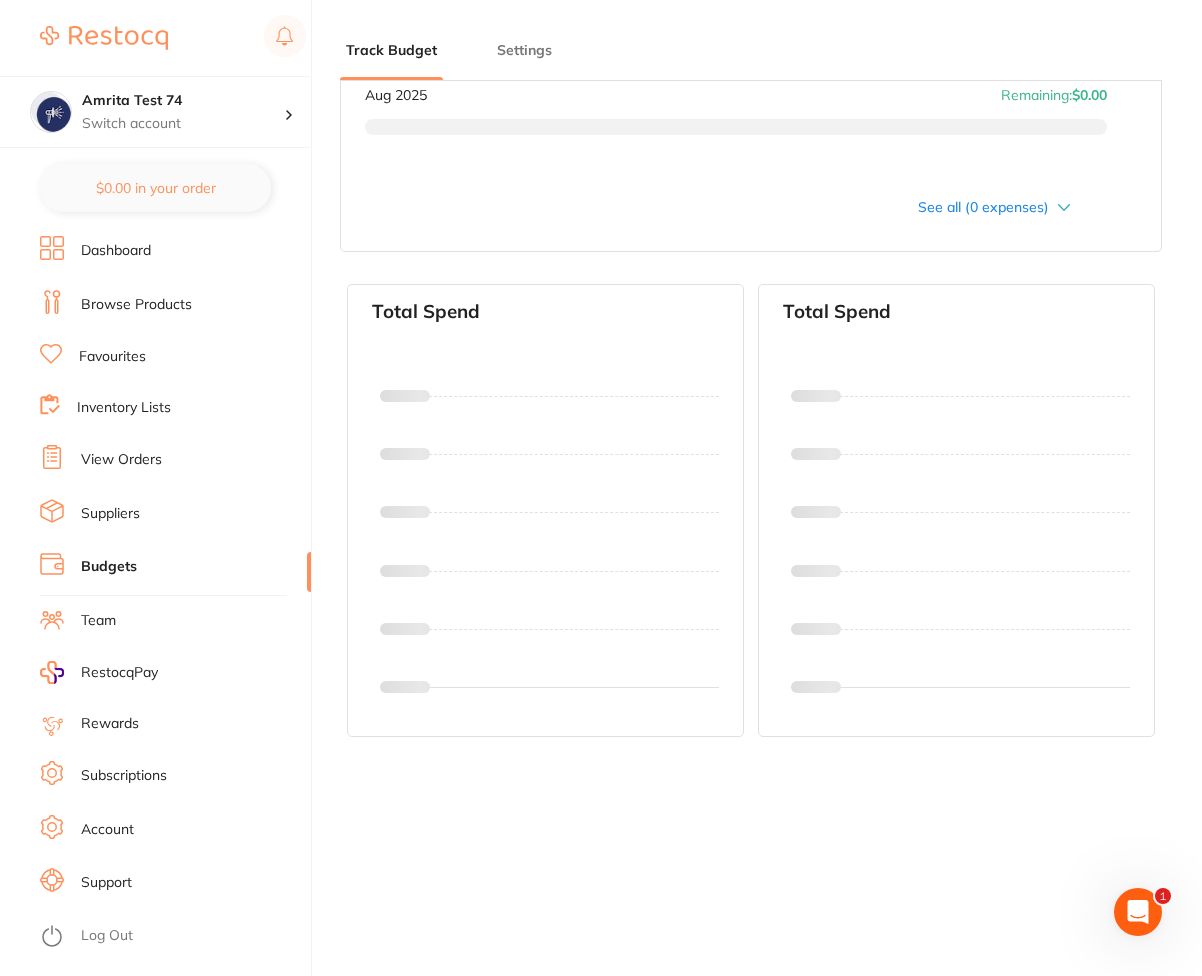 scroll, scrollTop: 0, scrollLeft: 0, axis: both 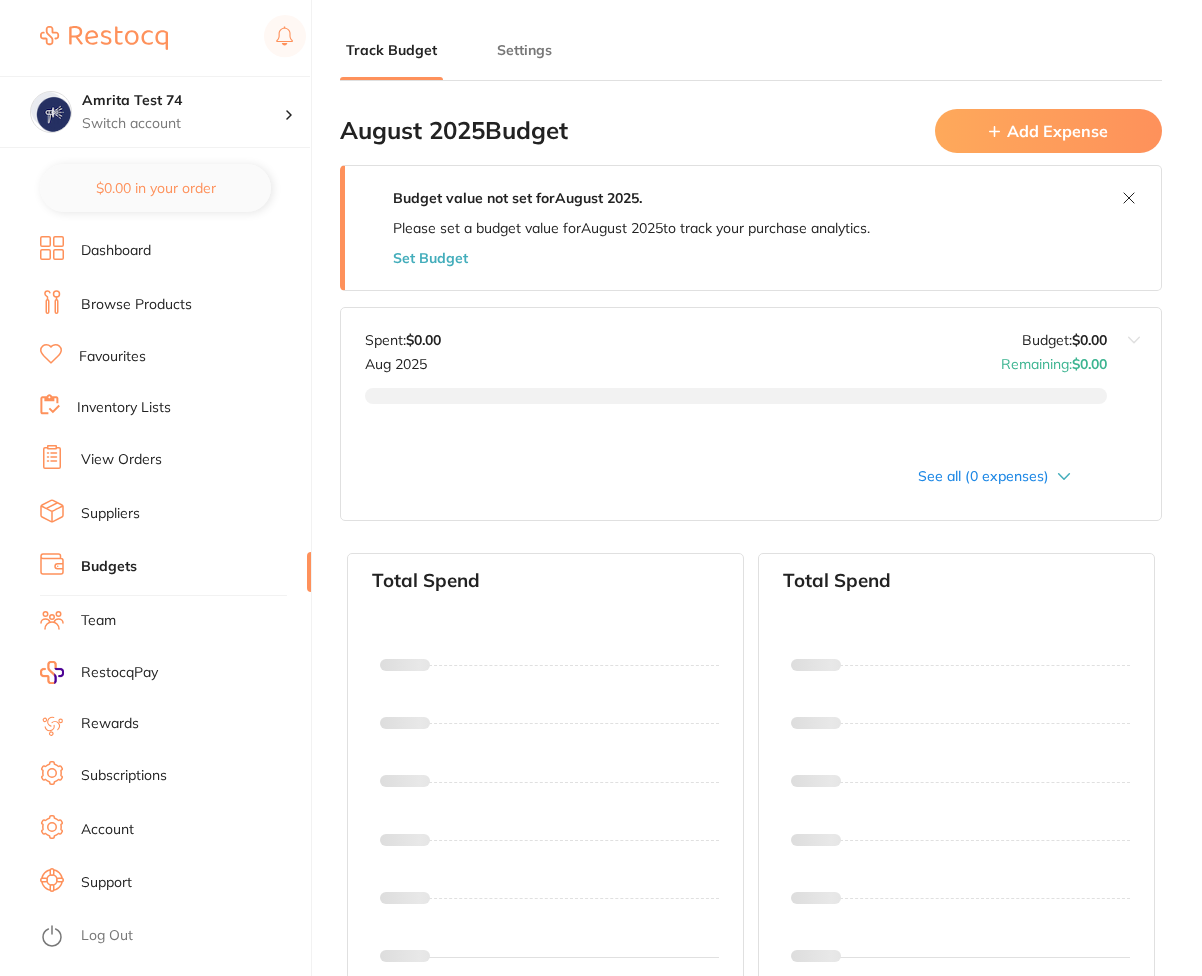 type on "0.0" 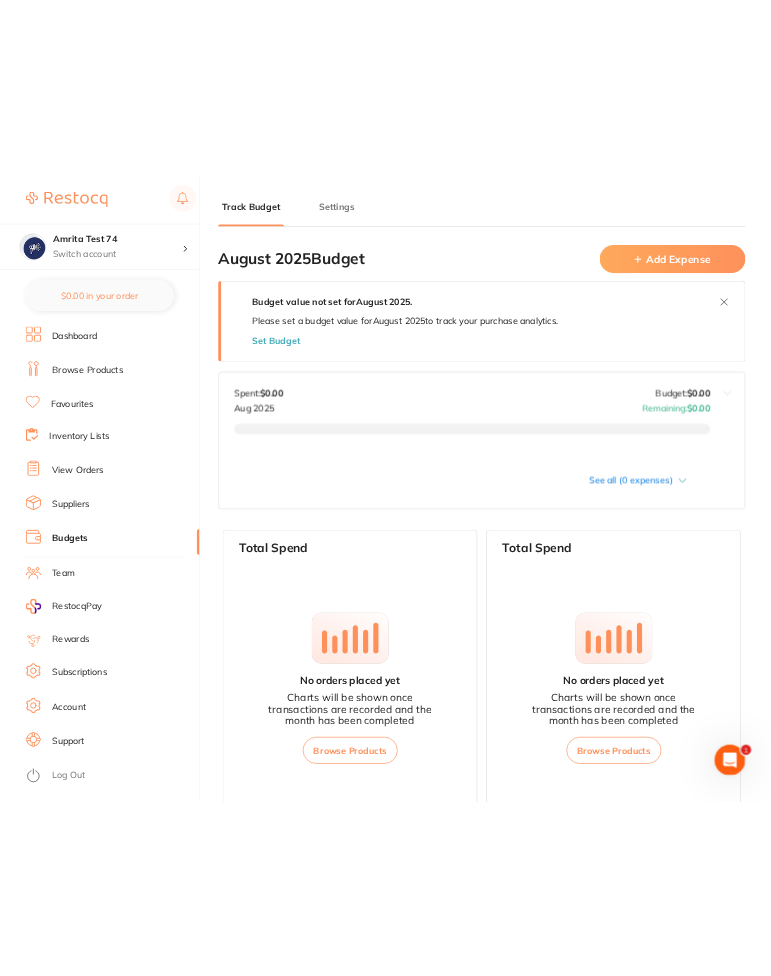 scroll, scrollTop: 0, scrollLeft: 0, axis: both 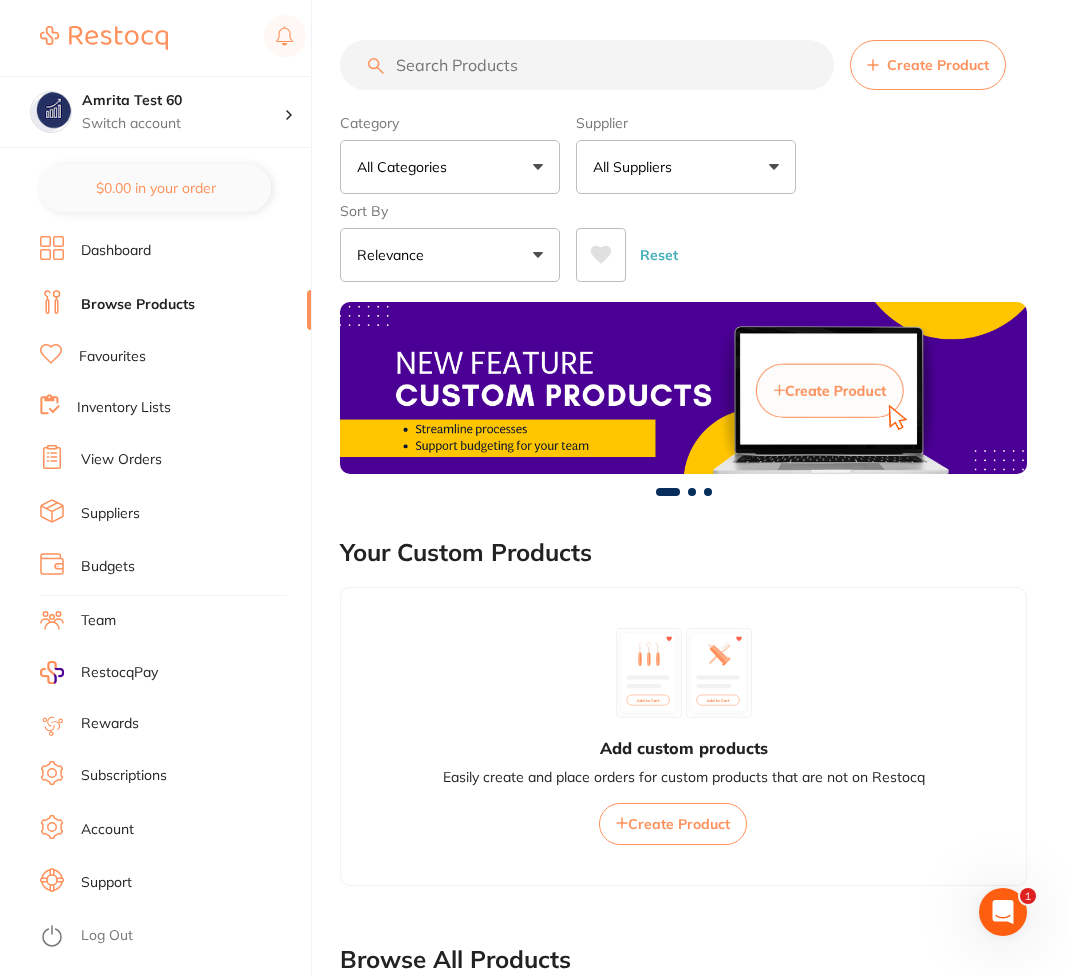 click on "All Suppliers" at bounding box center [686, 167] 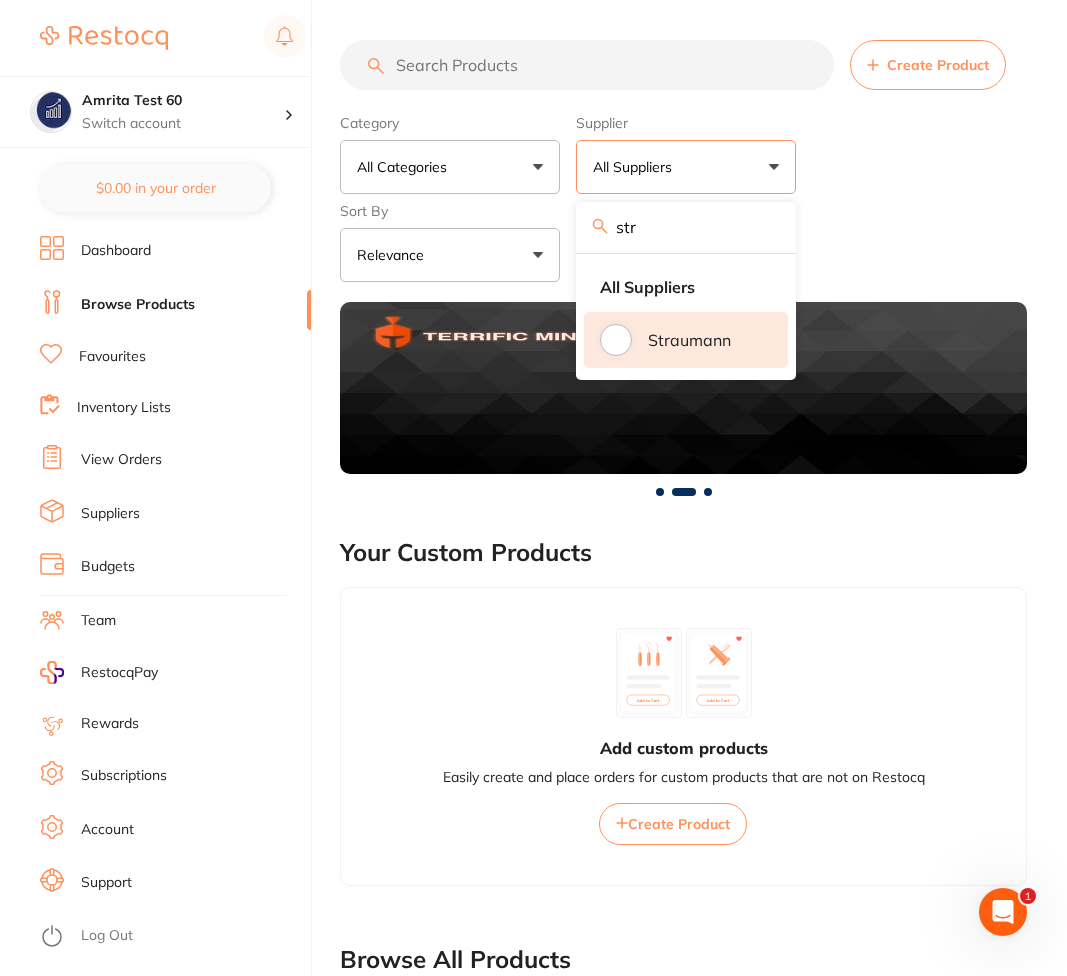 type on "str" 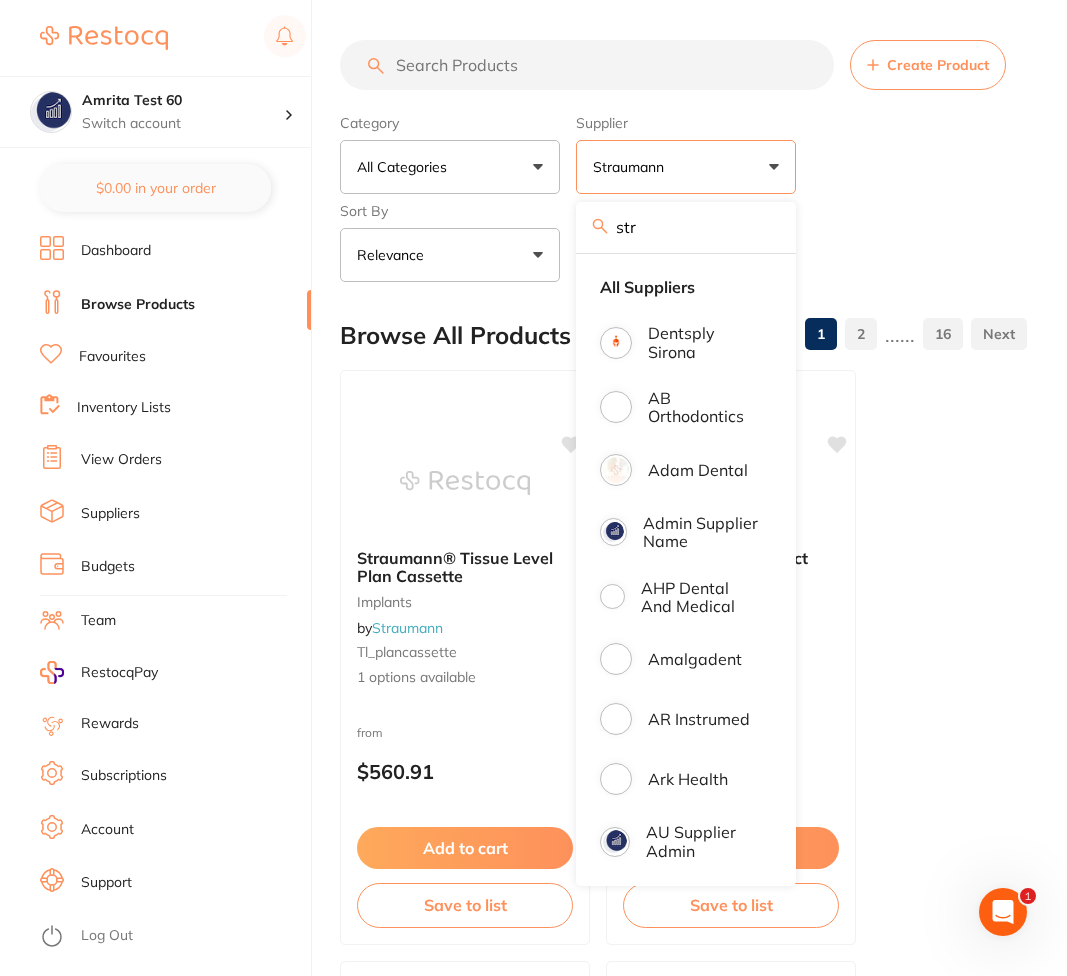 click on "Create Product Category All Categories All Categories implants Clear Category   false    All Categories Category All Categories implants Supplier Straumann str All Suppliers Dentsply Sirona AB Orthodontics AdamDental Admin supplier name AHP Dental and Medical Amalgadent AR Instrumed Ark Health AU Supplier Admin BioMeDent Pty Ltd CDS Dental Critical Dental David Melton mmmmmmmmmmmmmmmmmmmmmmmmmmmmm Dental Practice Supplies Dental Zone Erkodent Erskine Dental frontend Geistlich Healthware Australia Henry Schein Halas HIT Dental & Medical Supplies Independent Dental Ivoclar Vivadent Kulzer Dental Leepac Medical and Dental Livingstone International Main Orthodontics Matrixdental Mayfair Dental Supplies MDS Dental Numedical Orien dental Origin Dental Ozdent Quovo Dental Raypurt Dental RiDental Ridley dental Sanoop Supplier Southern Dental Pty Ltd Straumann TerrificMinds TM Supplier VP Dental & Medical Supplies Clear Supplier   true    Straumann Supplier str Dentsply Sirona AB Orthodontics Adam Dental" at bounding box center (703, 8207) 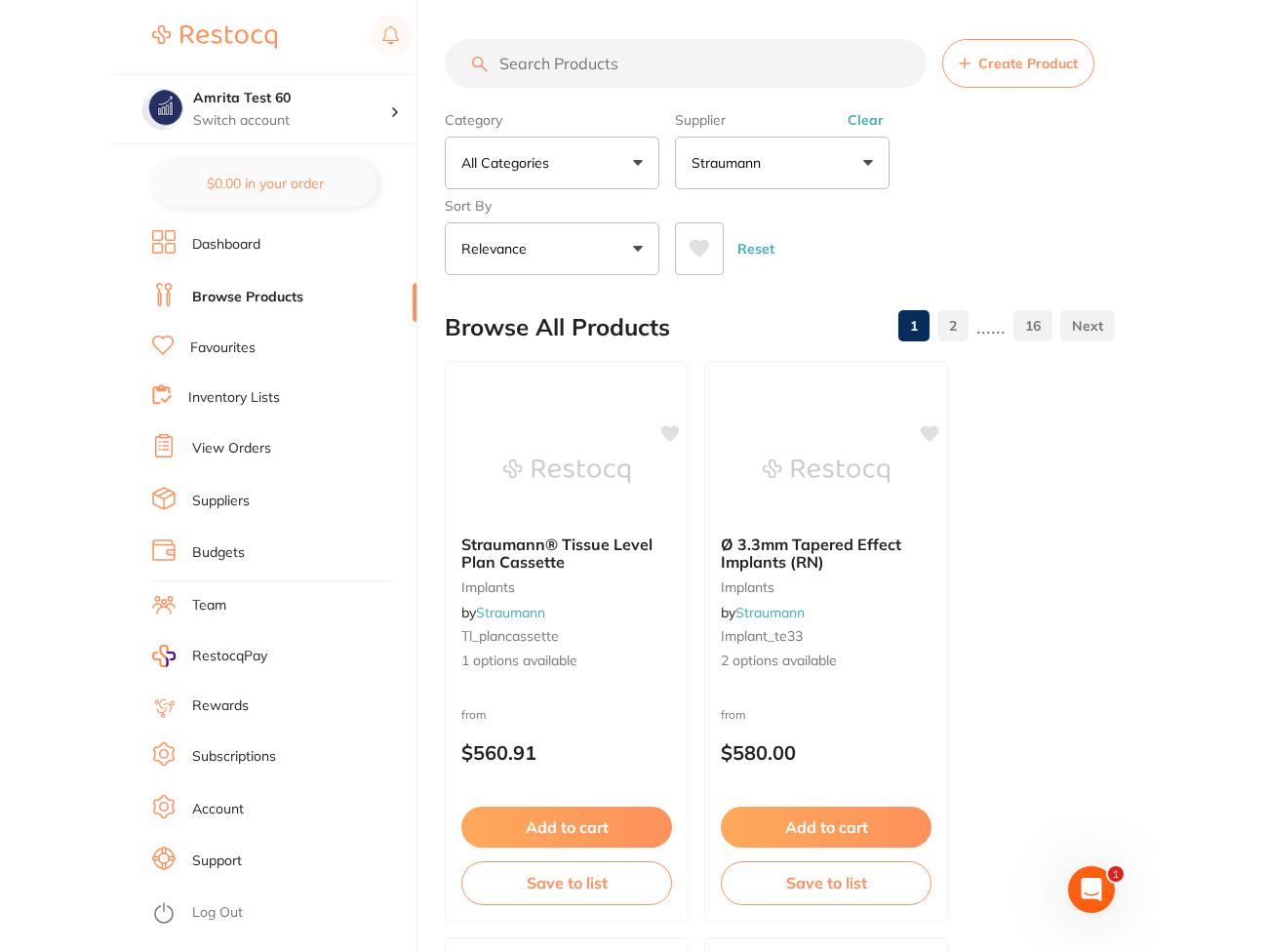 scroll, scrollTop: 0, scrollLeft: 0, axis: both 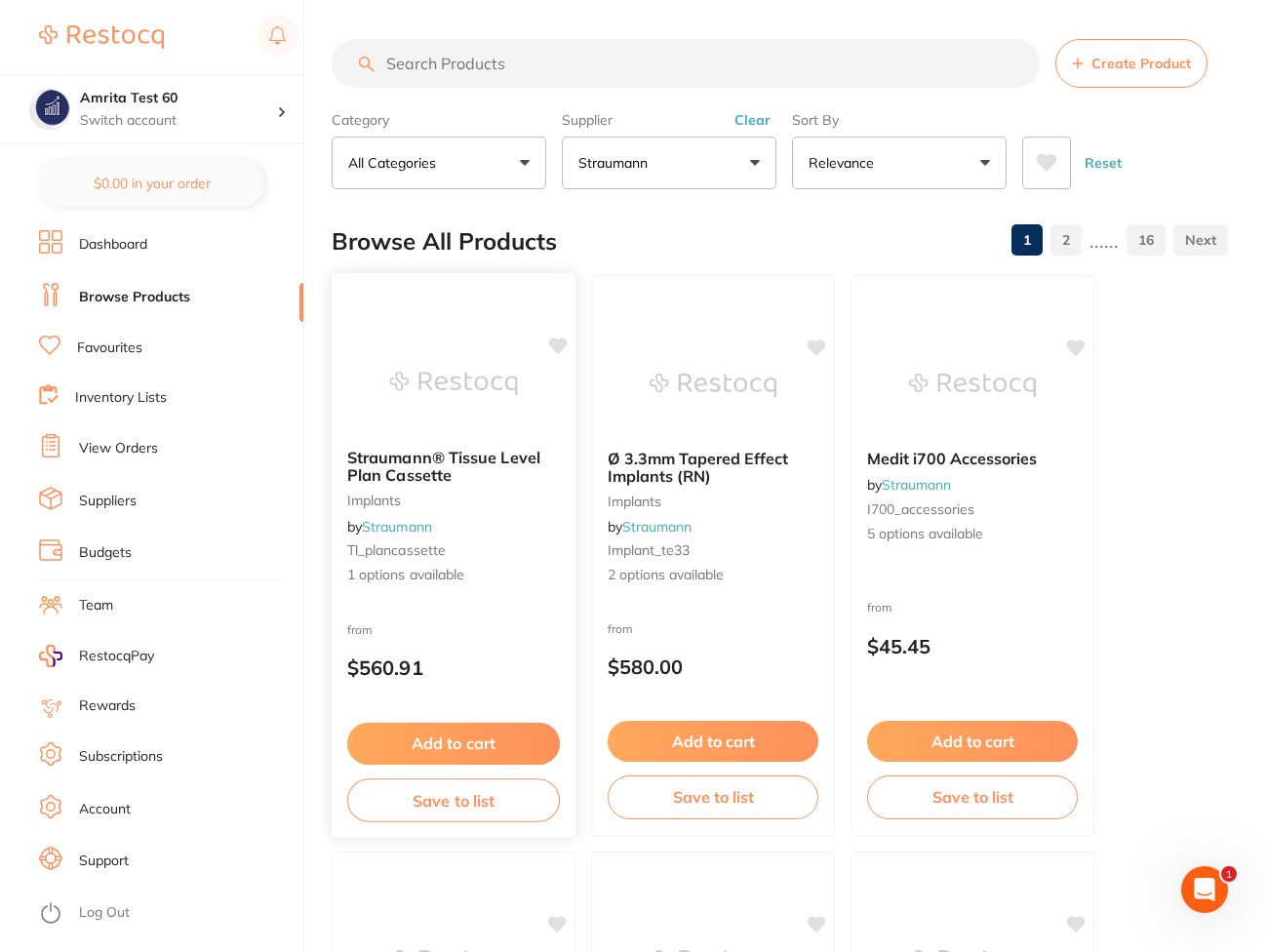 click at bounding box center [453, 383] 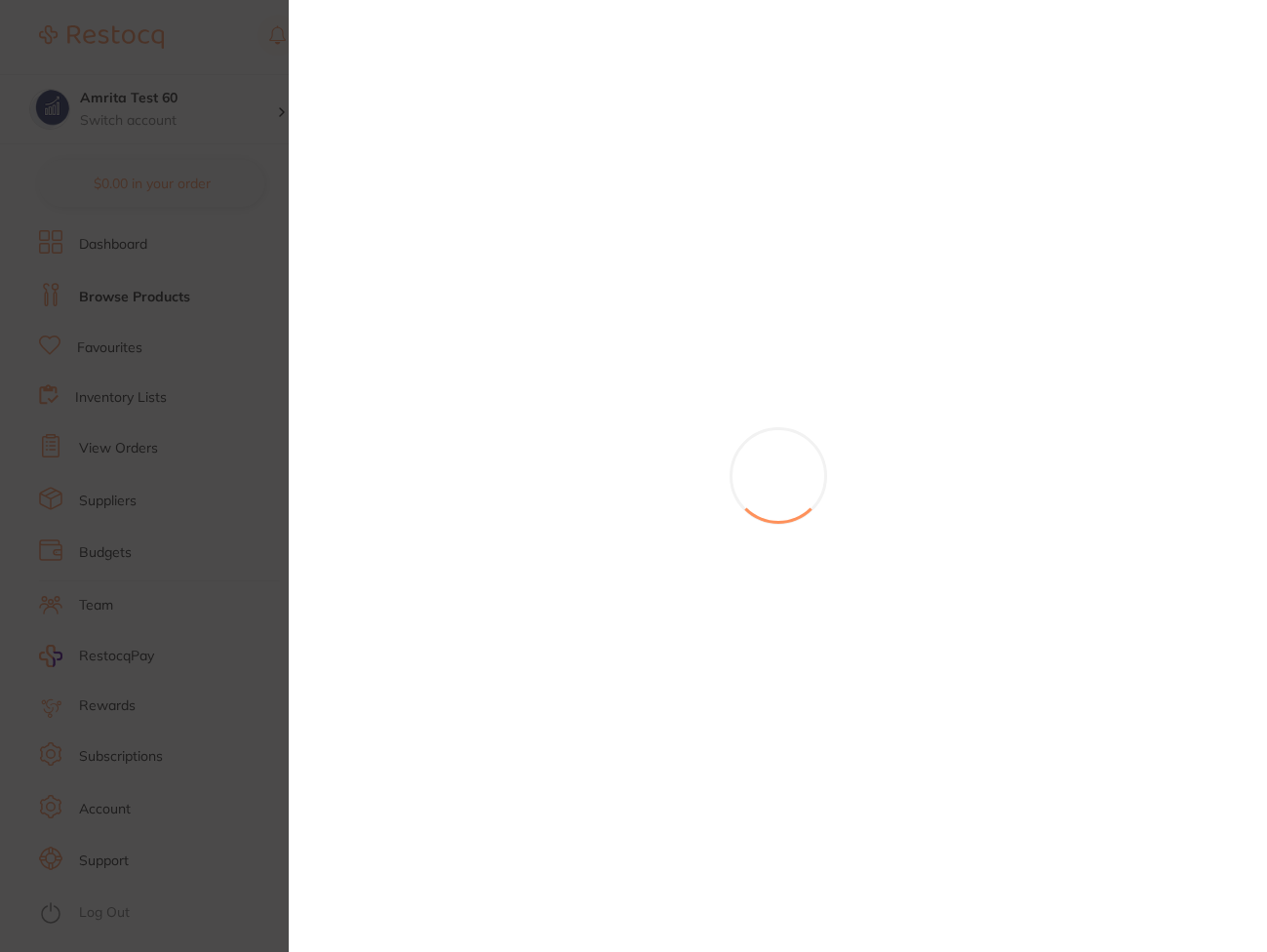 scroll, scrollTop: 745, scrollLeft: 0, axis: vertical 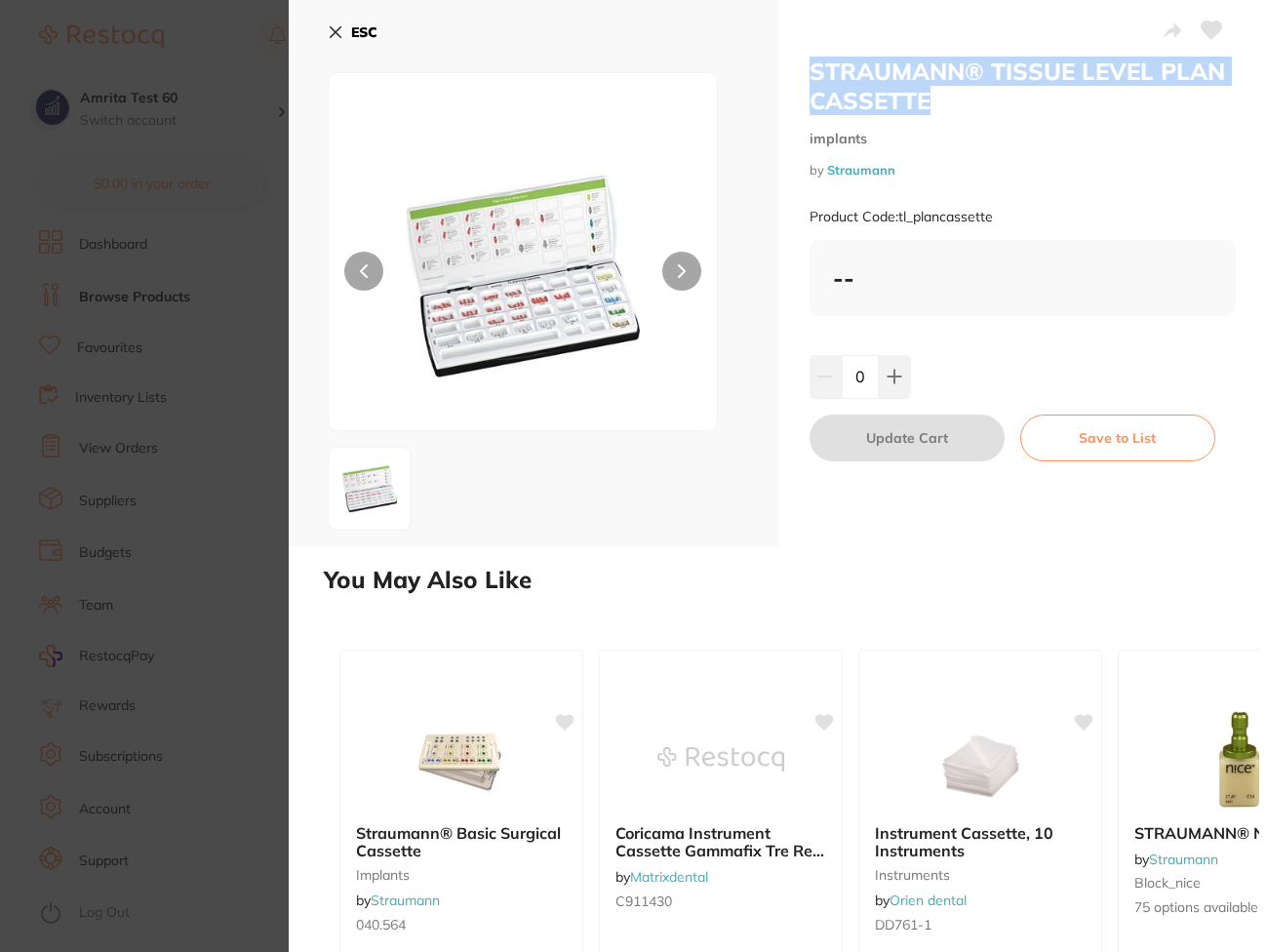 drag, startPoint x: 821, startPoint y: 87, endPoint x: 793, endPoint y: 72, distance: 31.76476 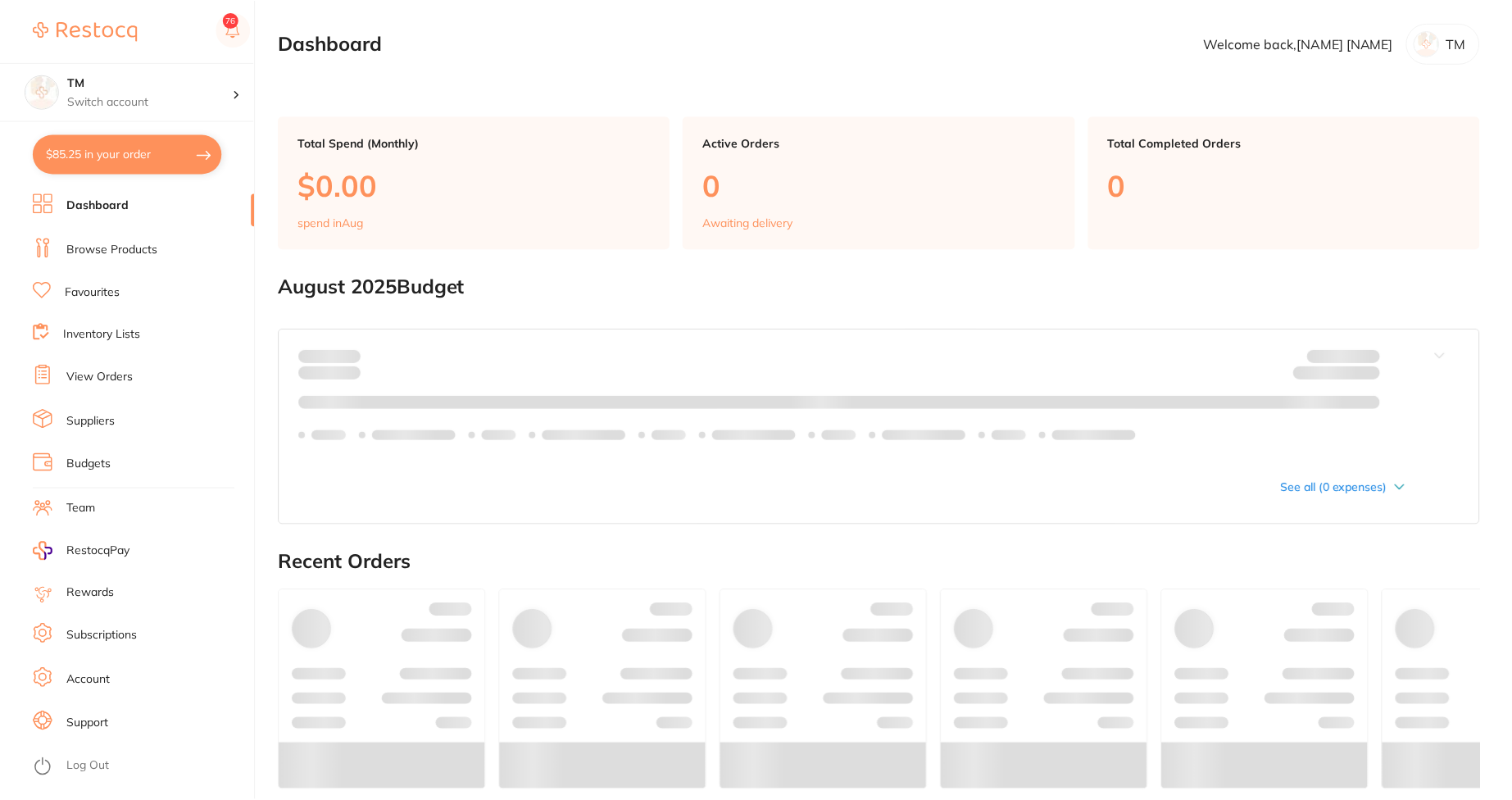 scroll, scrollTop: 0, scrollLeft: 0, axis: both 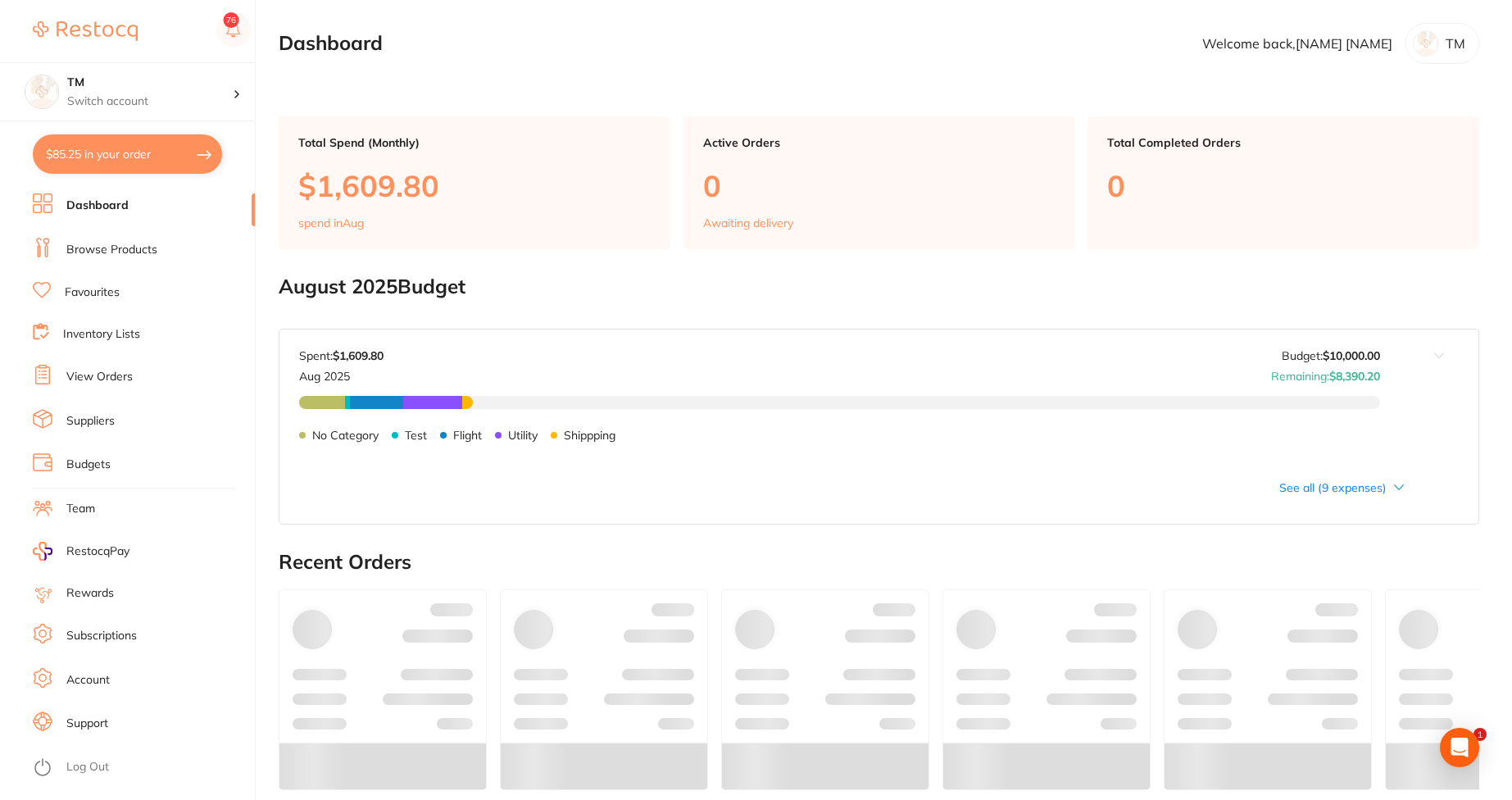 click on "Budgets" at bounding box center (143, 465) 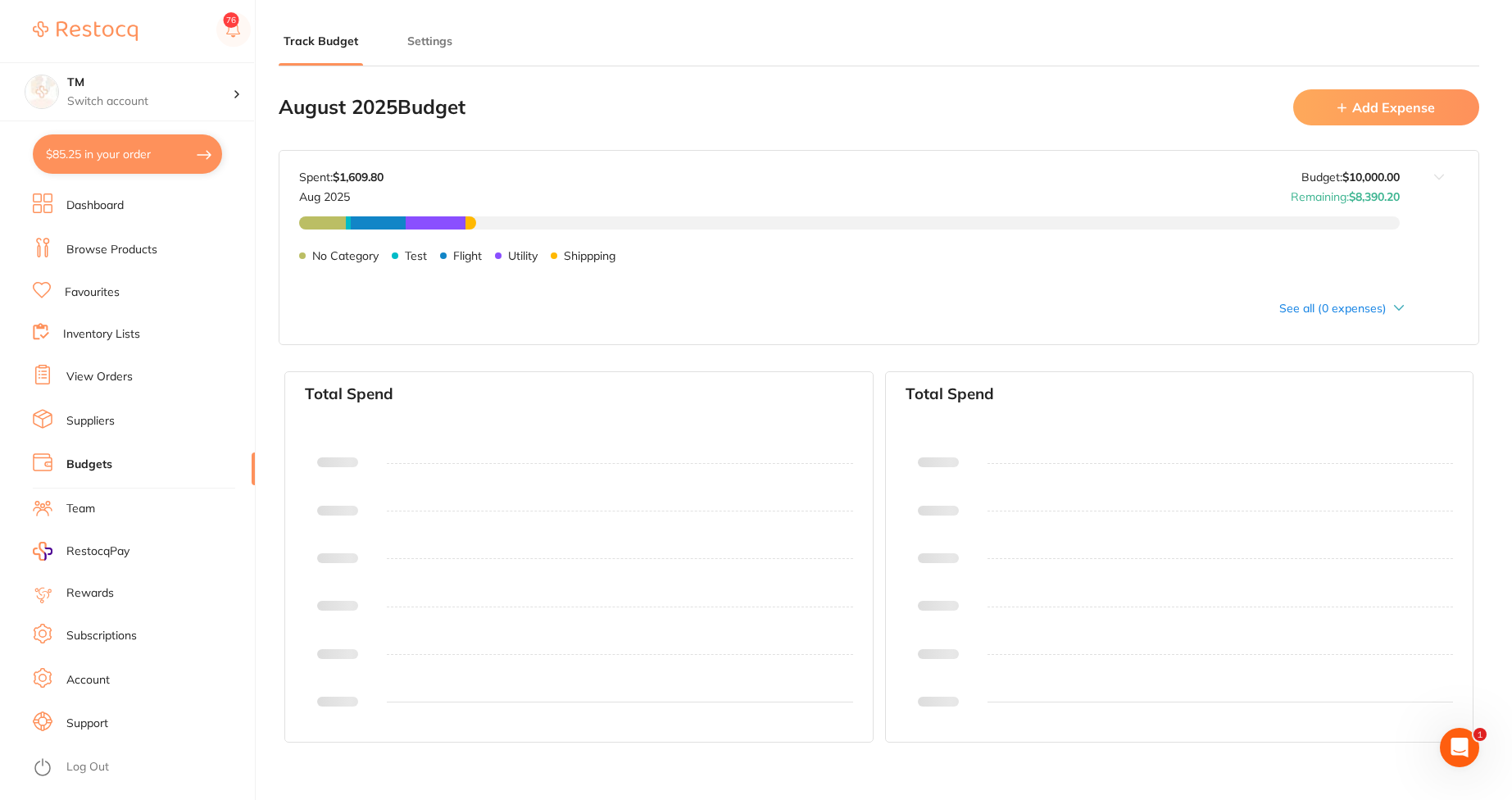 scroll, scrollTop: 0, scrollLeft: 0, axis: both 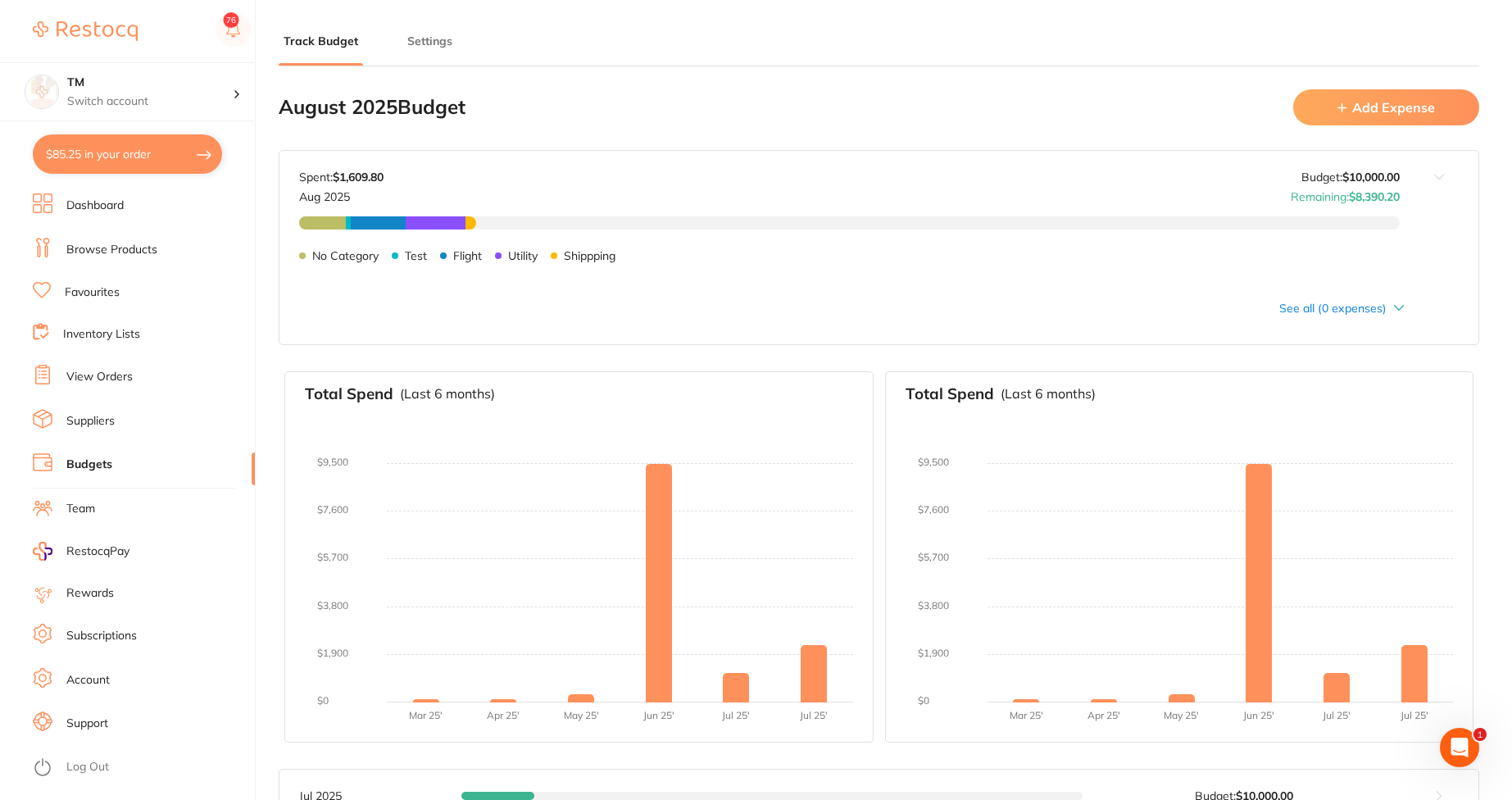 type on "10,000" 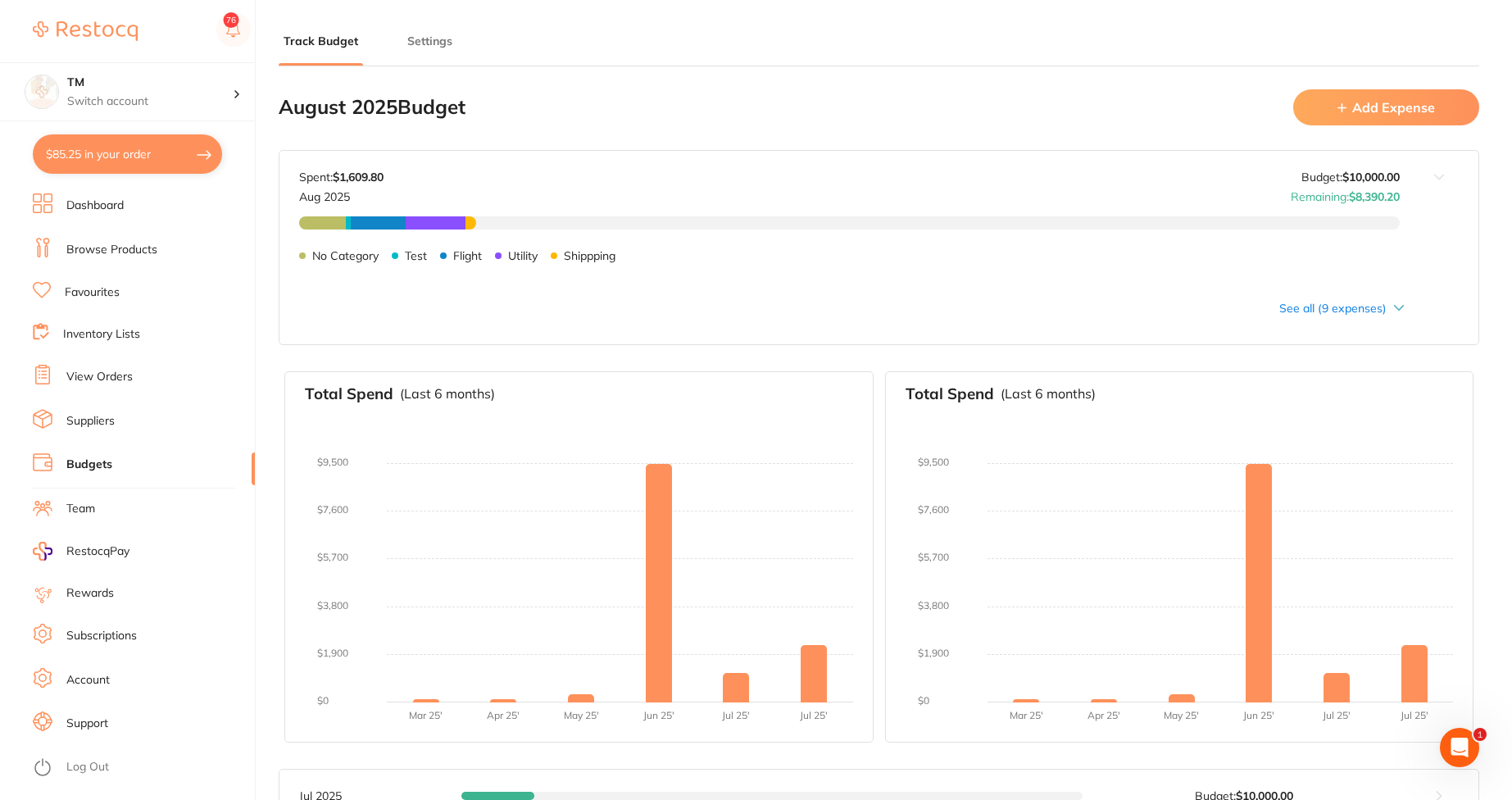 scroll, scrollTop: 0, scrollLeft: 0, axis: both 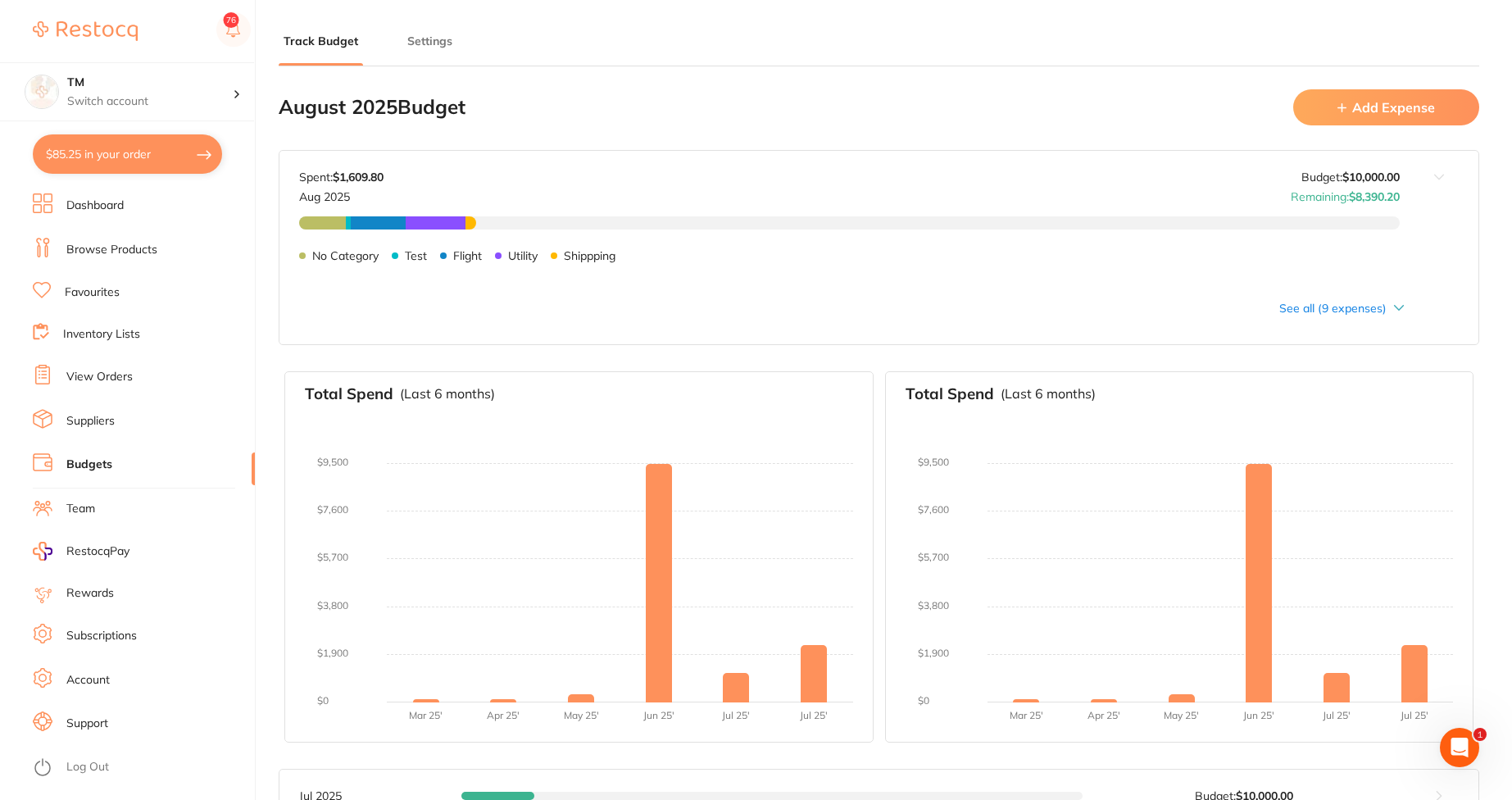 click on "Add Expense" at bounding box center [1386, 107] 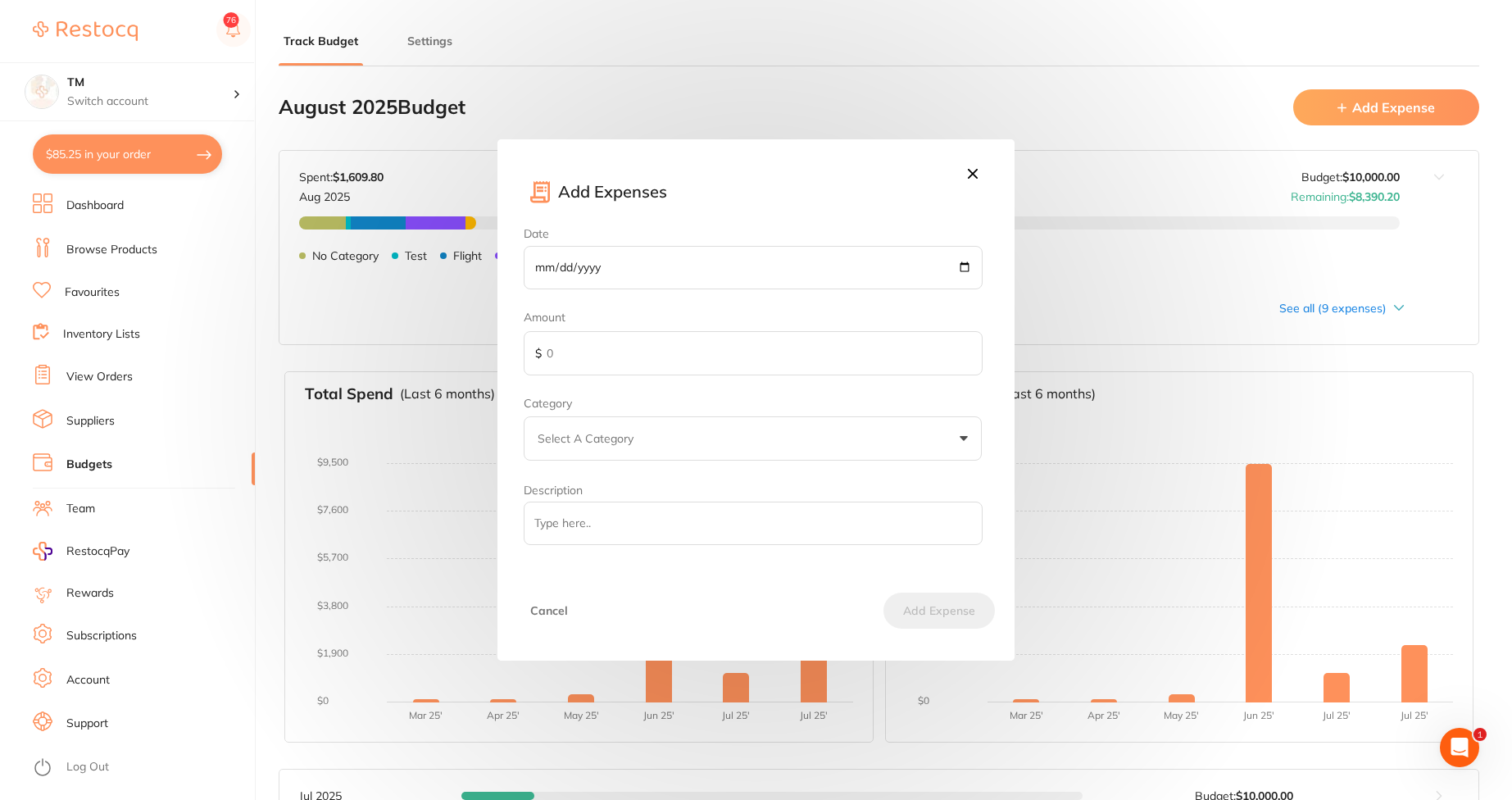 click on "Date" at bounding box center [752, 268] 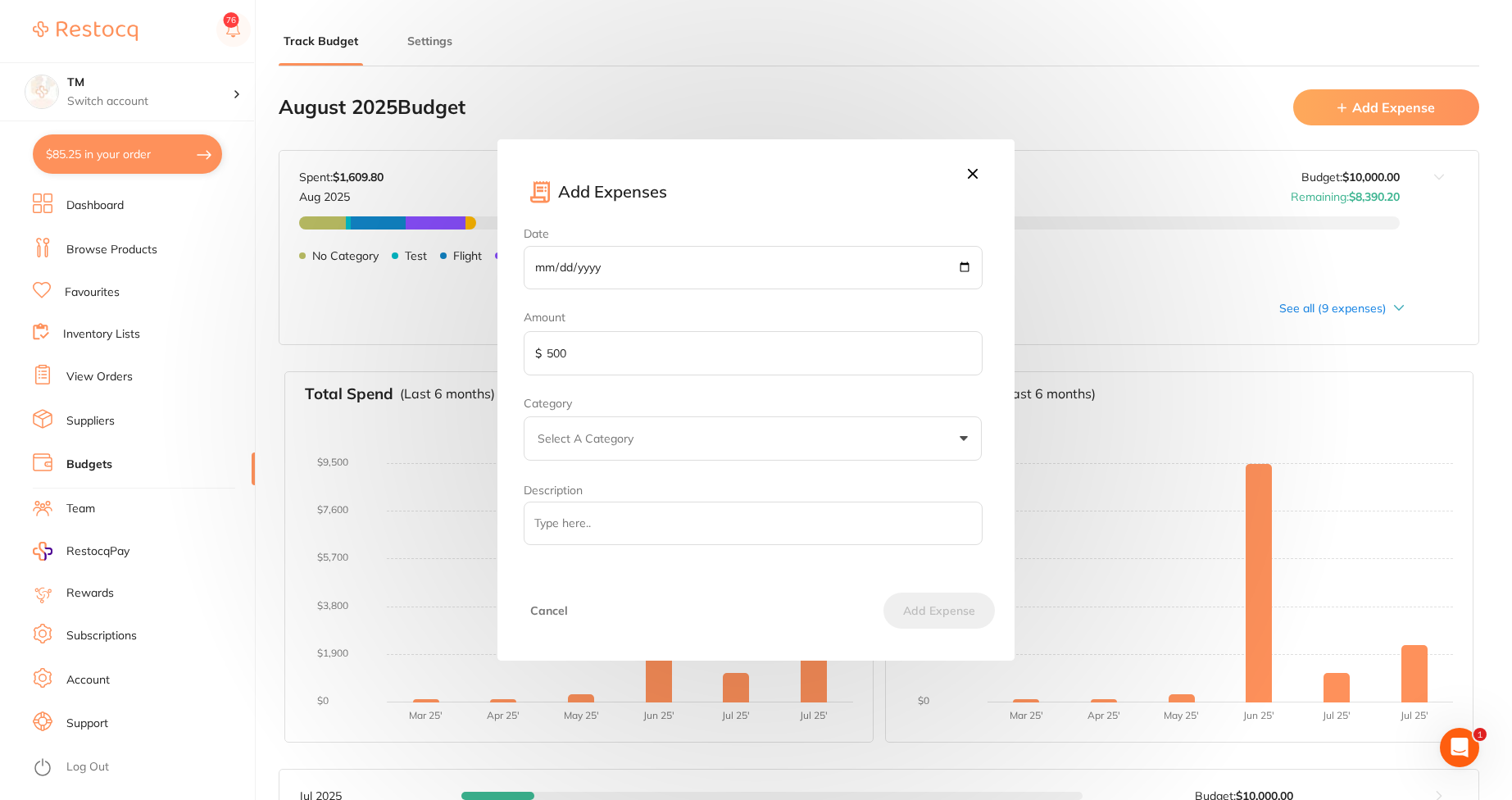 type on "500" 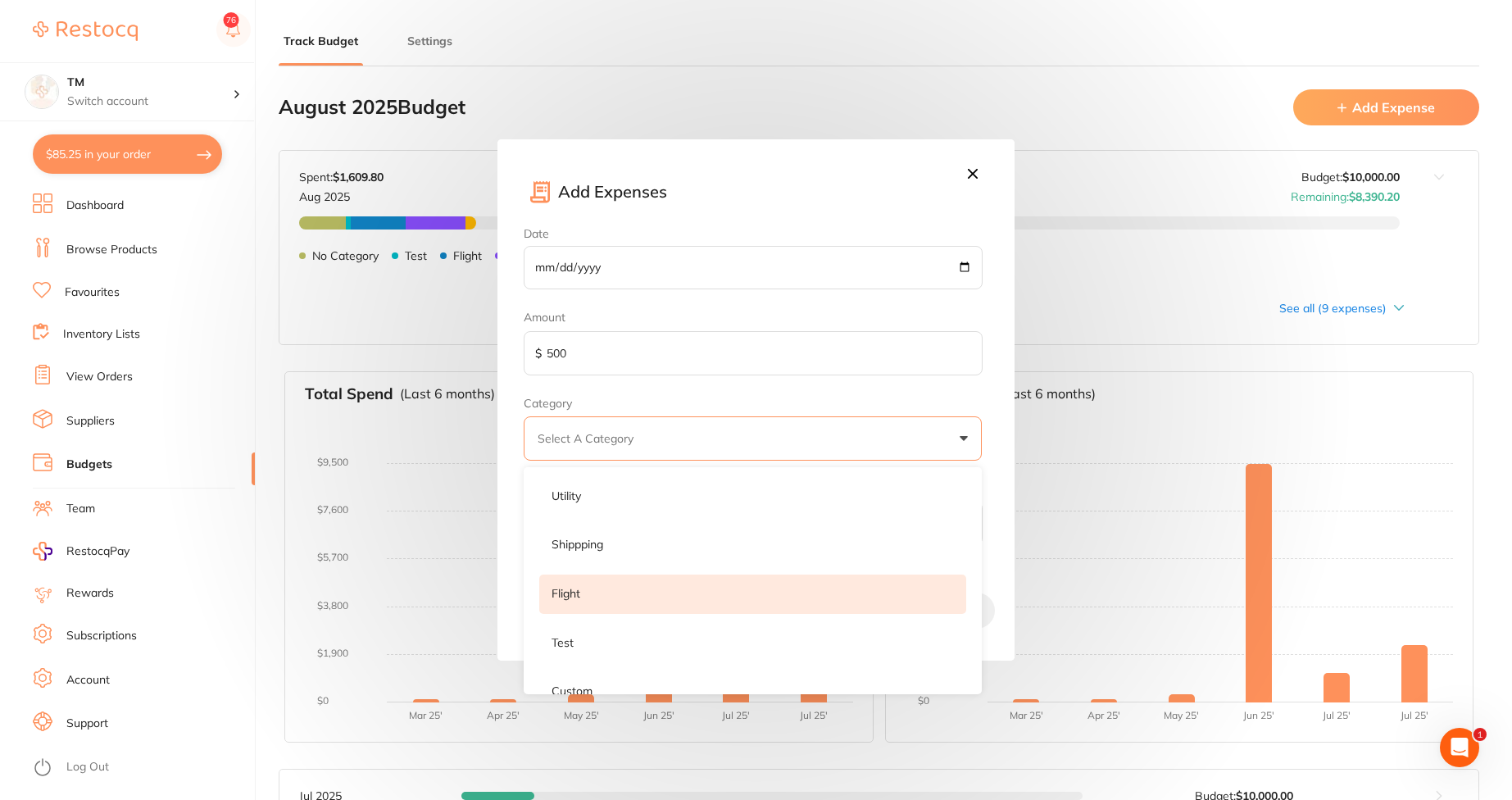click on "Flight" at bounding box center [752, 594] 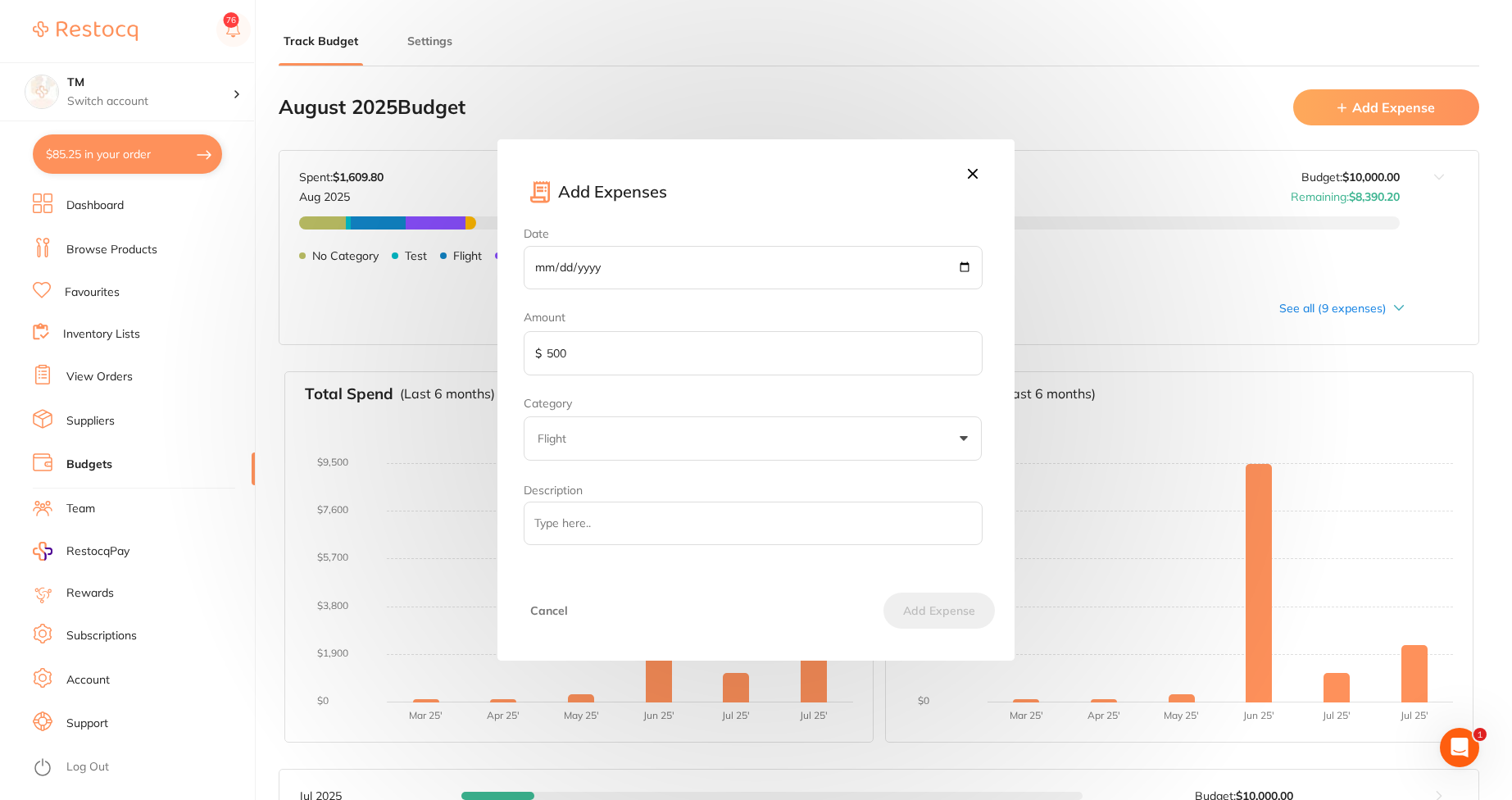 click on "Description" at bounding box center (752, 524) 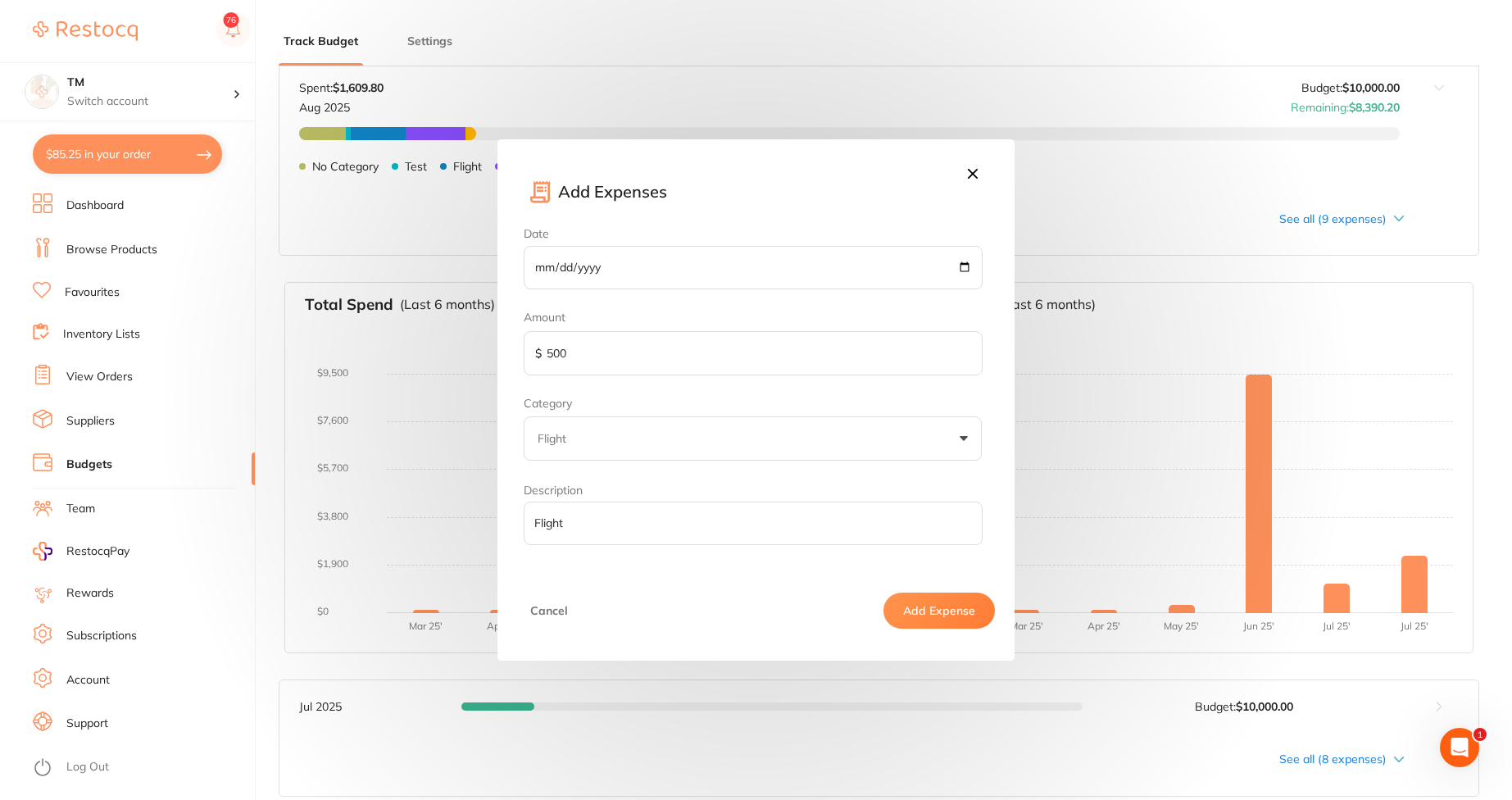 scroll, scrollTop: 276, scrollLeft: 0, axis: vertical 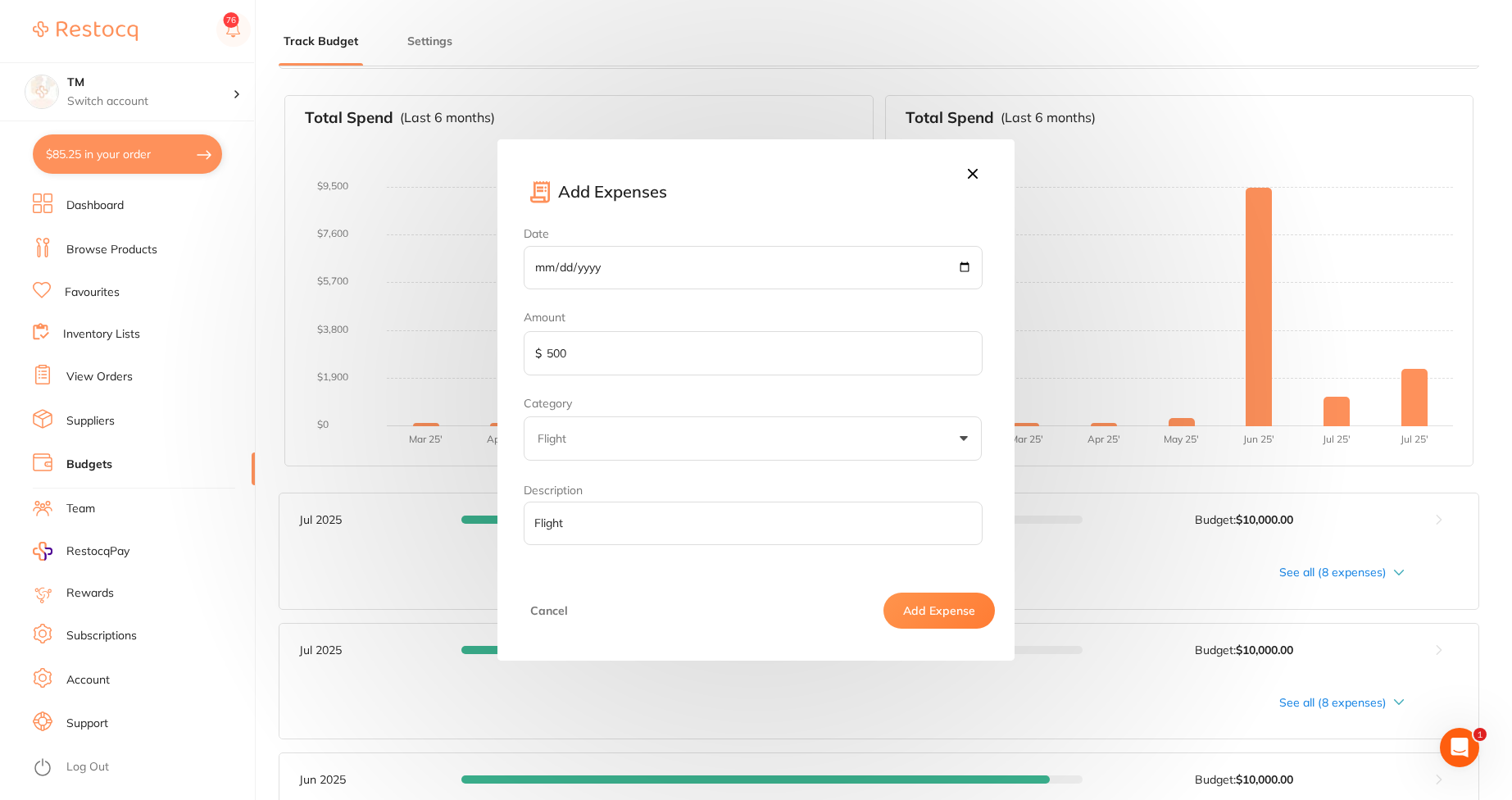 type on "Flight" 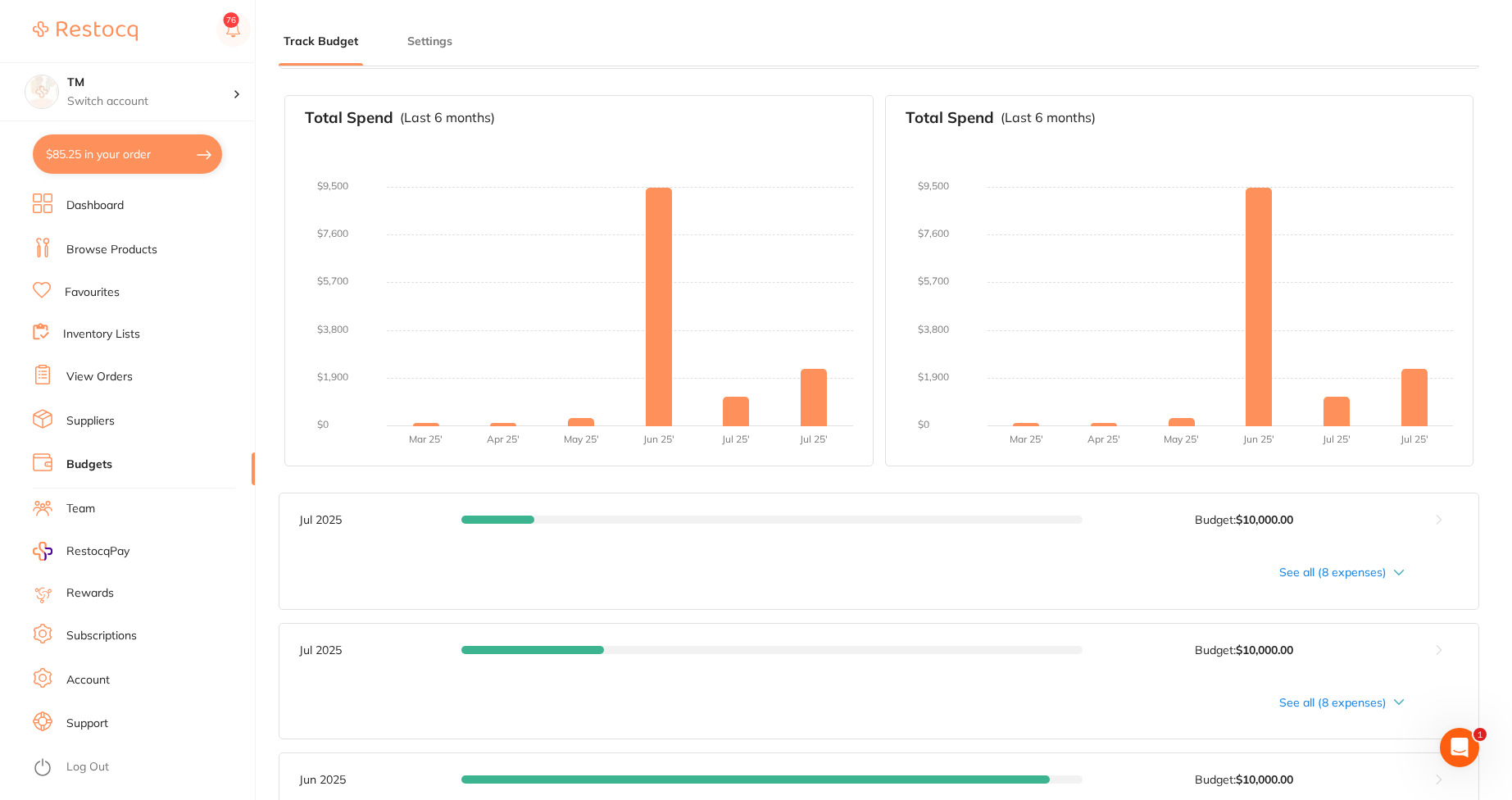 click on "See all (8 expenses)" at bounding box center (851, 572) 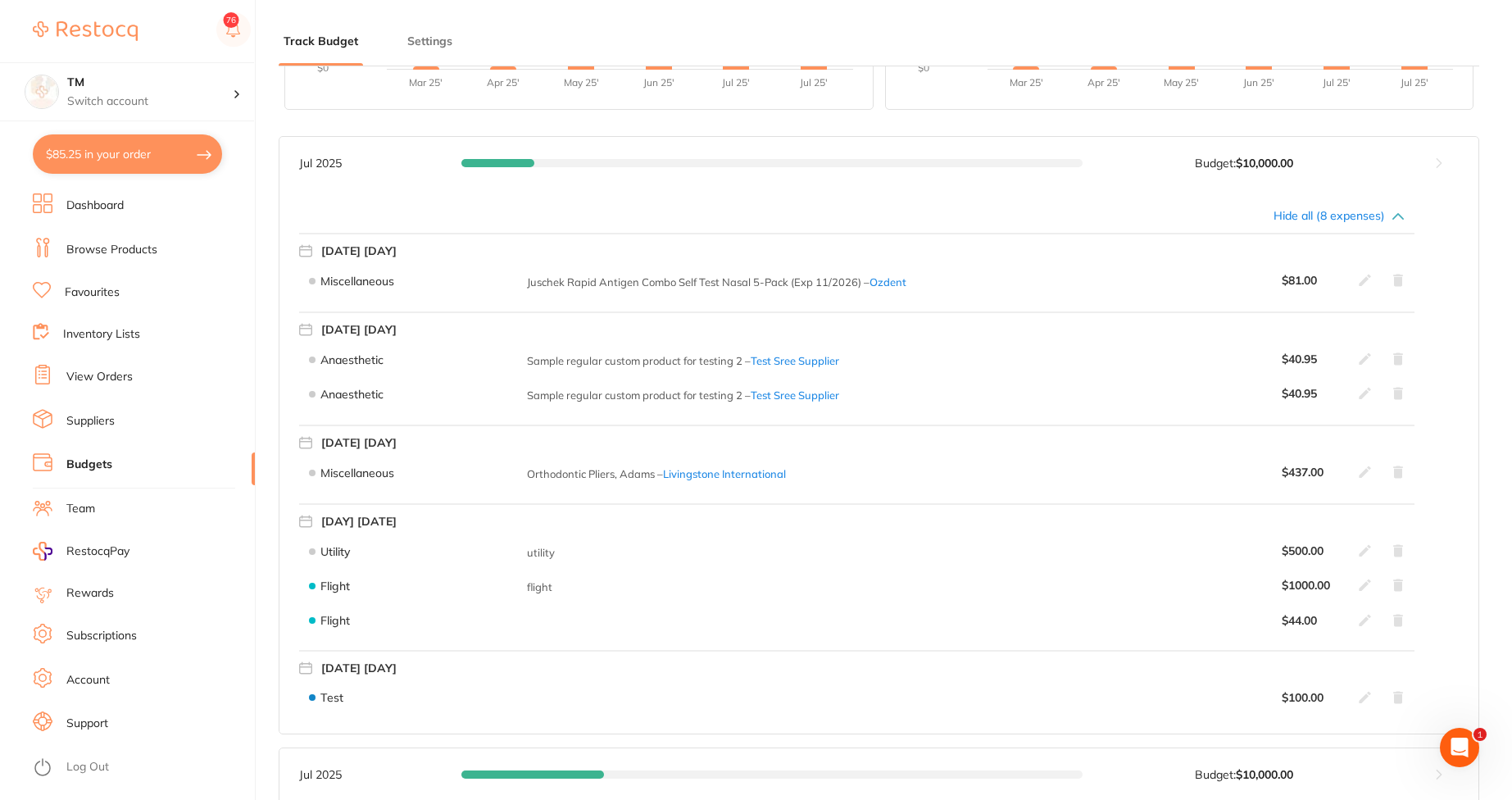 scroll, scrollTop: 0, scrollLeft: 0, axis: both 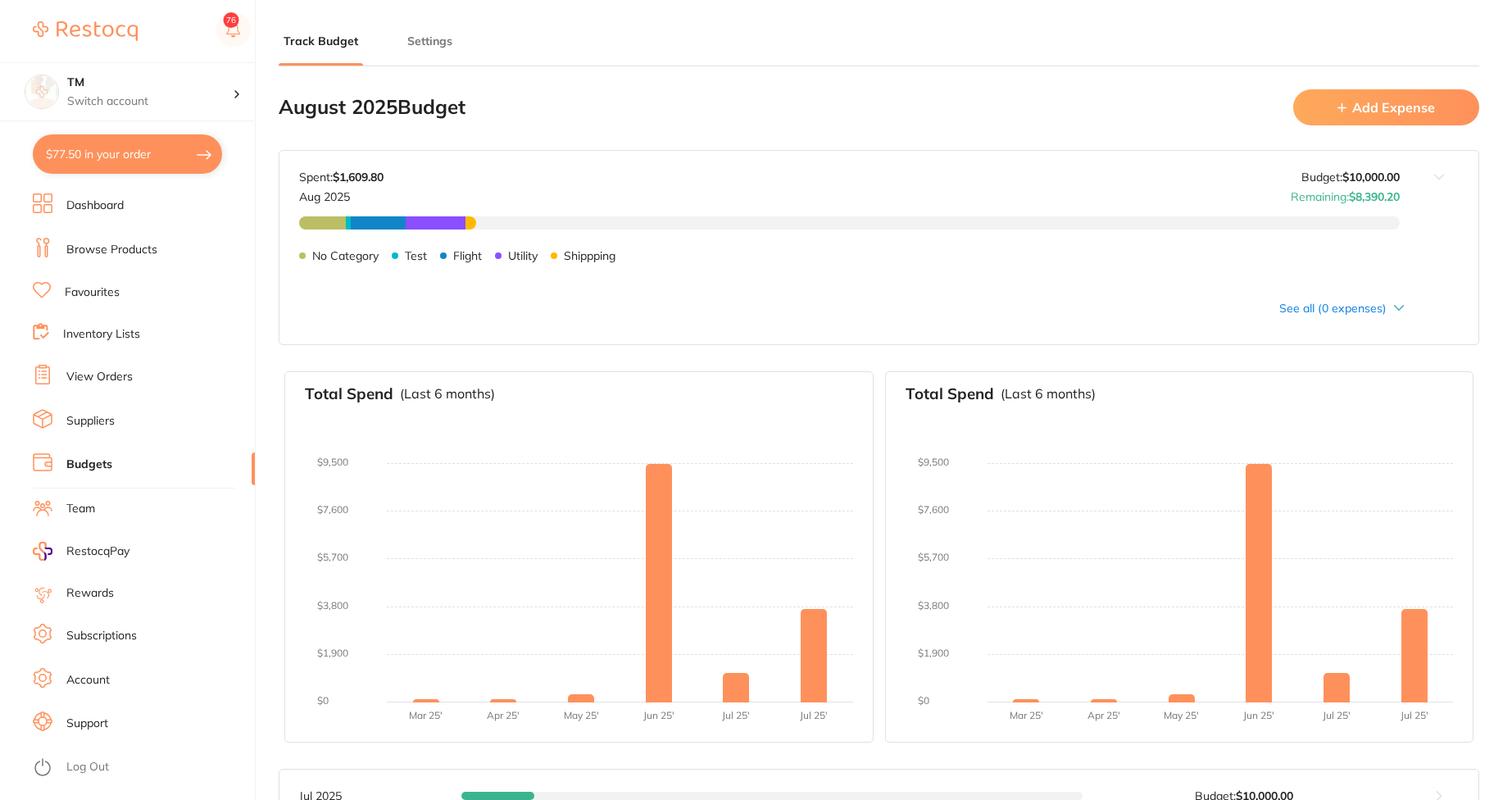 type on "10,000" 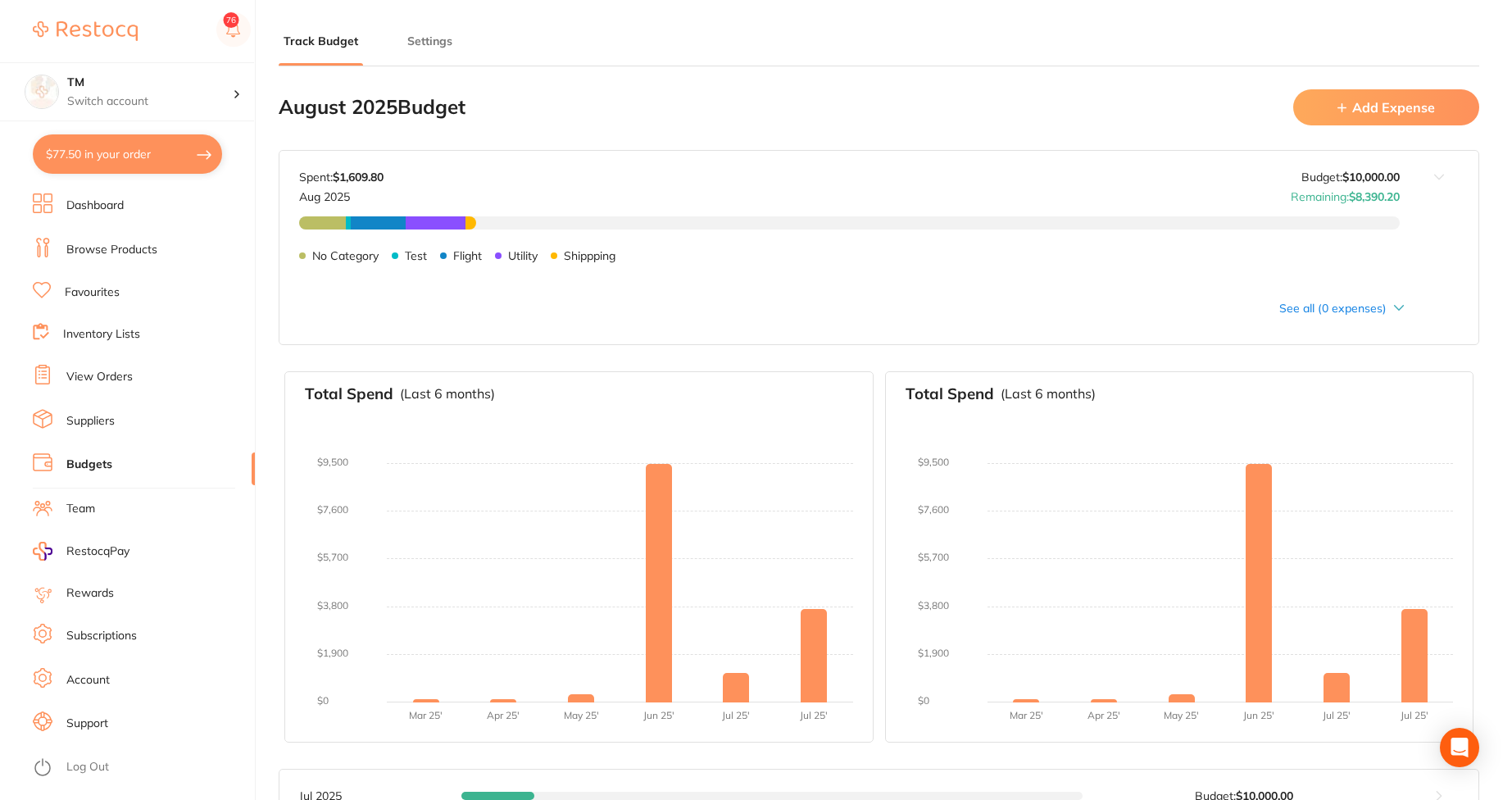scroll, scrollTop: 16, scrollLeft: 0, axis: vertical 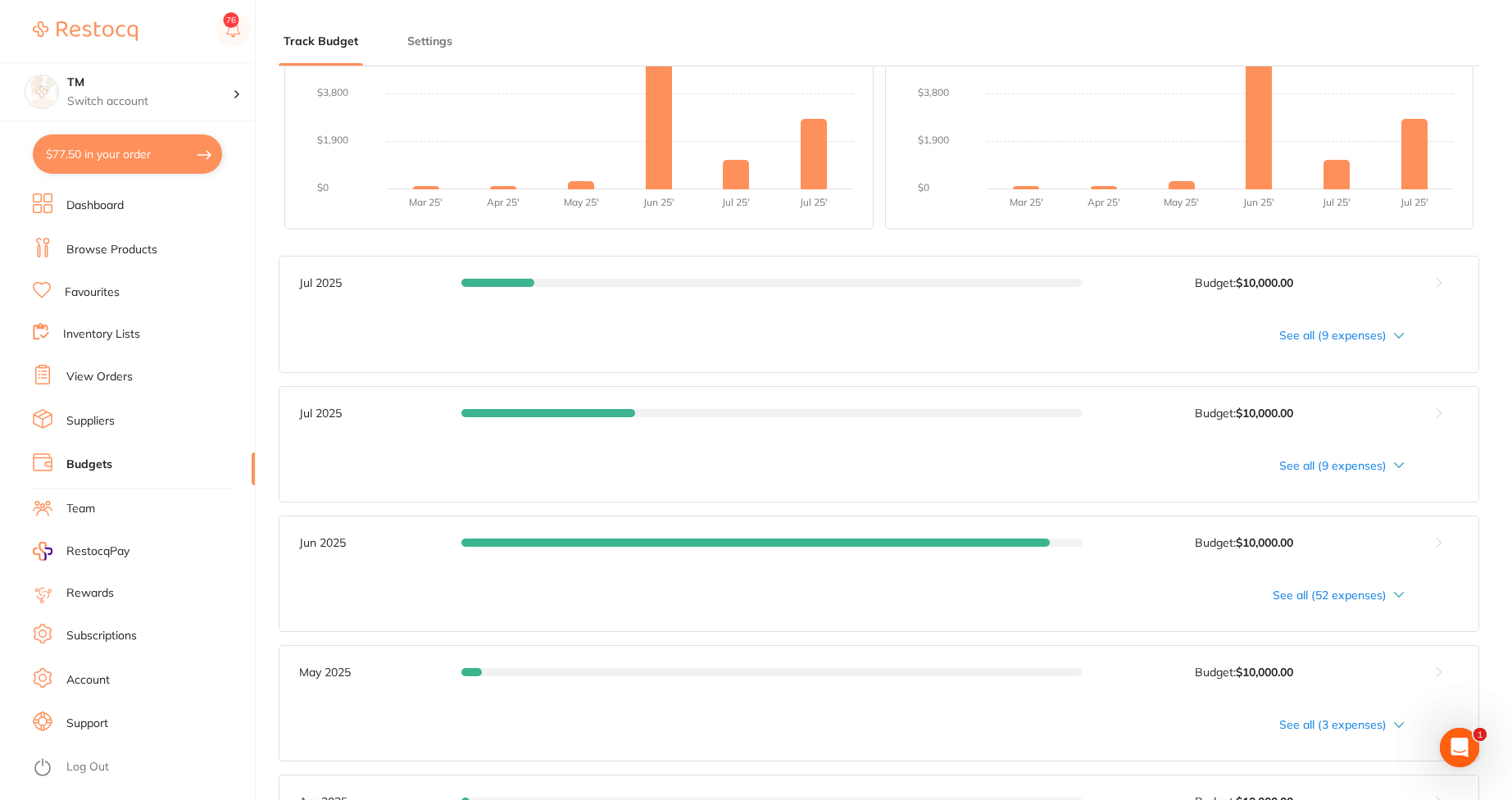 click on "See all (9 expenses)" at bounding box center (851, 335) 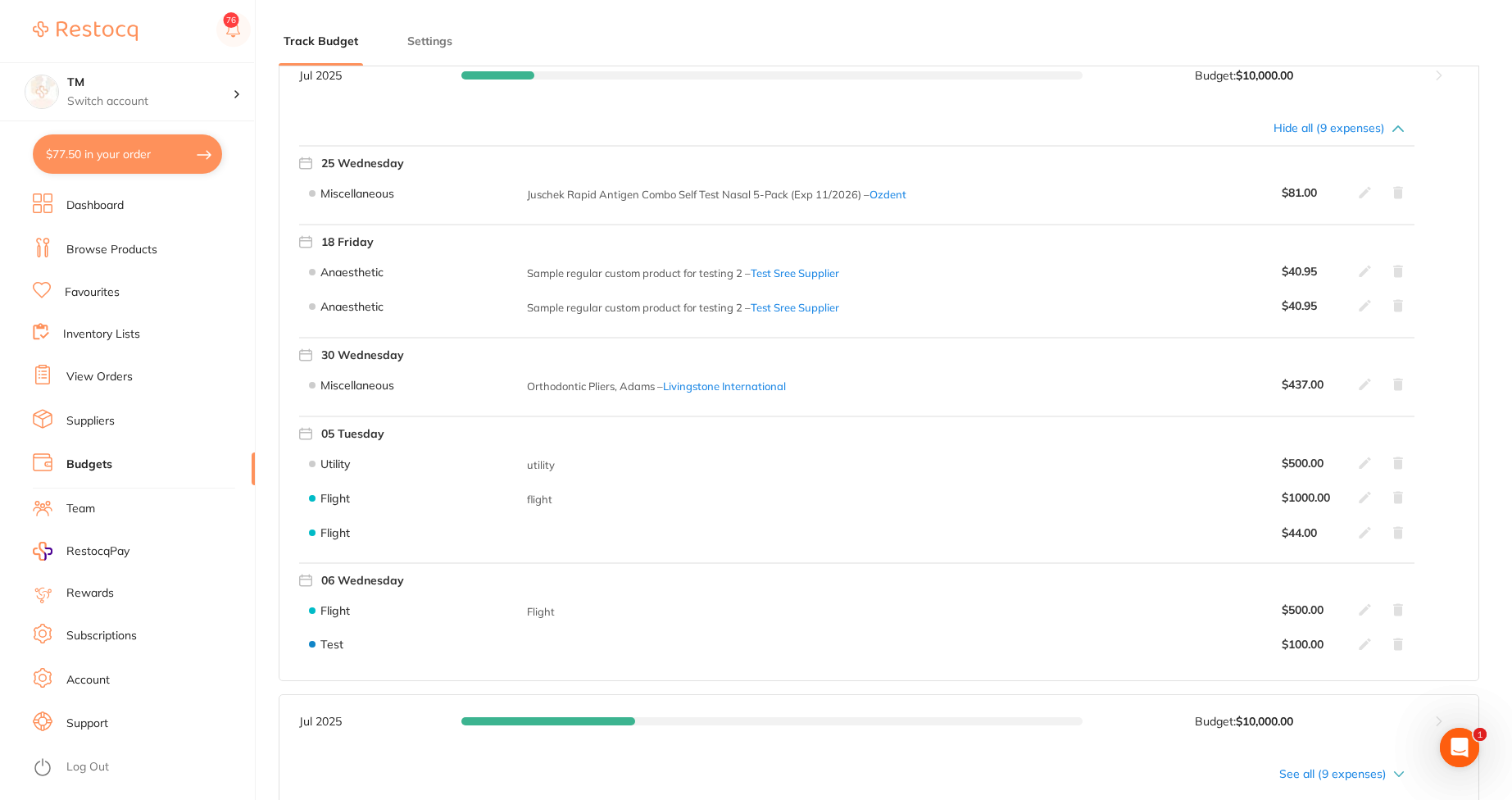scroll, scrollTop: 721, scrollLeft: 0, axis: vertical 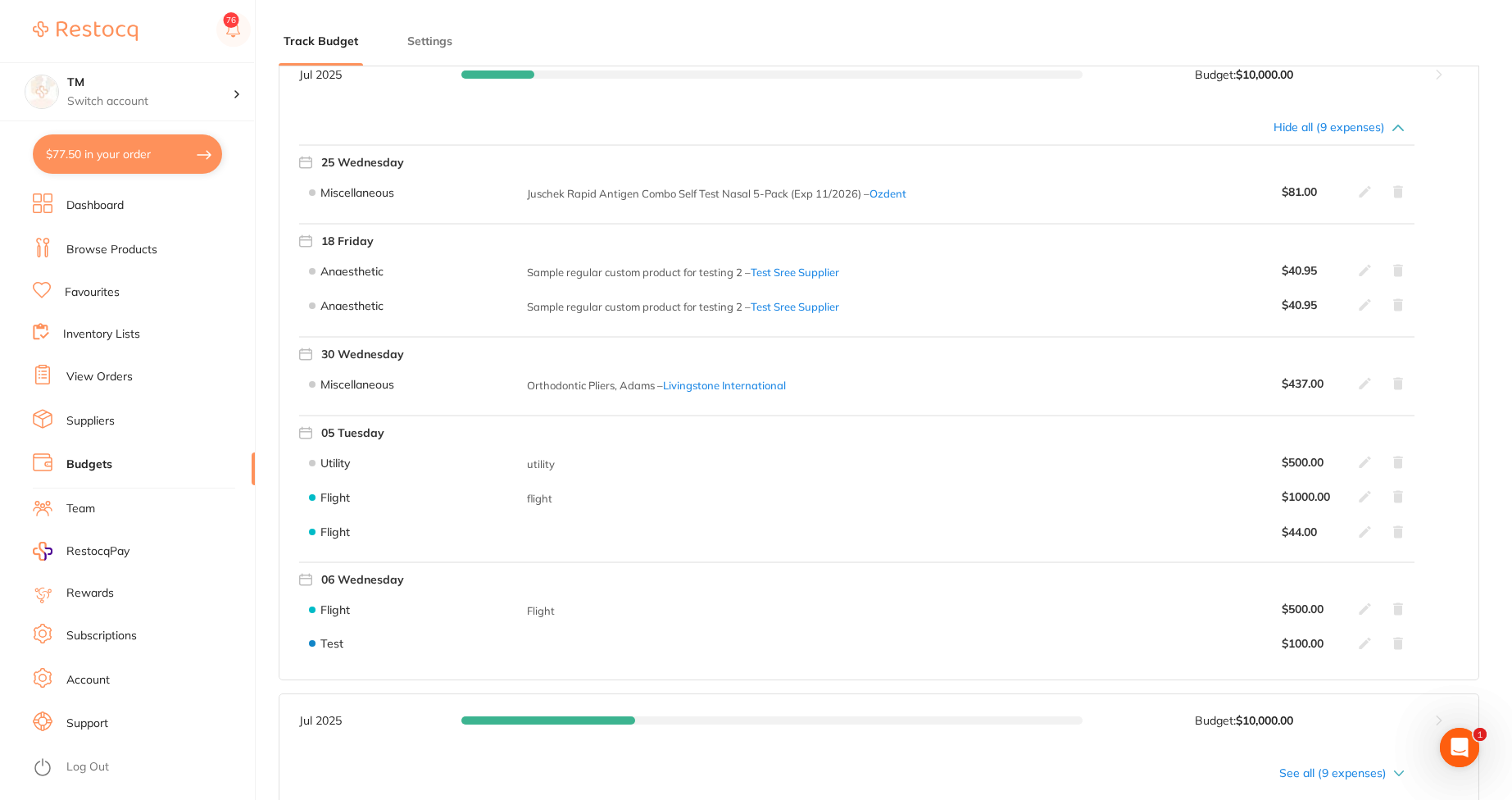 click 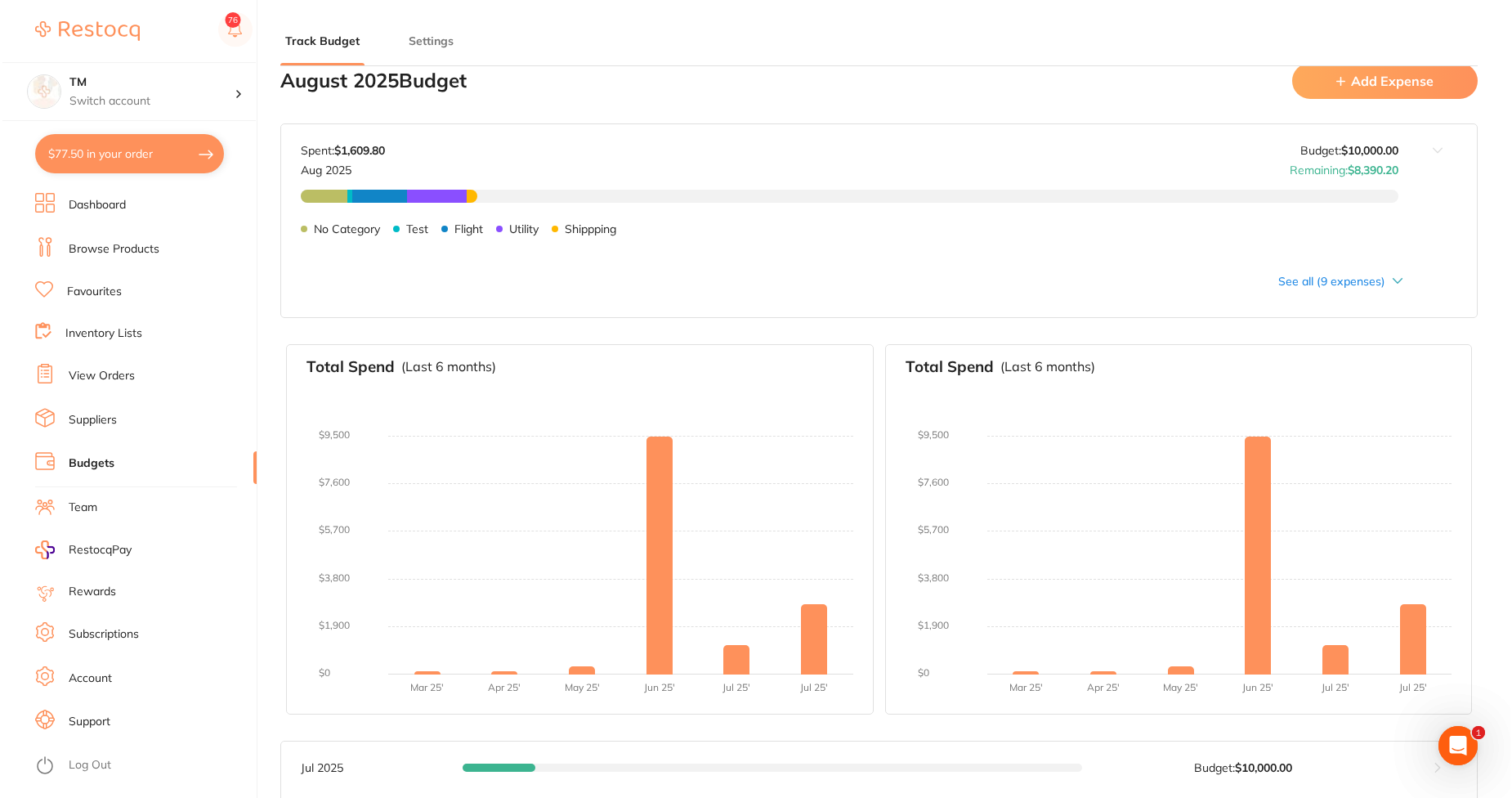 scroll, scrollTop: 0, scrollLeft: 0, axis: both 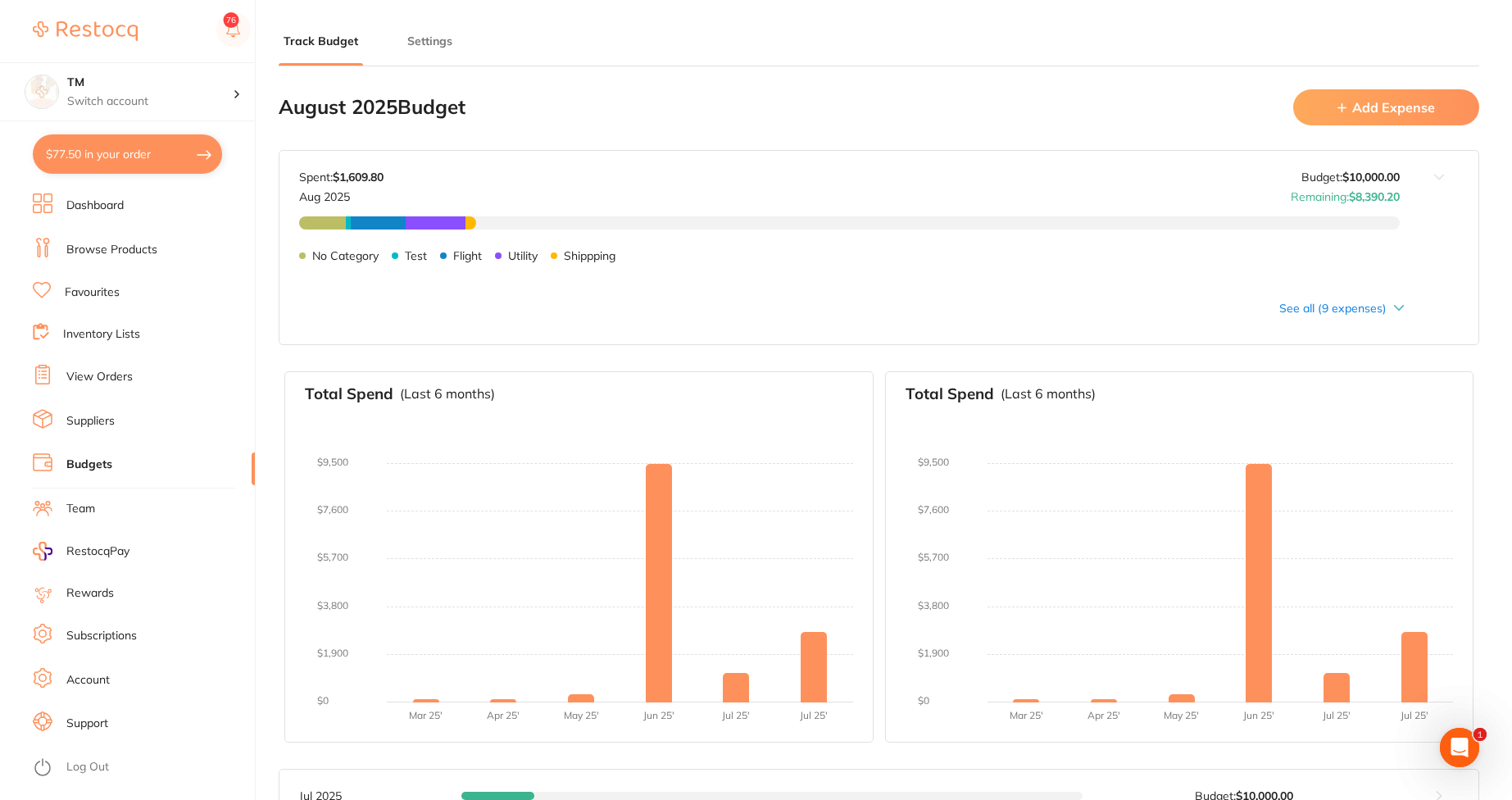 click on "$77.50   in your order" at bounding box center (127, 154) 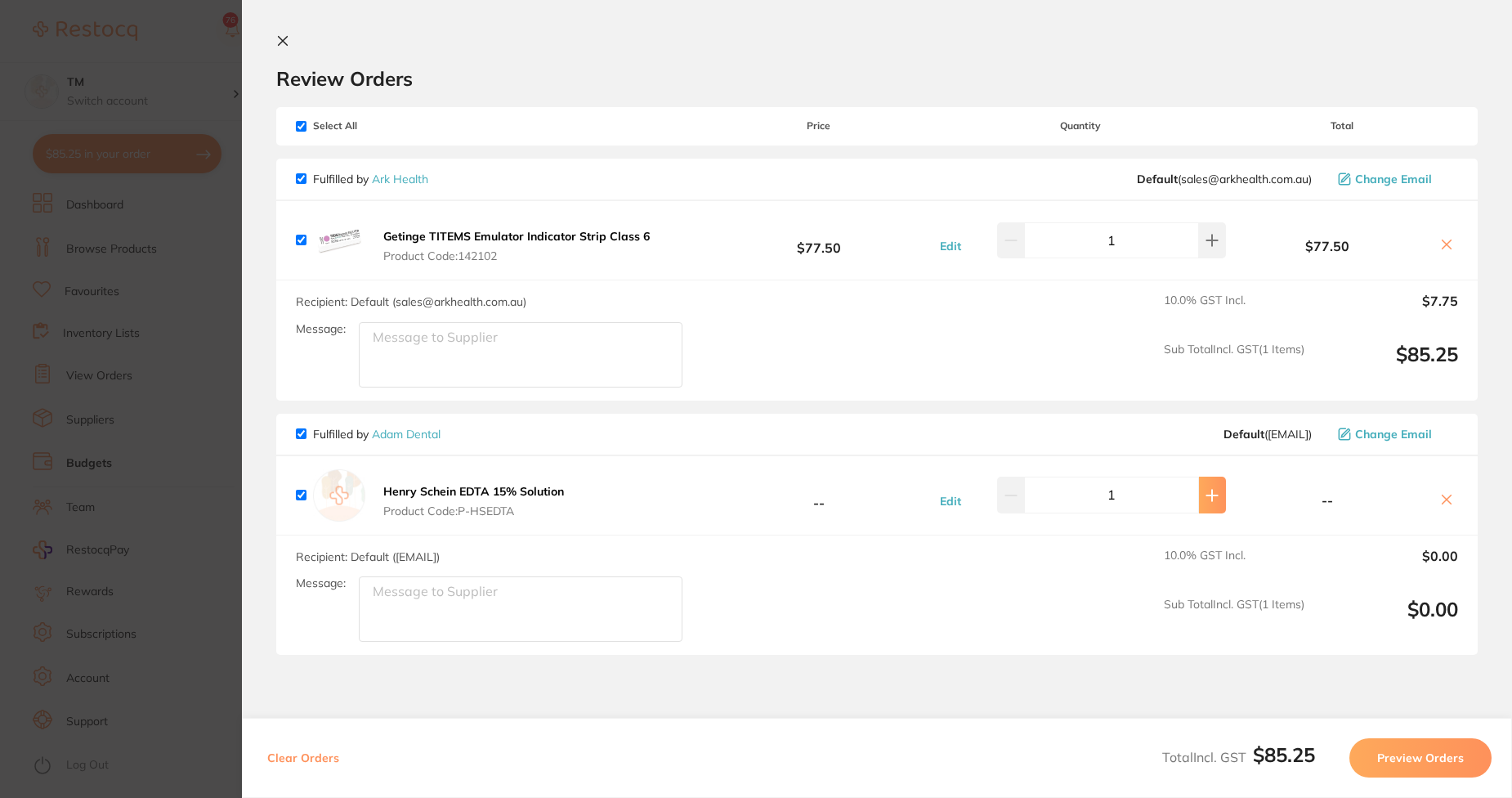 click 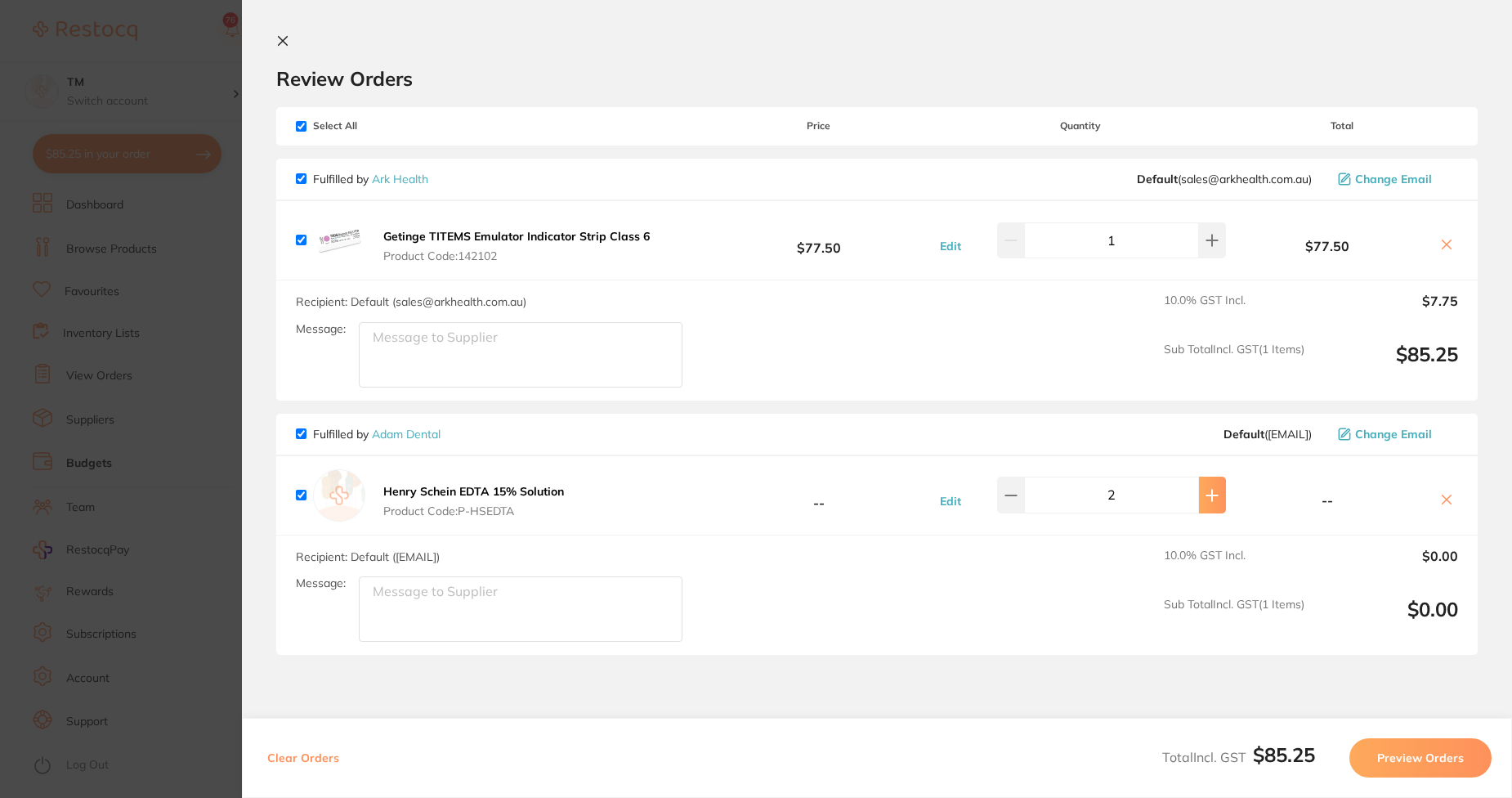 click 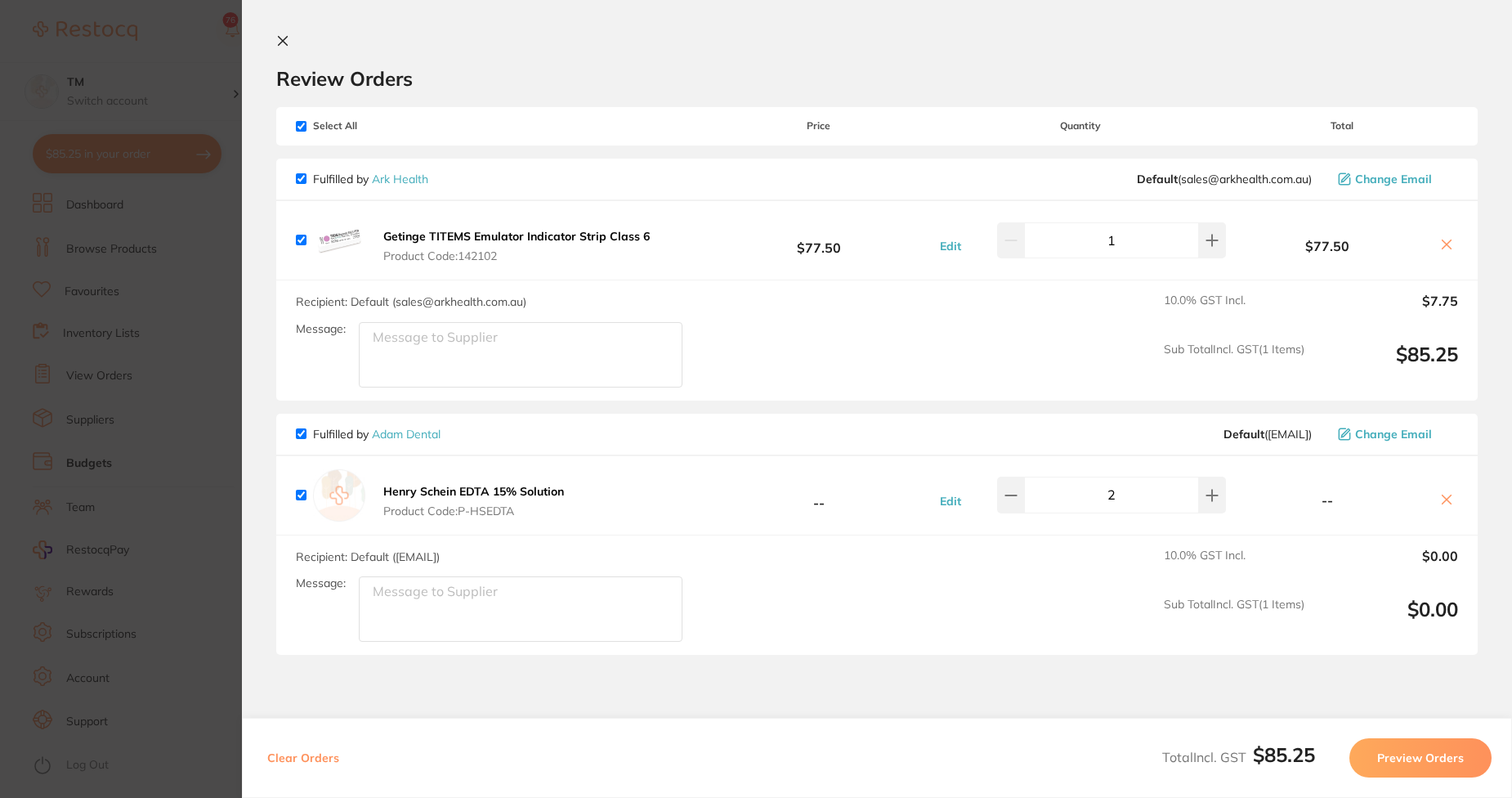 type on "3" 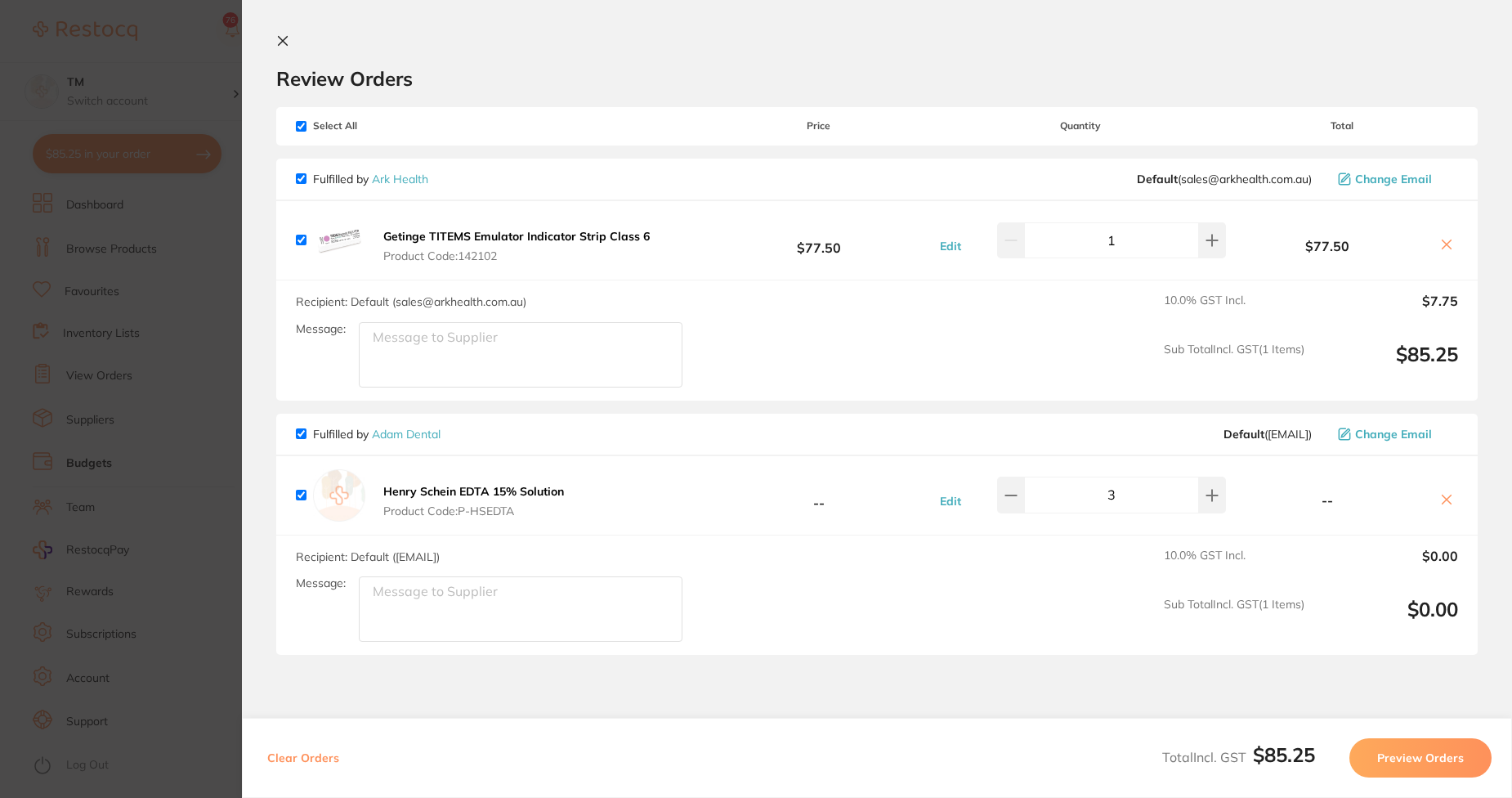 click at bounding box center [286, 42] 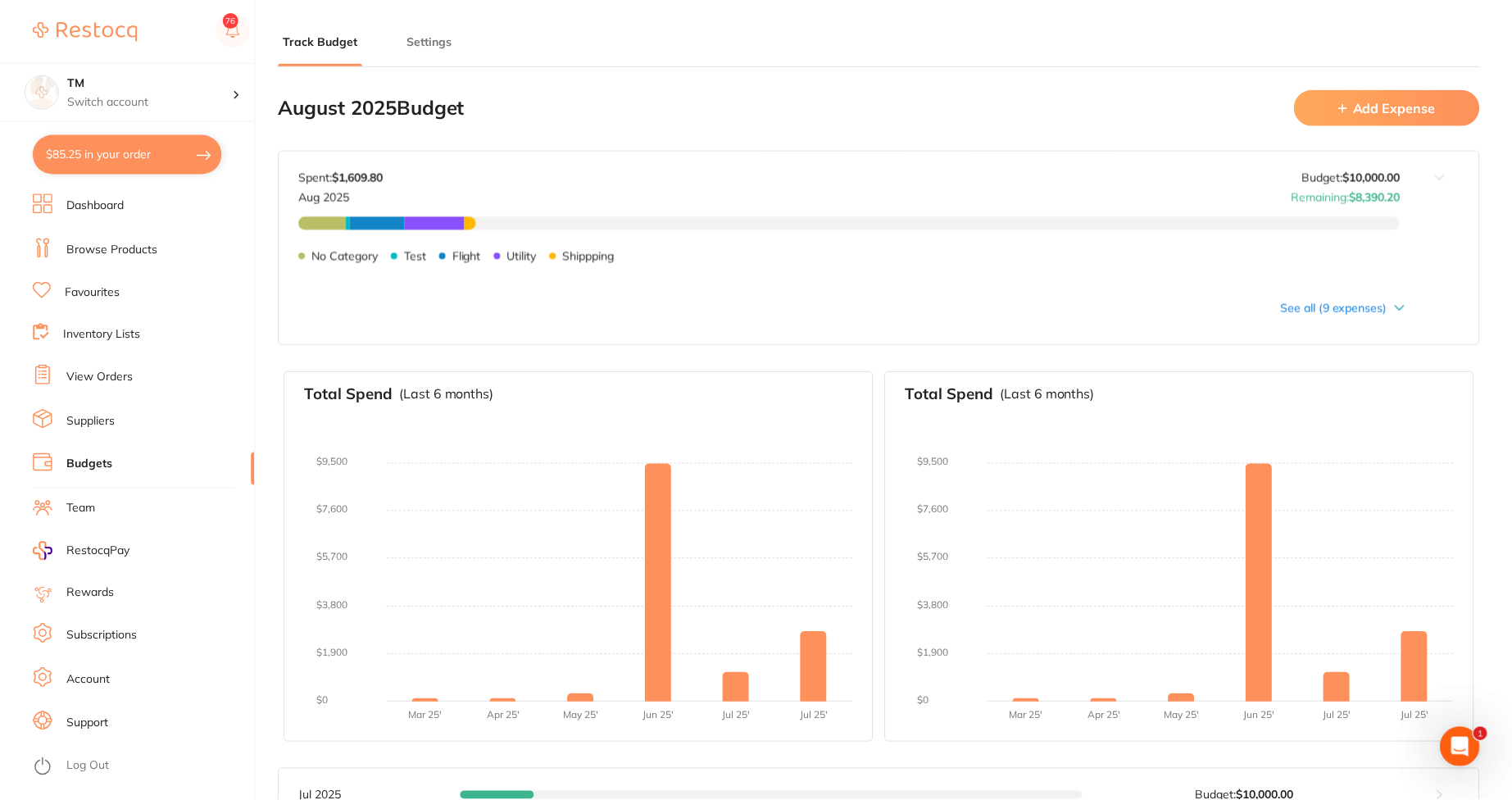 scroll, scrollTop: 2, scrollLeft: 0, axis: vertical 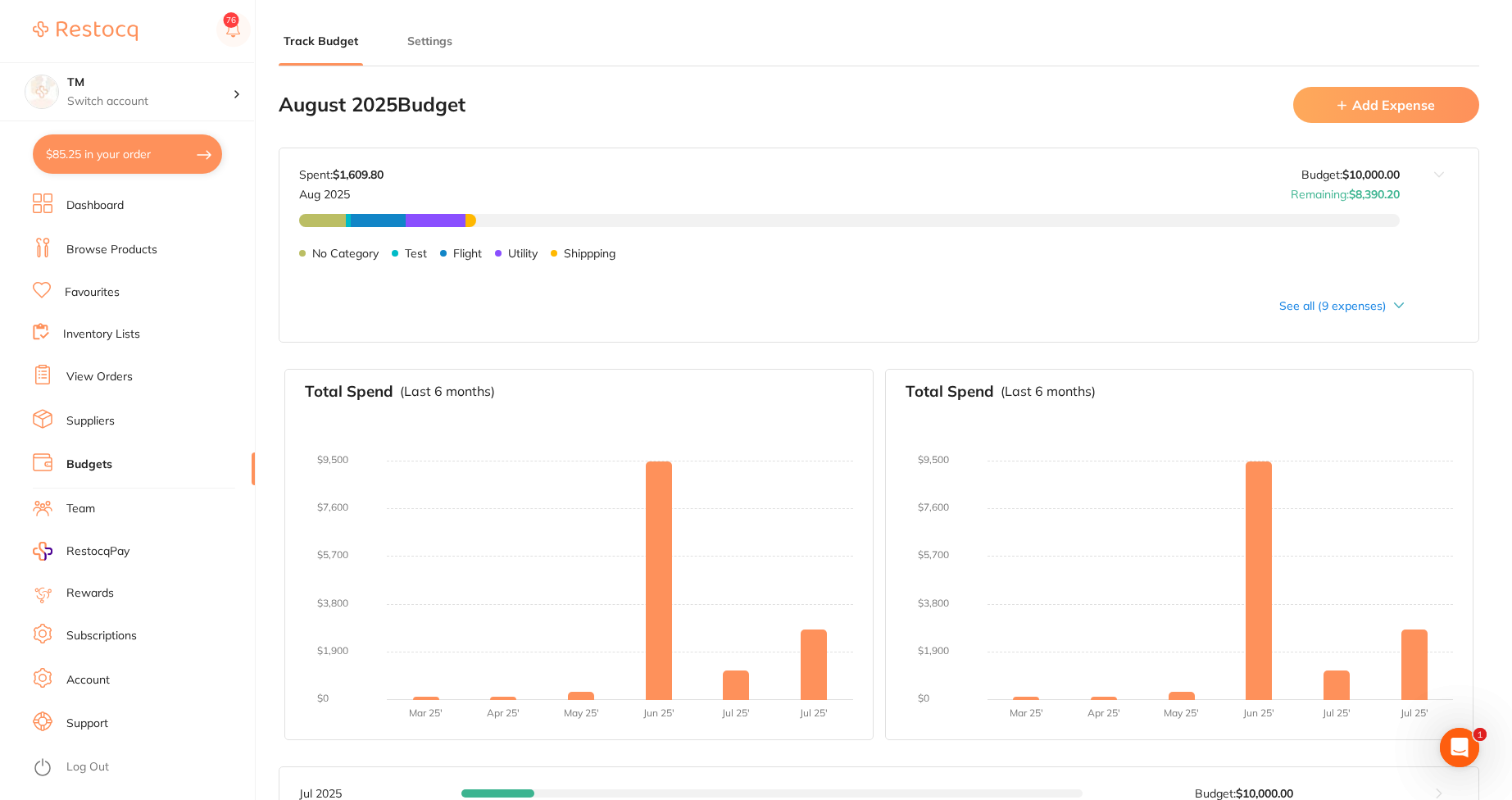 click on "$85.25   in your order" at bounding box center [127, 154] 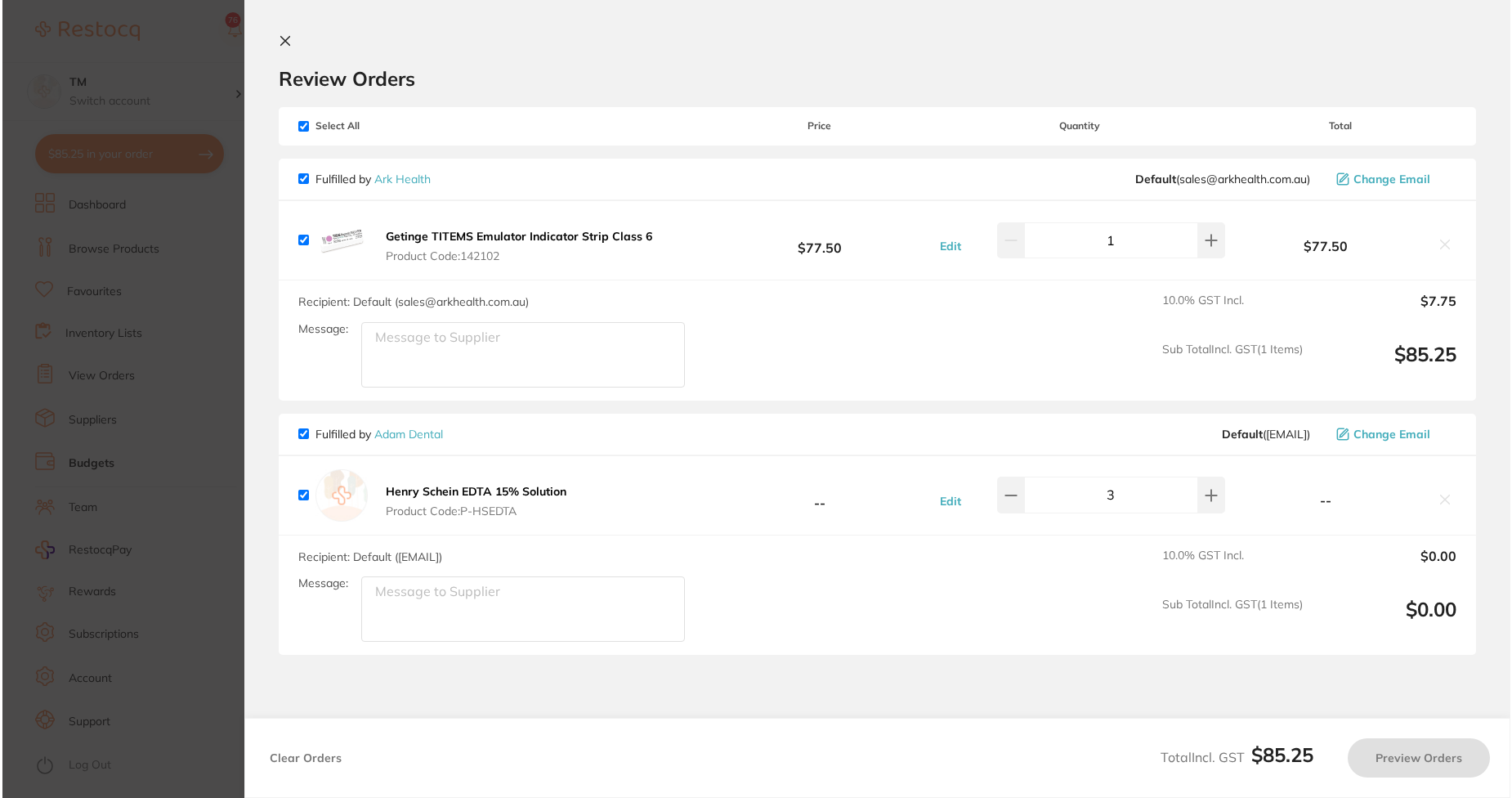 scroll, scrollTop: 0, scrollLeft: 0, axis: both 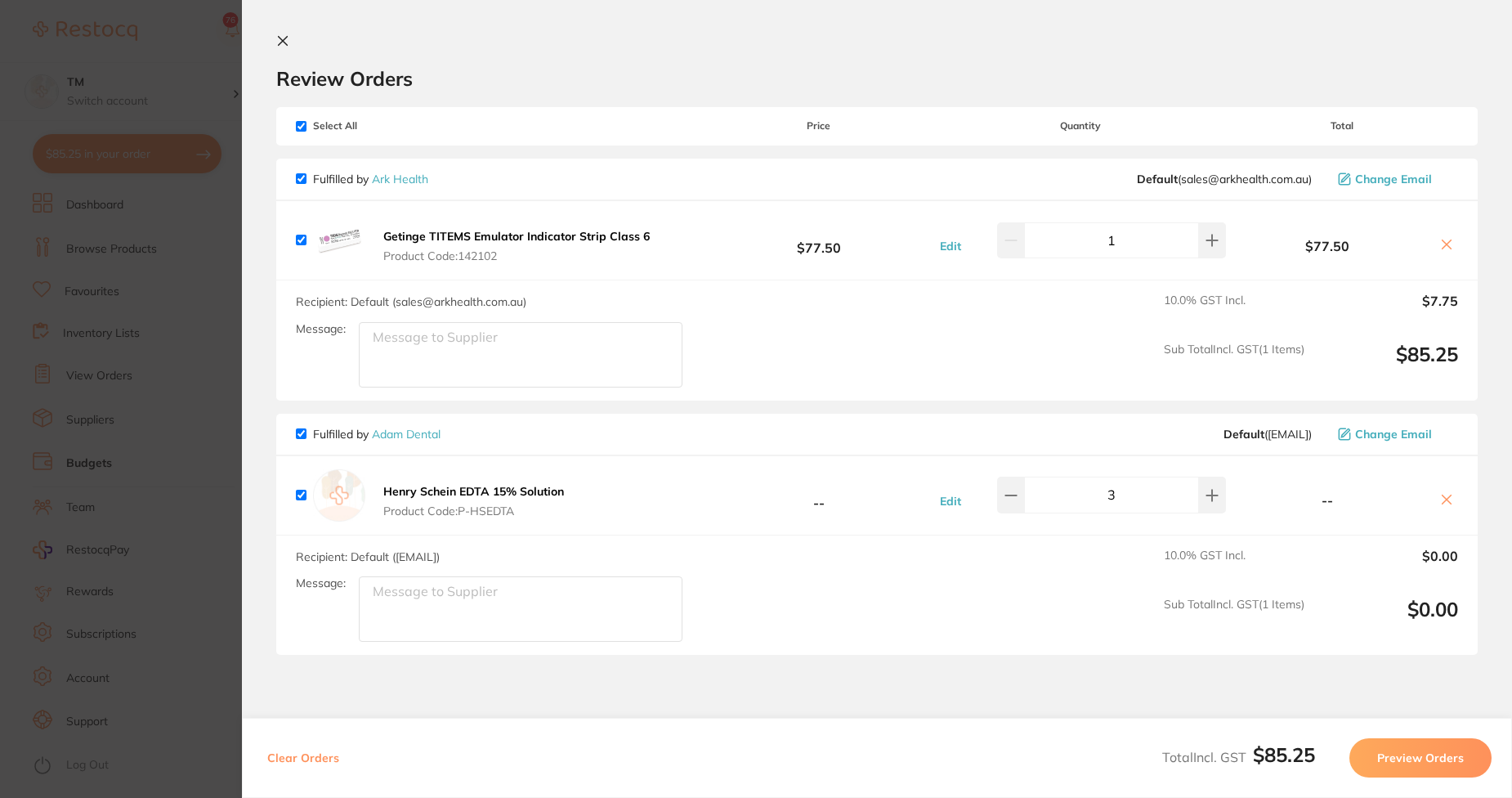 click on "Clear Orders" at bounding box center [303, 758] 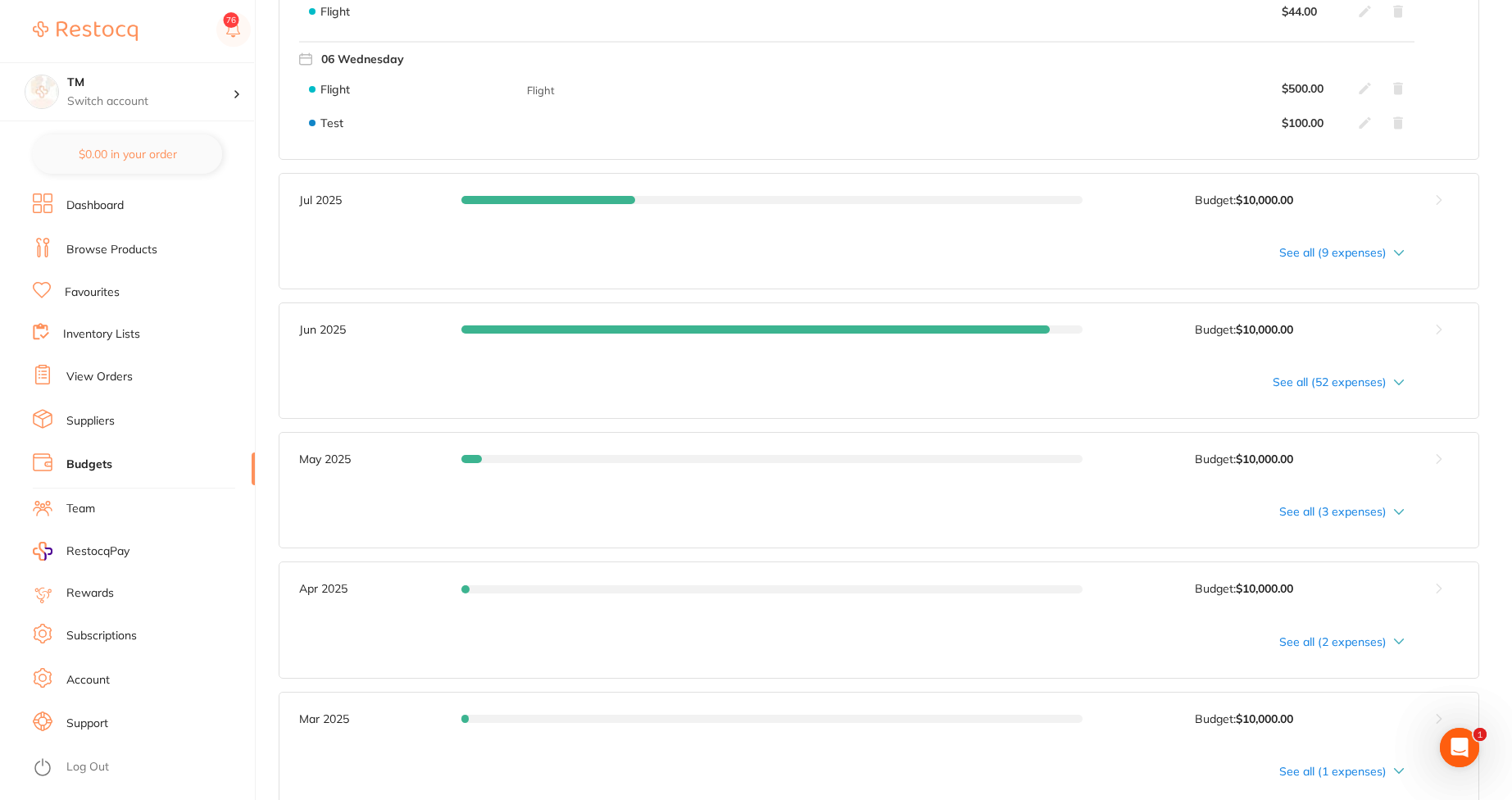 scroll, scrollTop: 1270, scrollLeft: 0, axis: vertical 